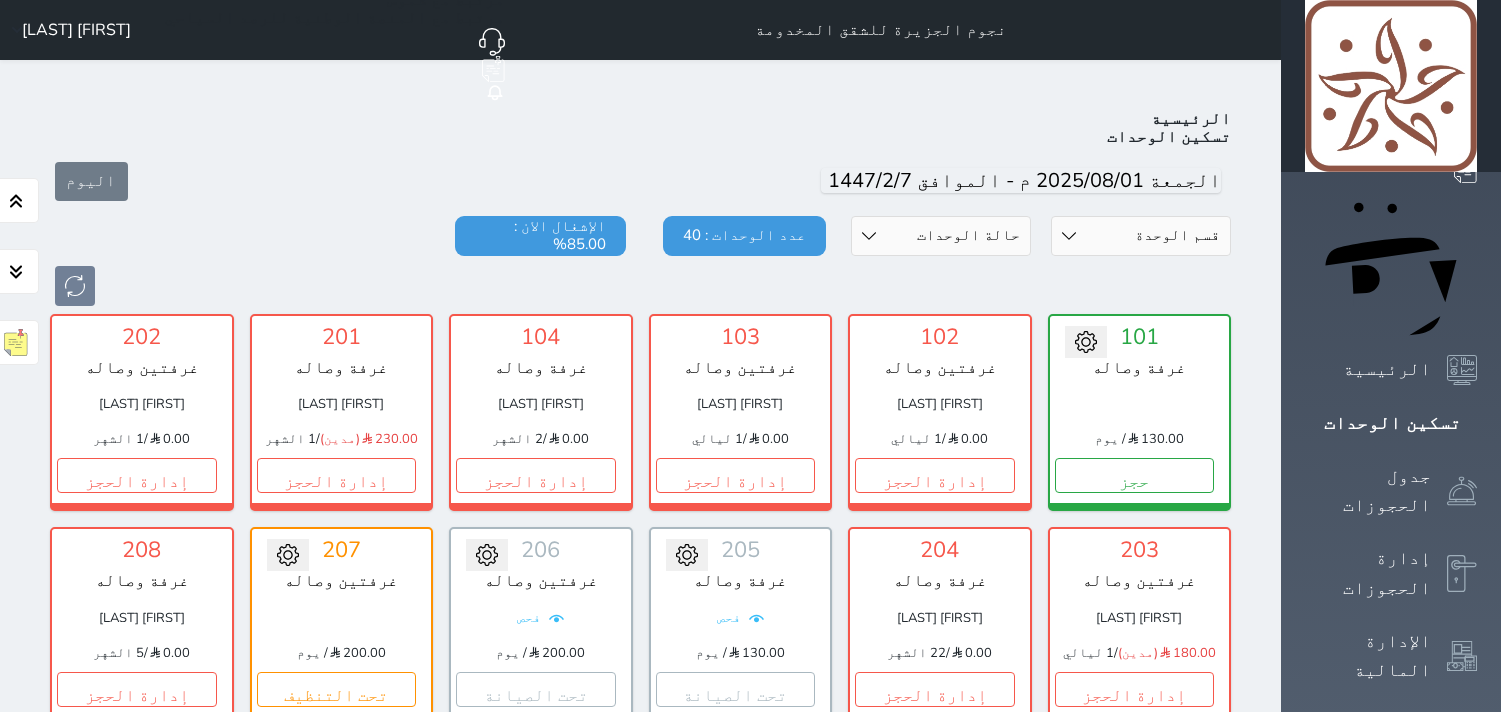 scroll, scrollTop: 77, scrollLeft: 0, axis: vertical 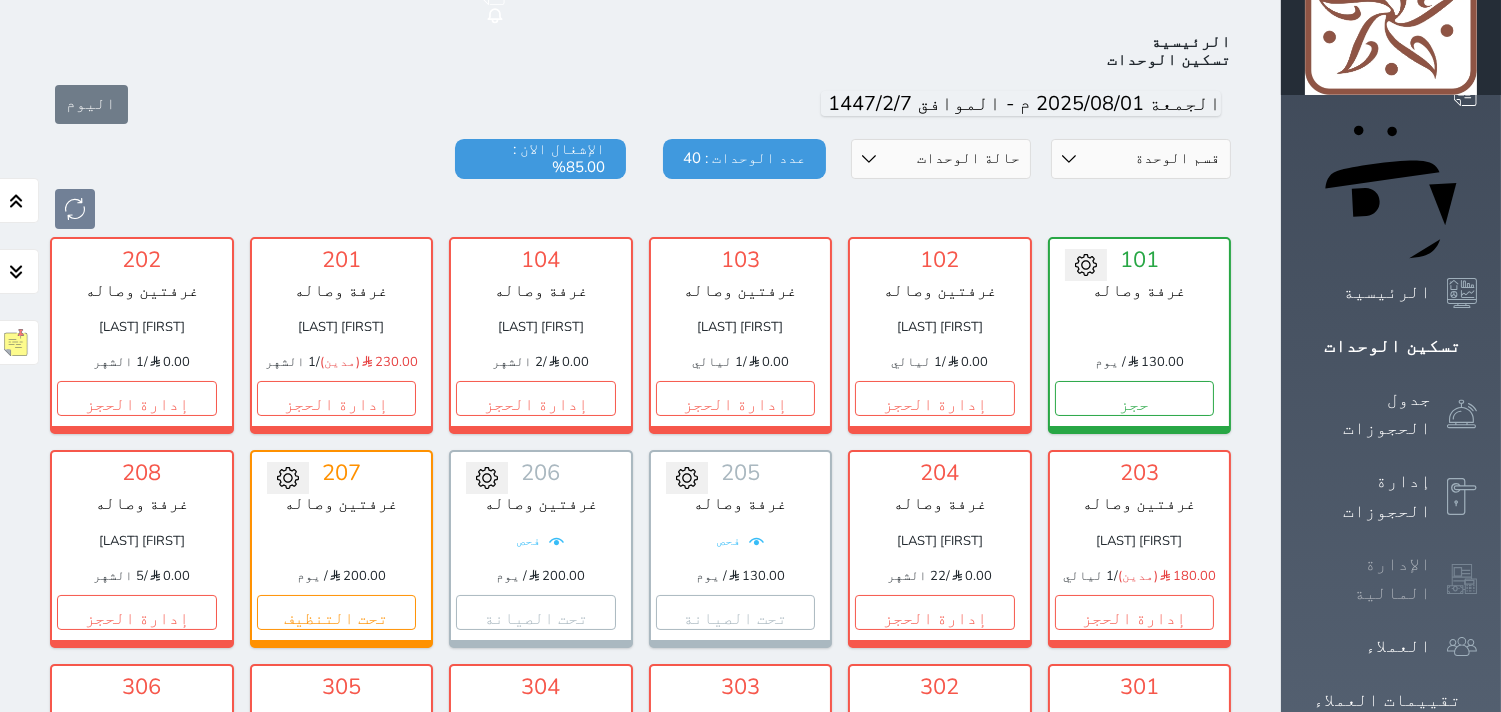 click on "الإدارة المالية" at bounding box center (1391, 579) 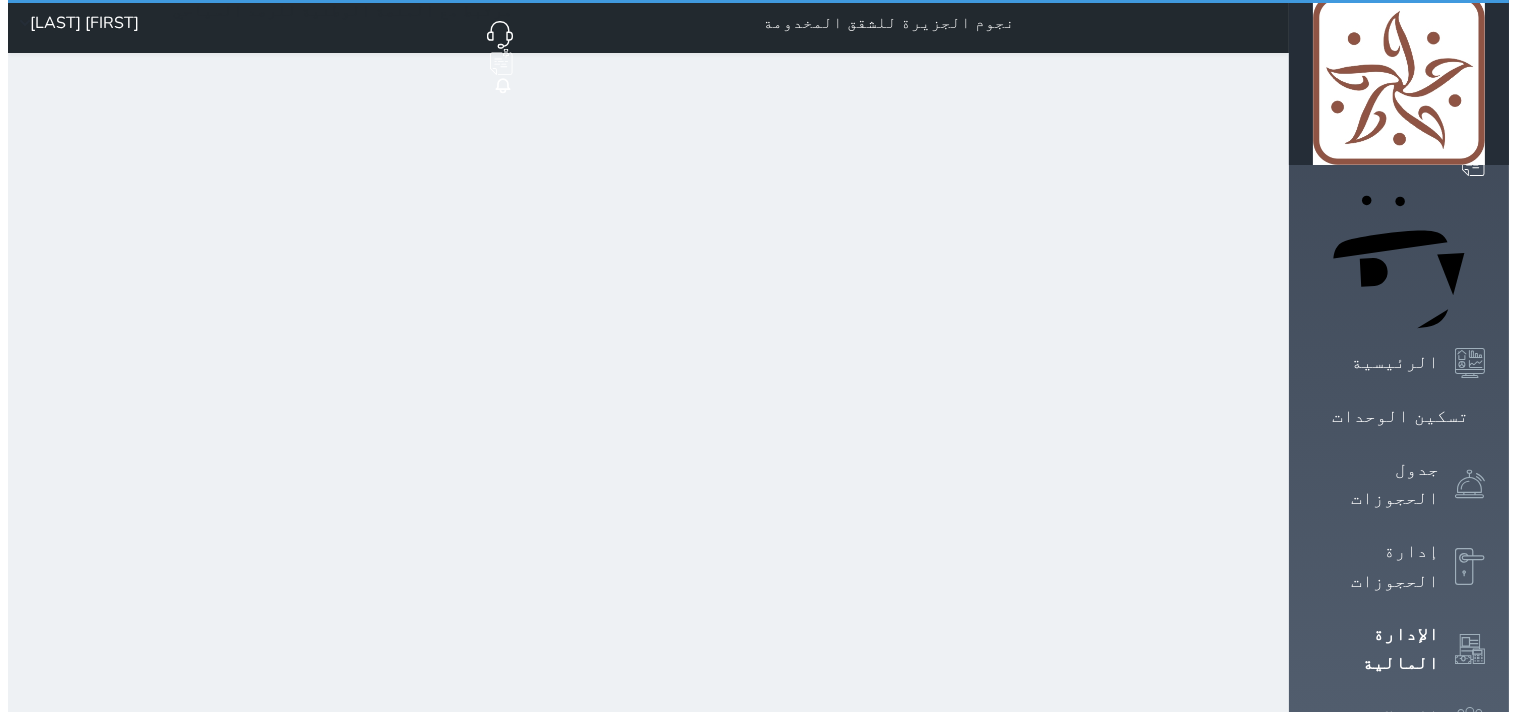 scroll, scrollTop: 0, scrollLeft: 0, axis: both 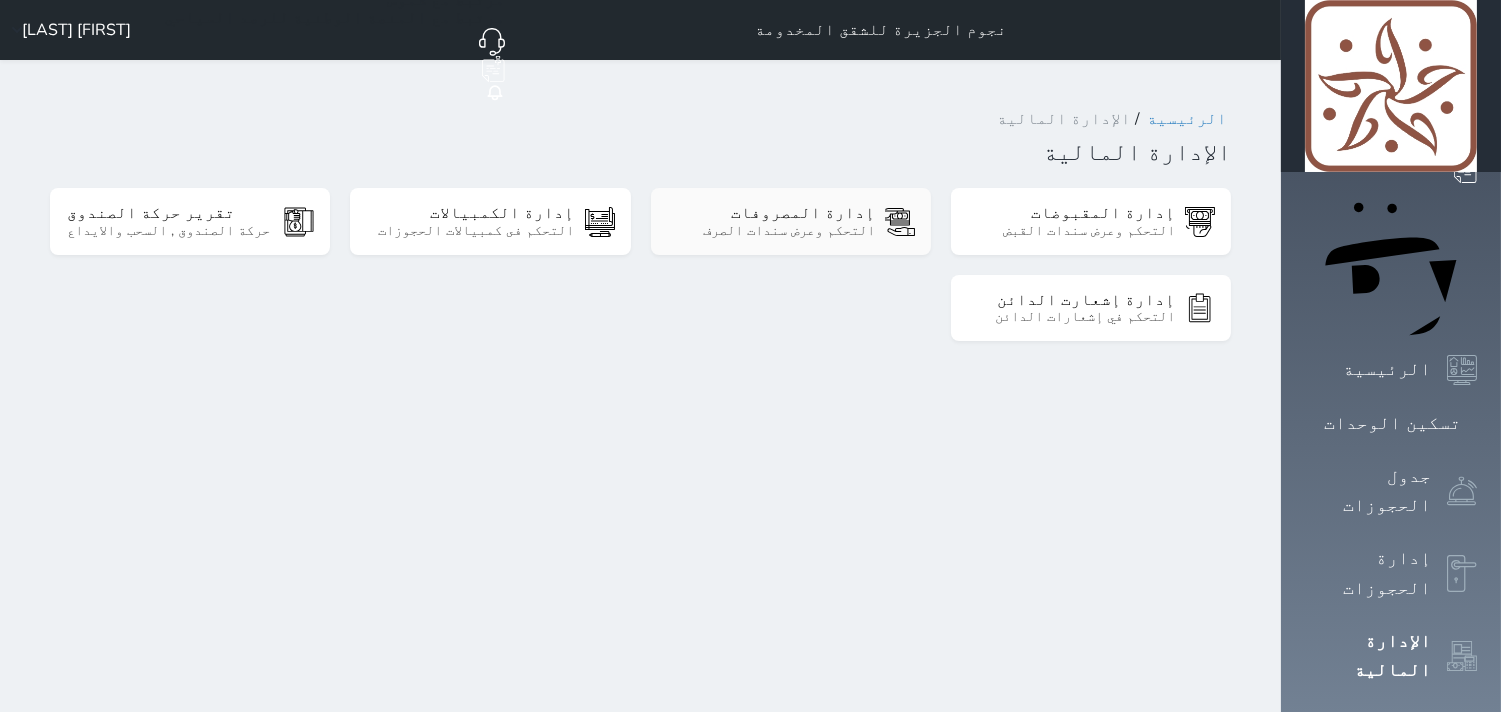 click on "التحكم وعرض سندات الصرف" at bounding box center (771, 231) 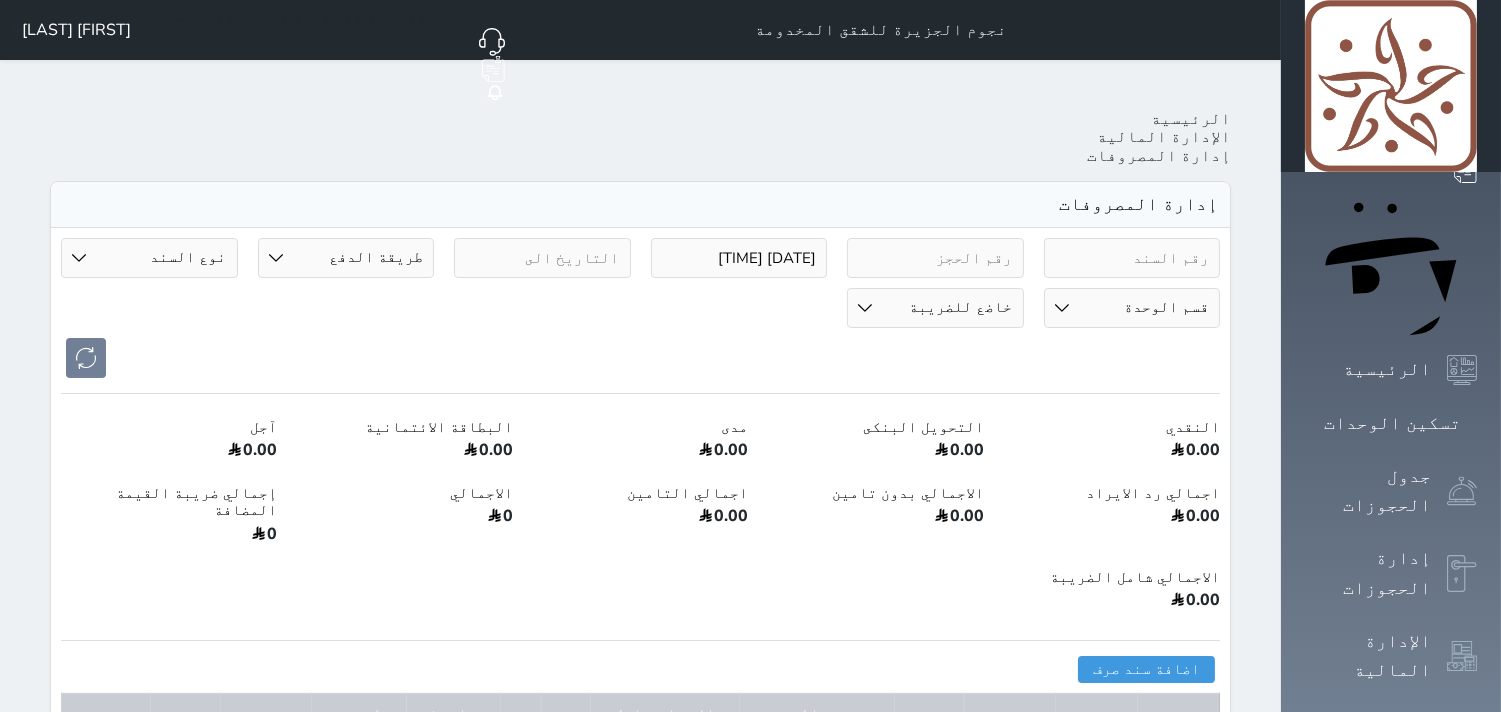 select 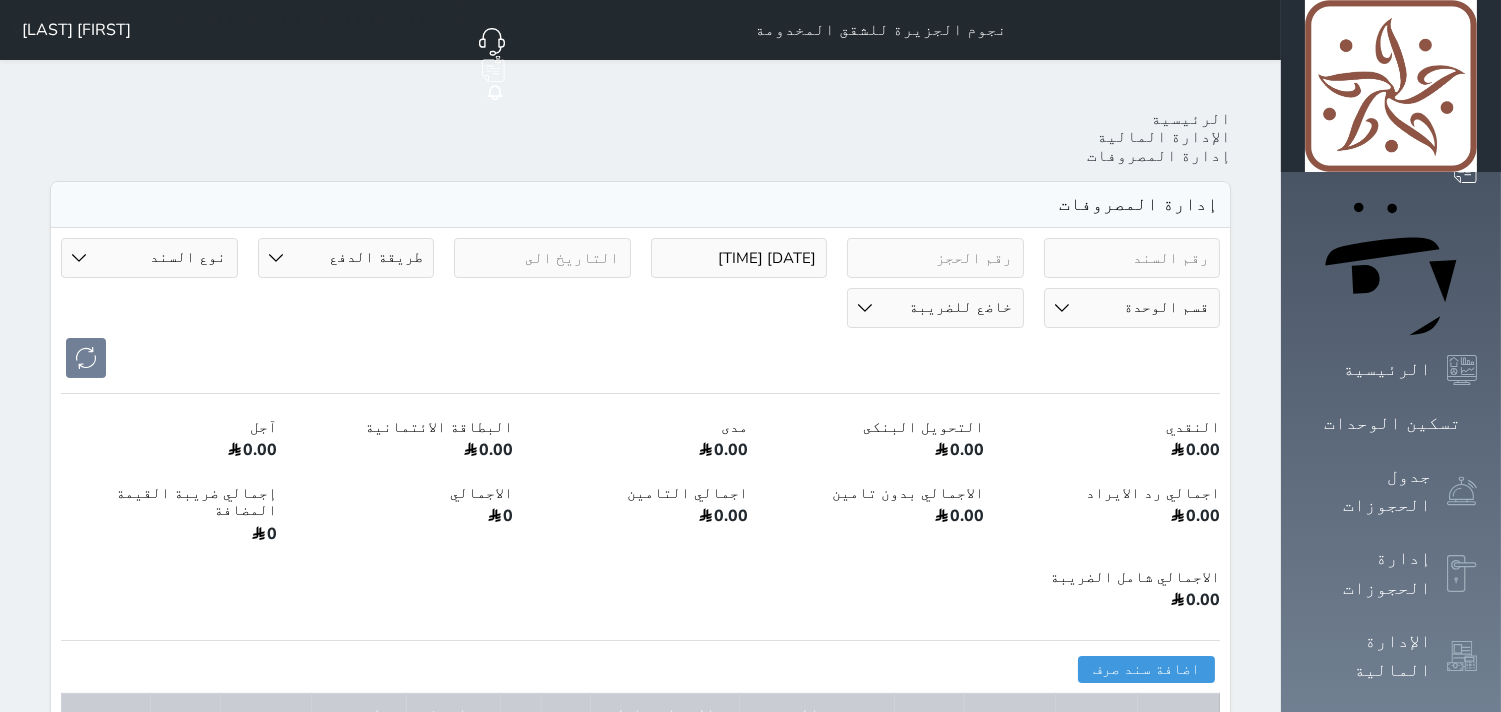 type on "2025-08-02 00:54" 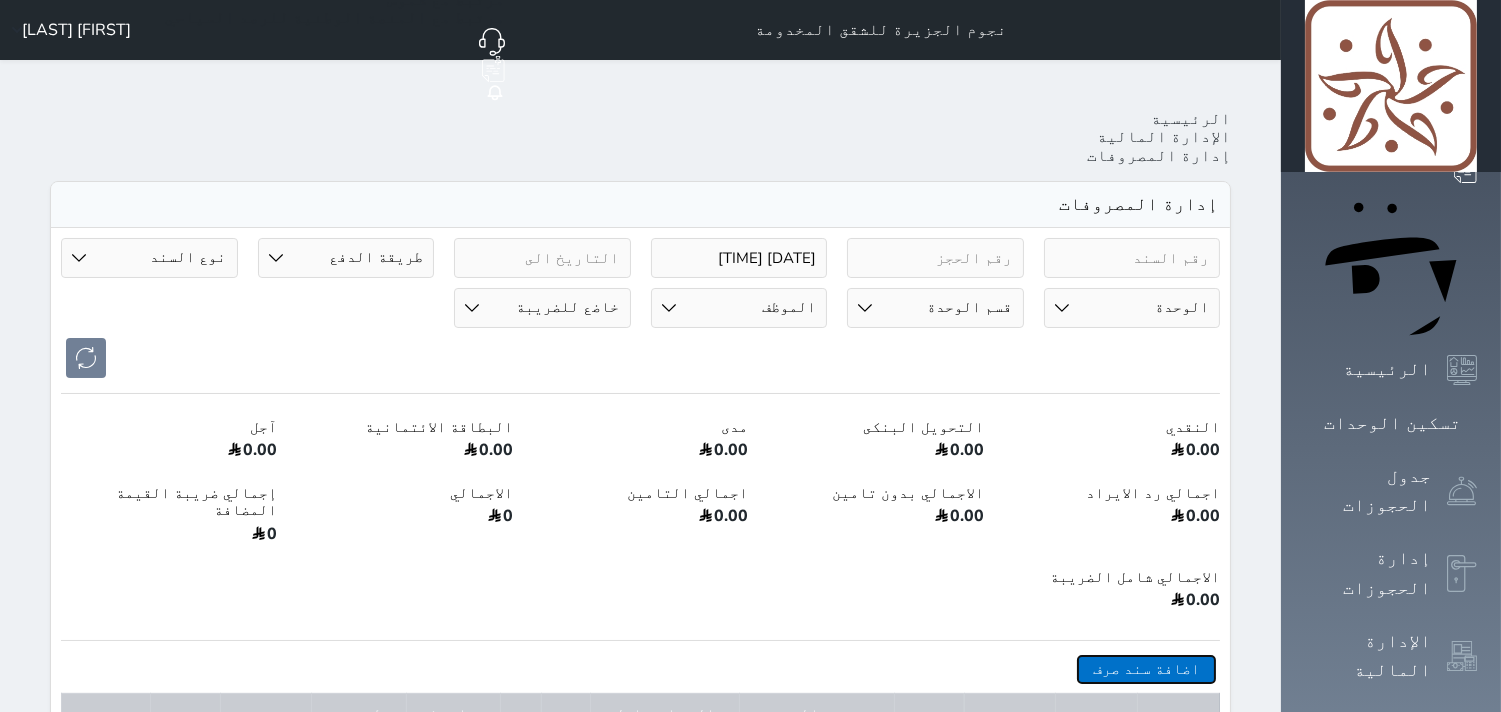 click on "اضافة سند صرف" at bounding box center [1146, 669] 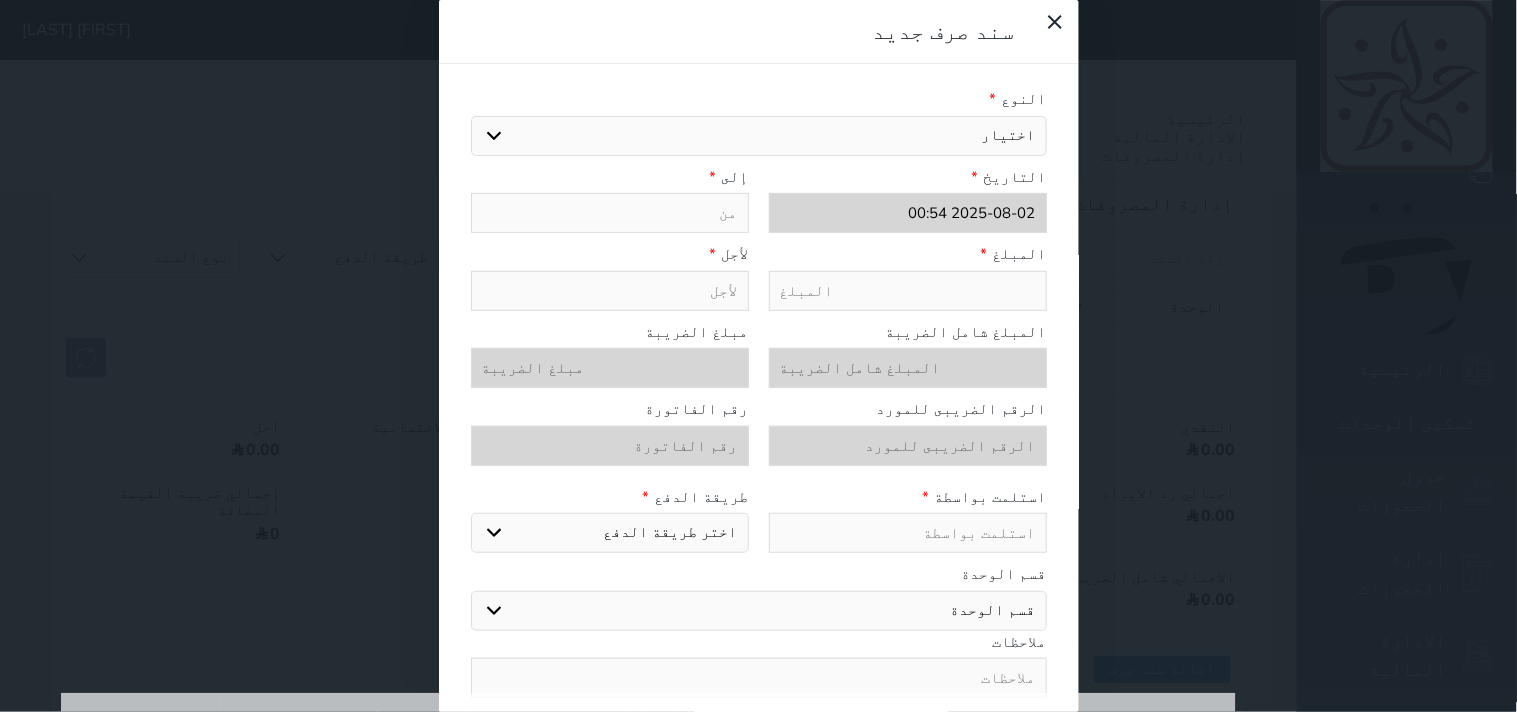 click on "اختيار   مرتجع إيجار رواتب صيانة مصروفات عامة تحويل من الصندوق الى الادارة استرجاع تامين استرجاع العربون" at bounding box center [759, 136] 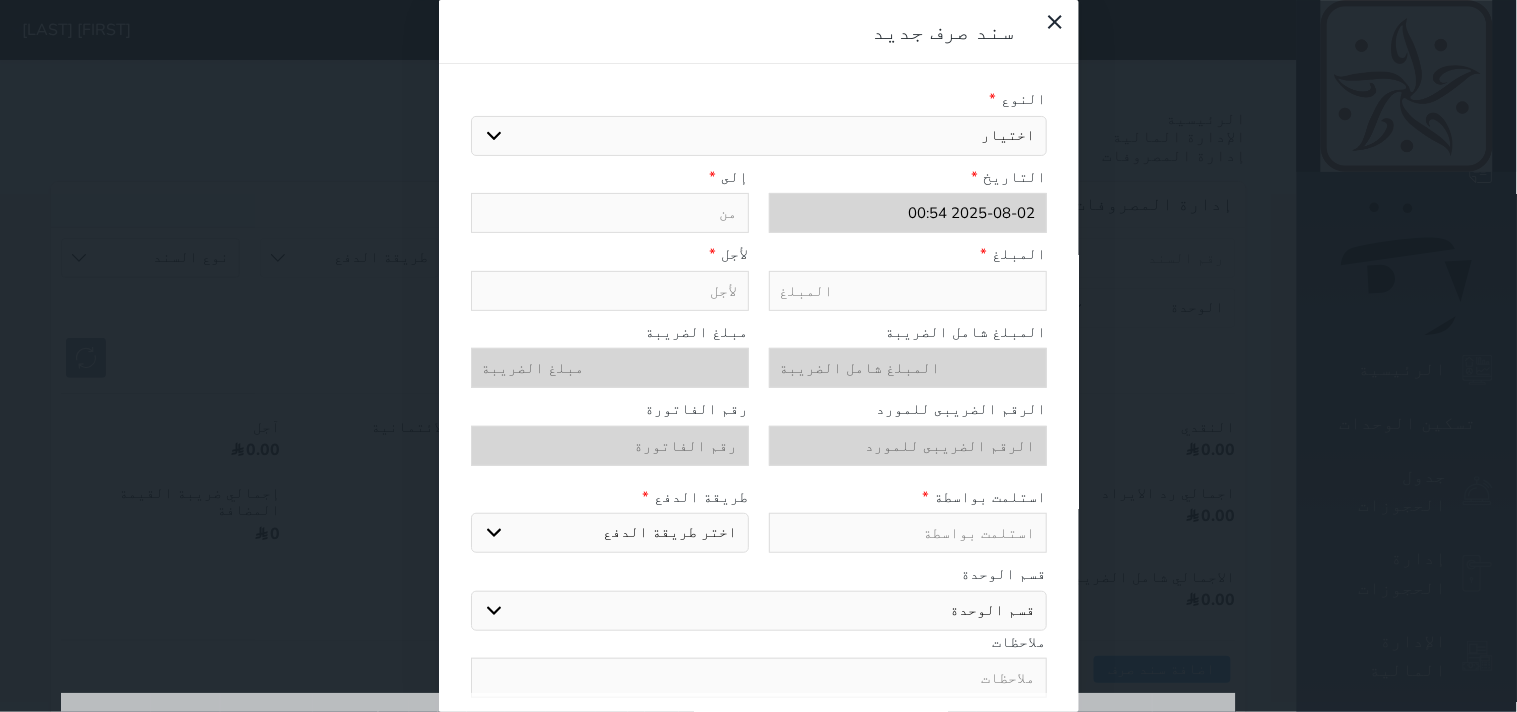 select on "10150" 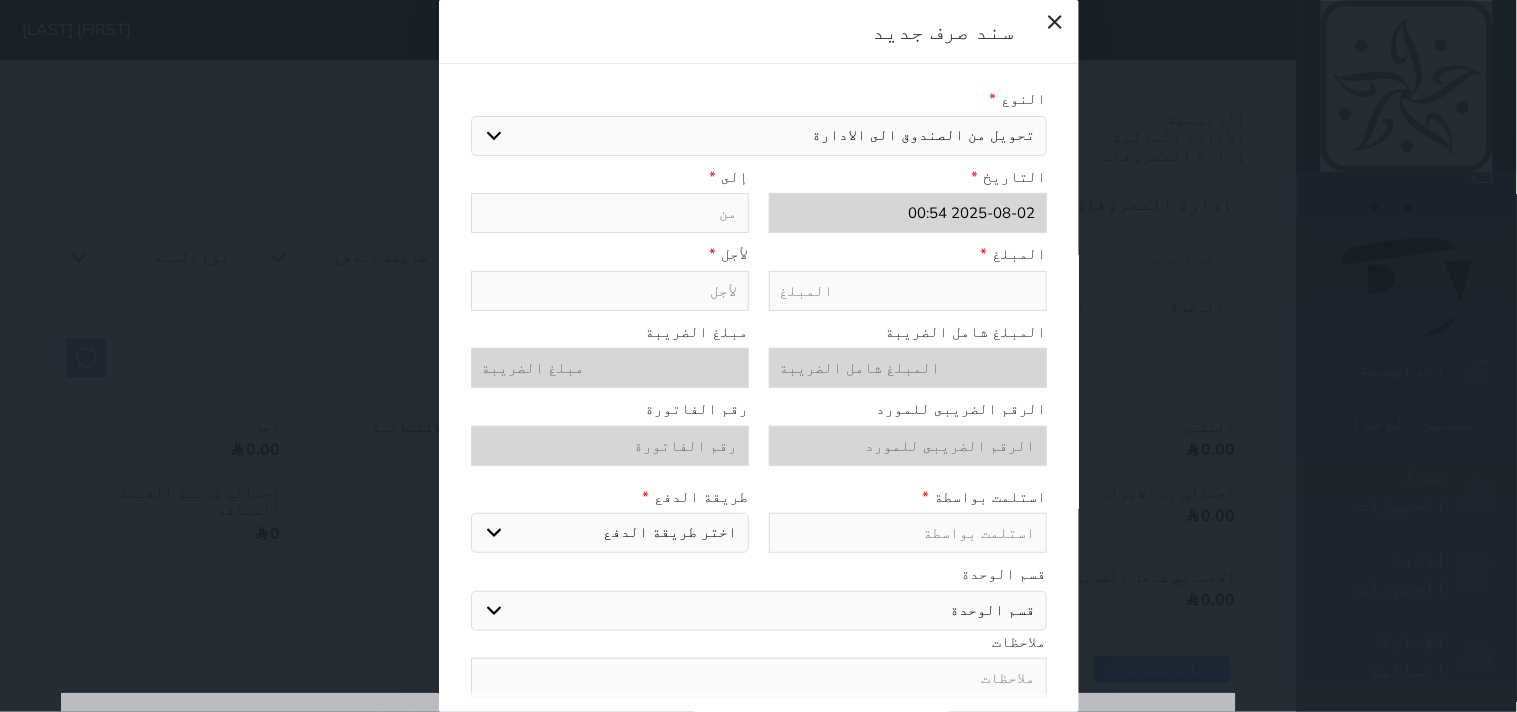 click on "اختيار   مرتجع إيجار رواتب صيانة مصروفات عامة تحويل من الصندوق الى الادارة استرجاع تامين استرجاع العربون" at bounding box center (759, 136) 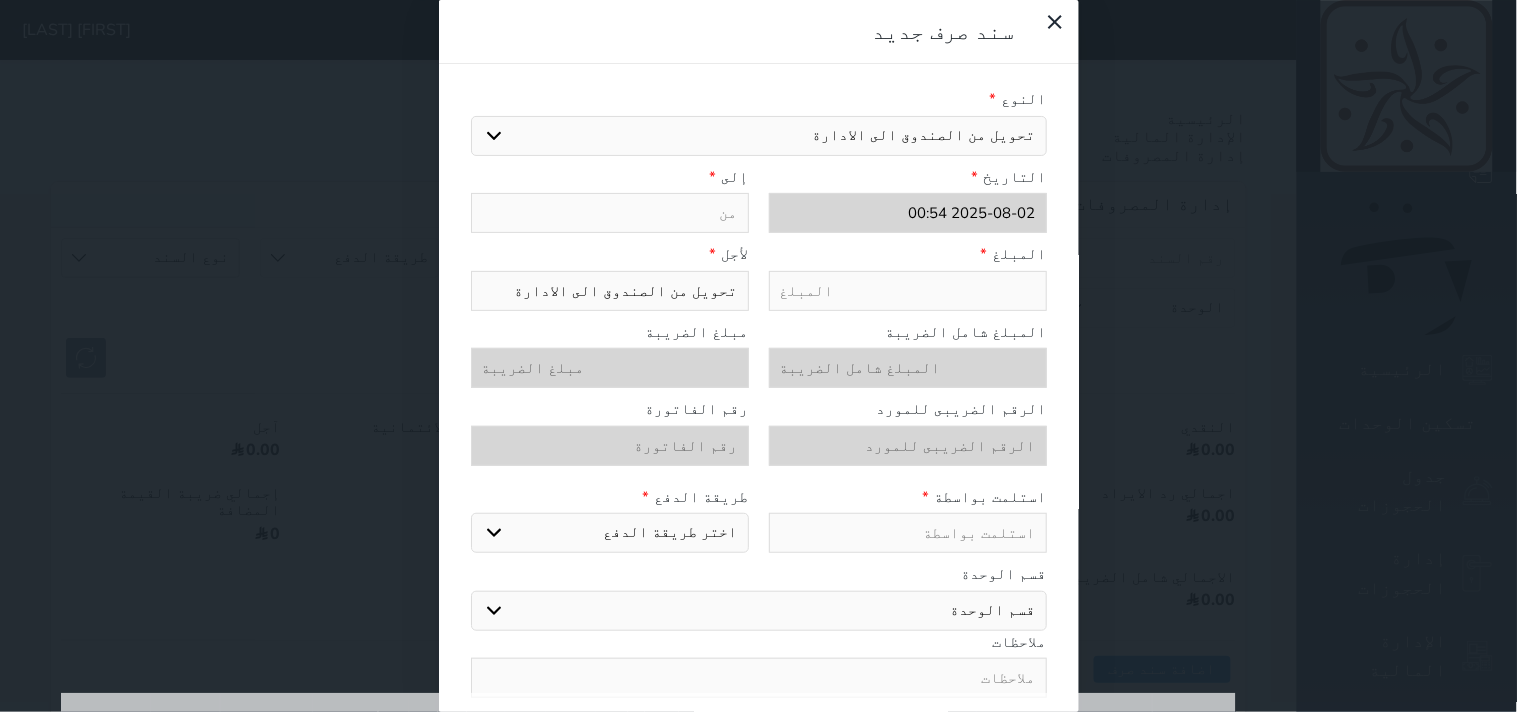 click at bounding box center (908, 291) 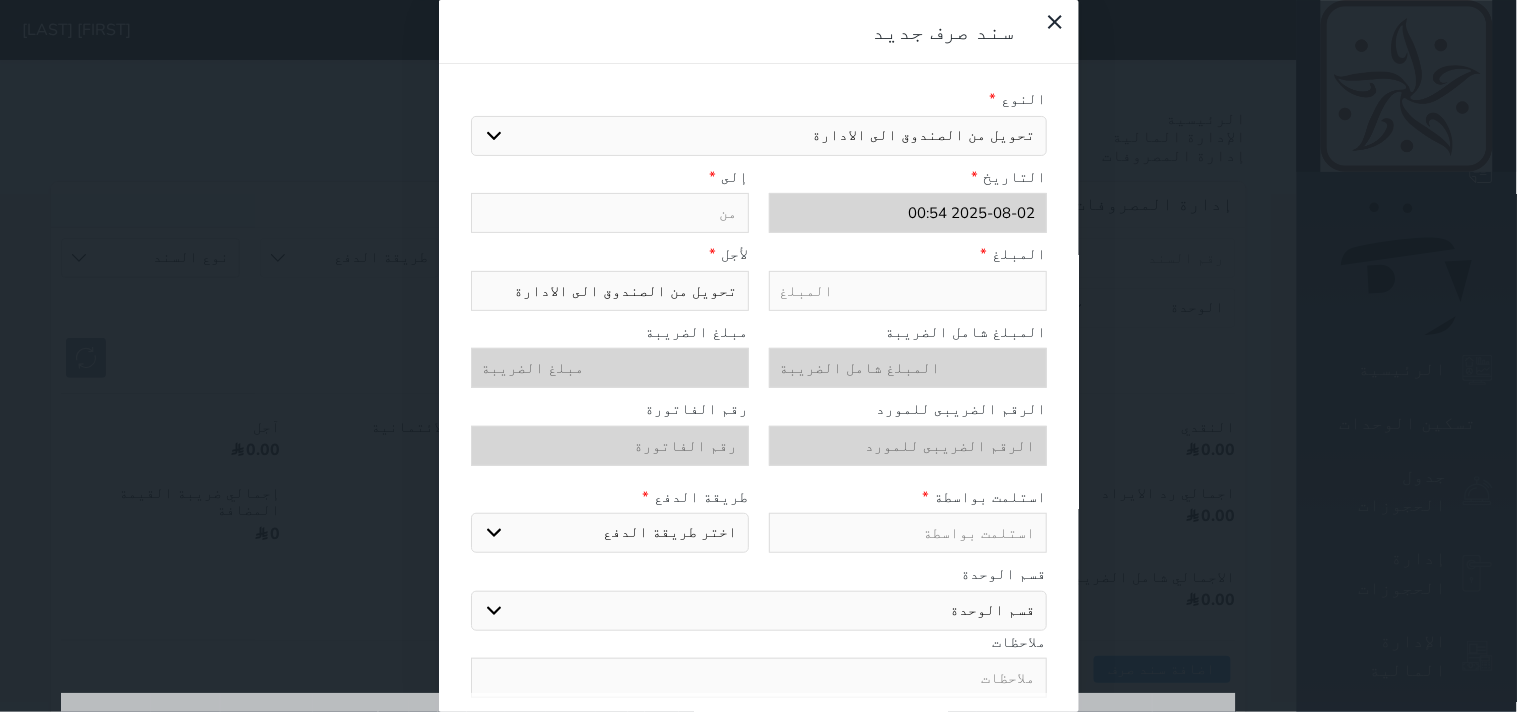 type on "1" 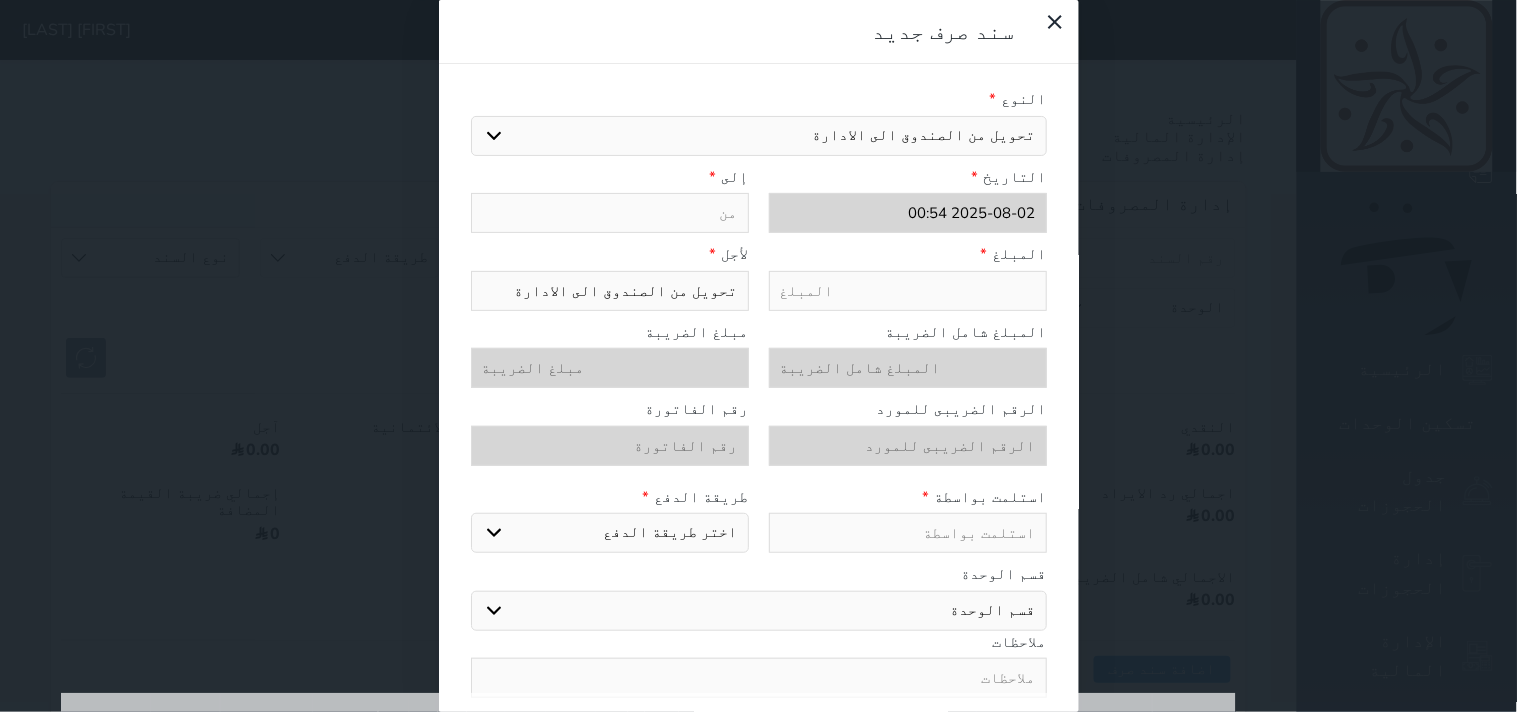 select 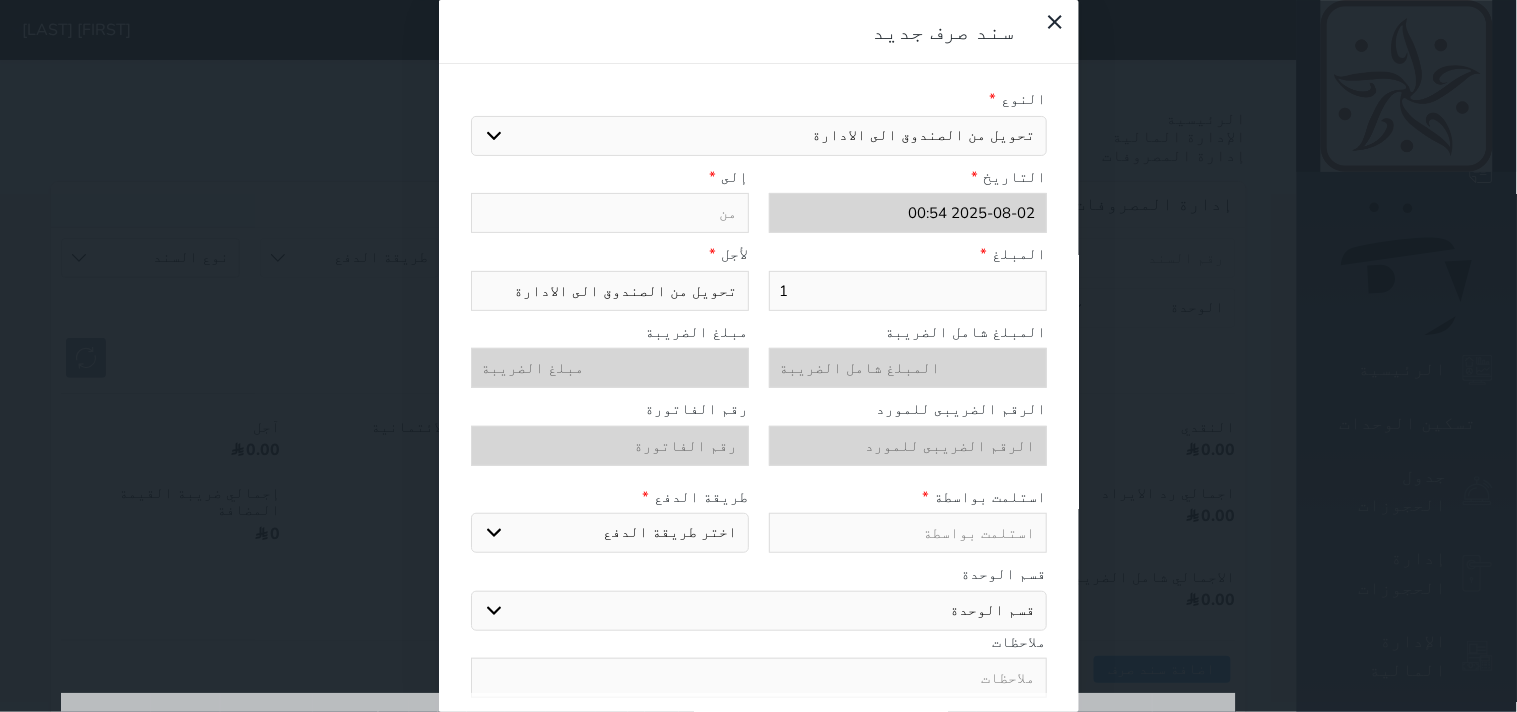 type on "19" 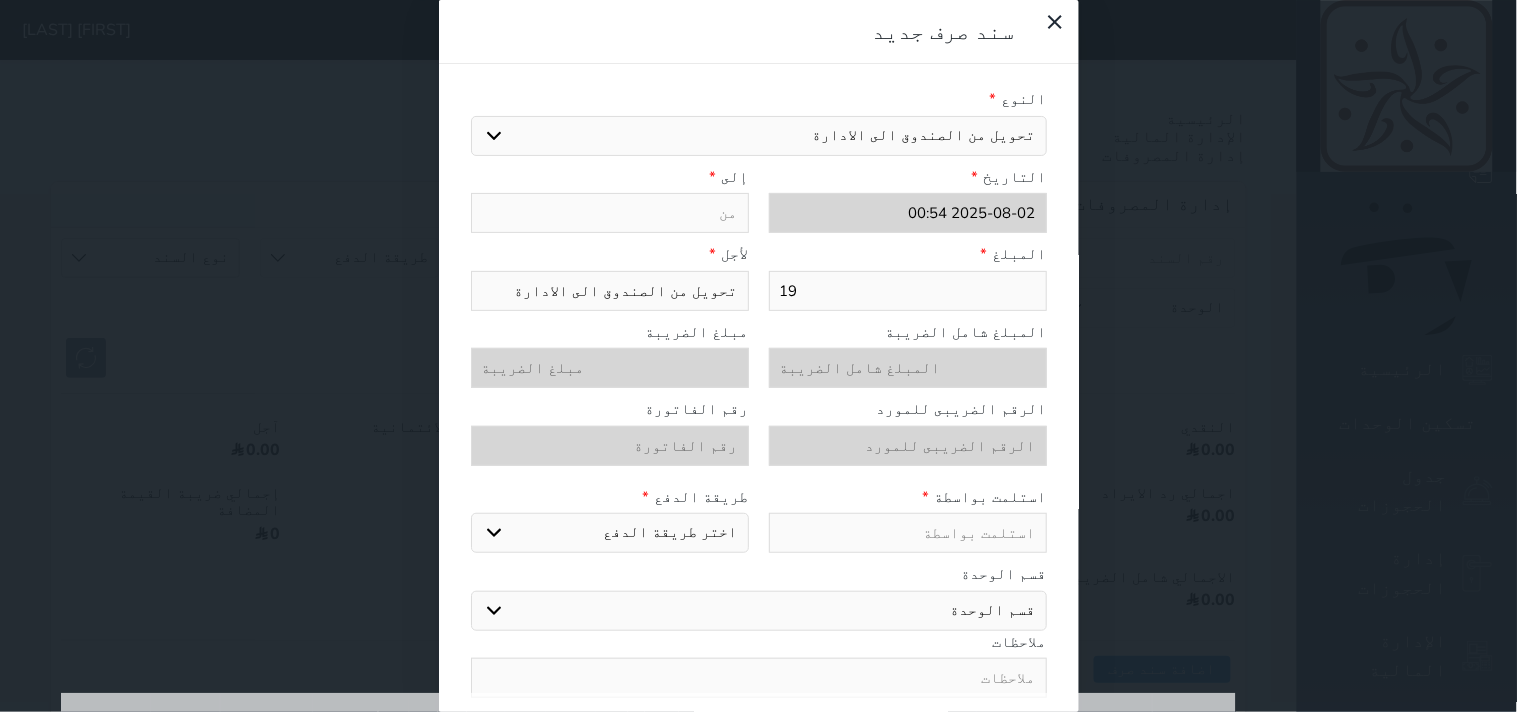 type on "193" 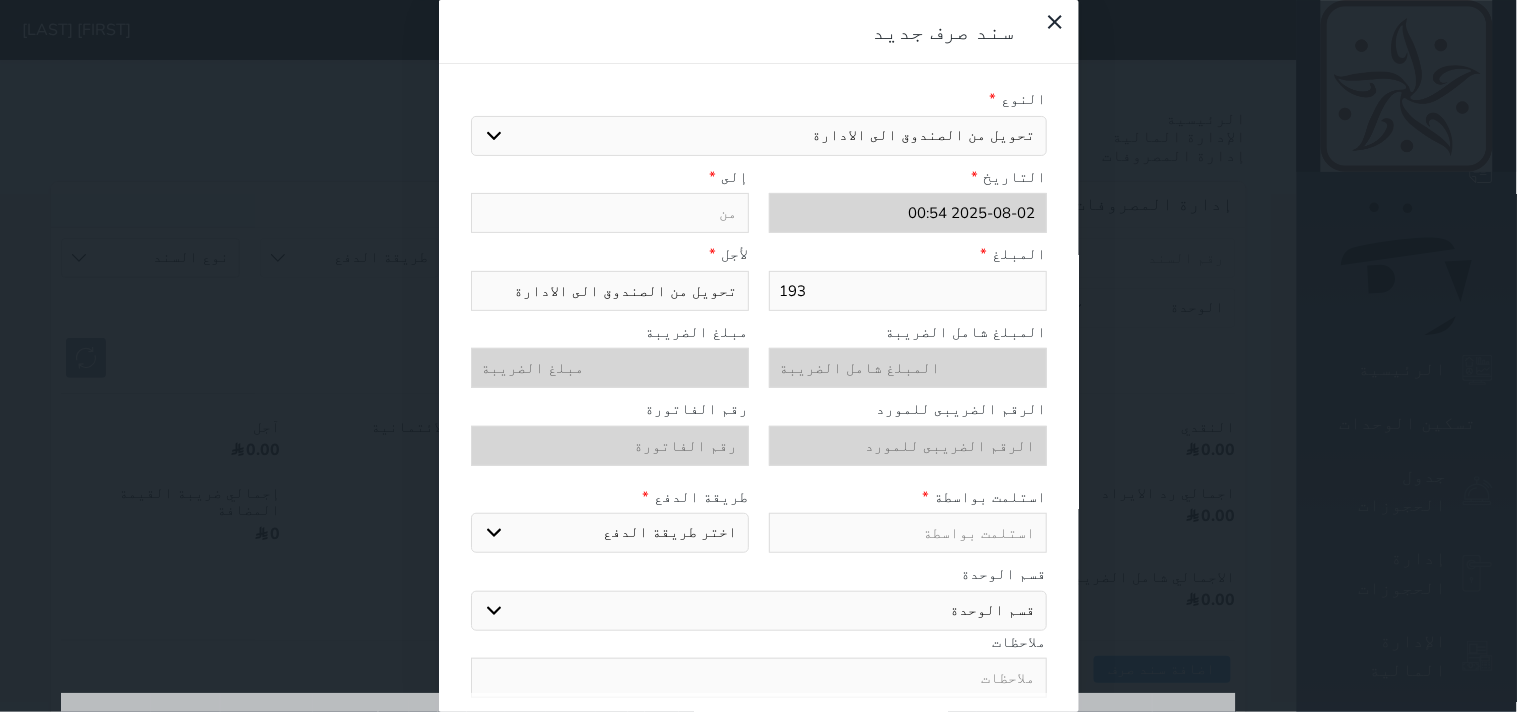 type on "1930" 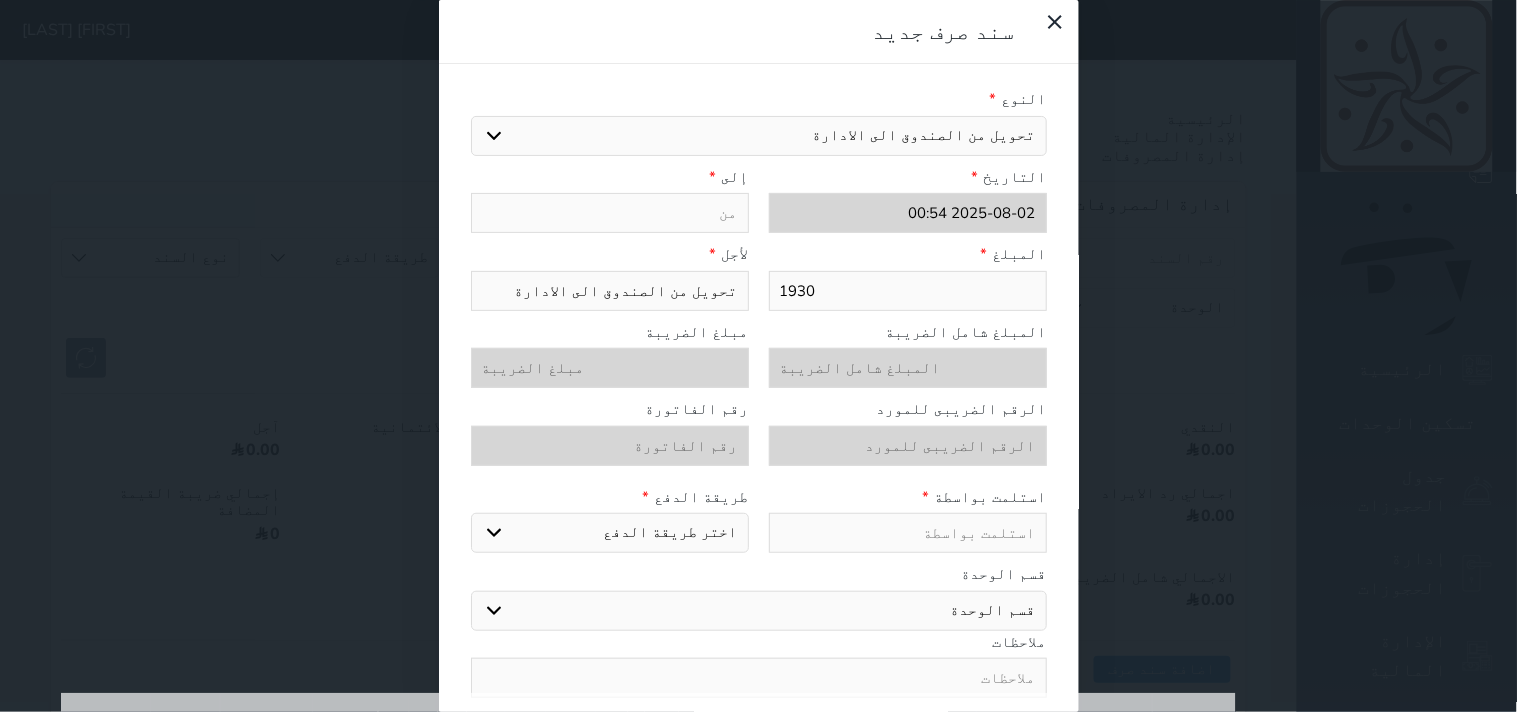 select 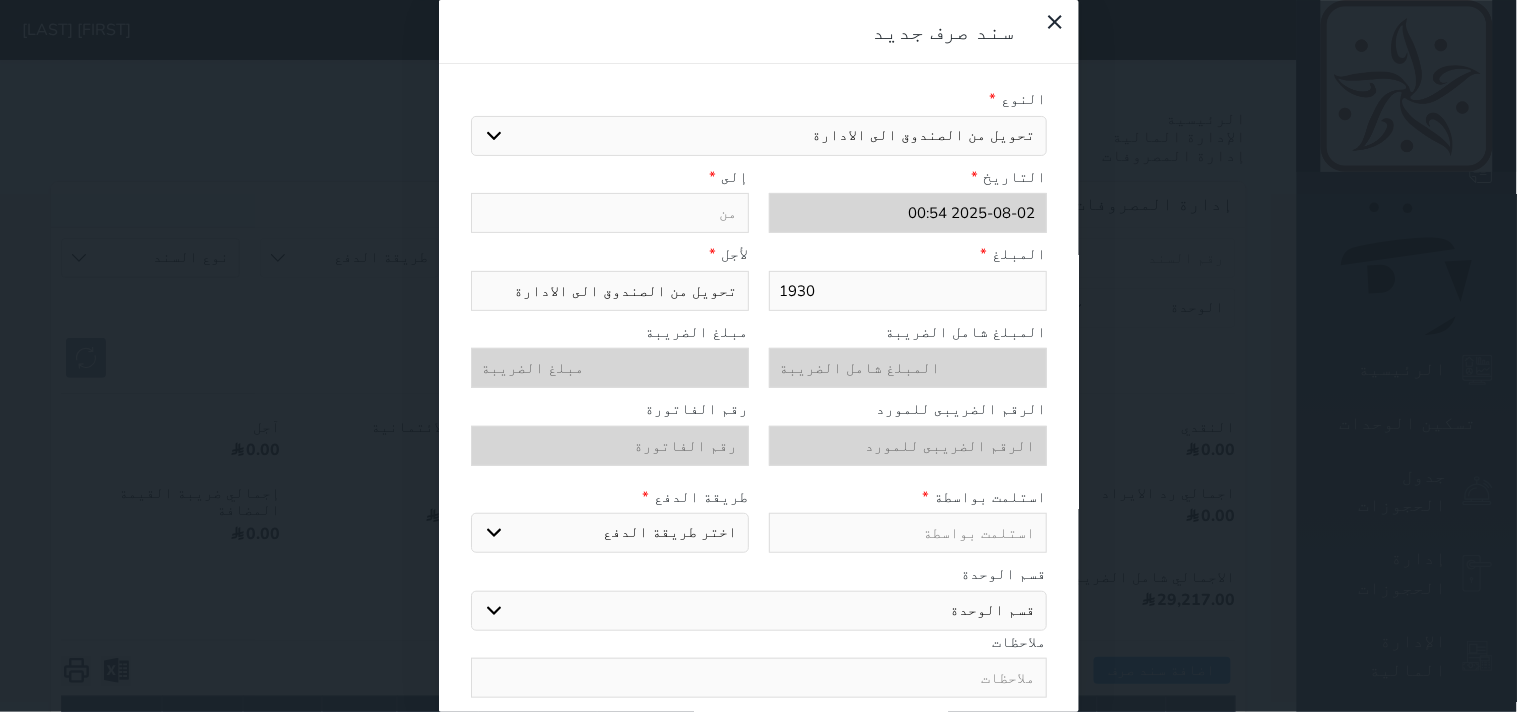 type on "1930" 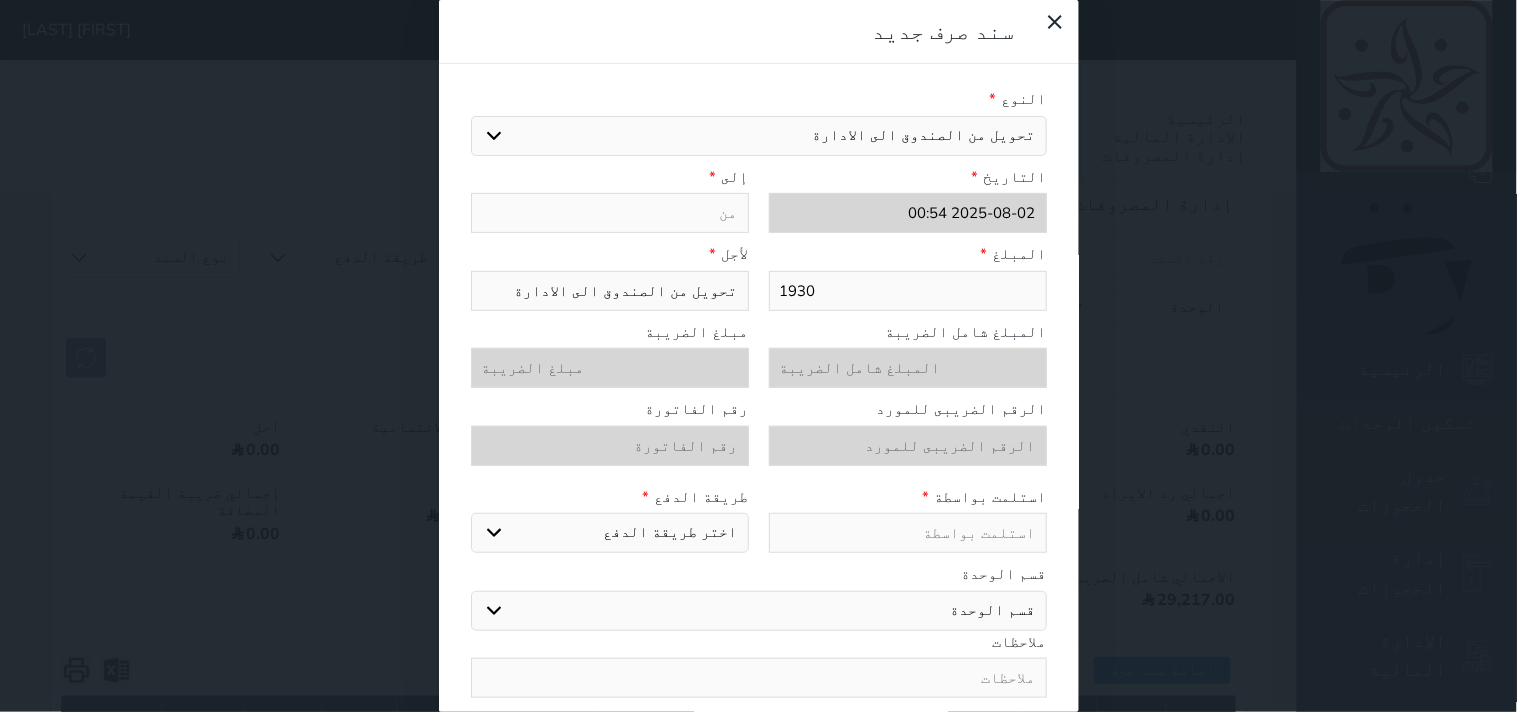type on "8" 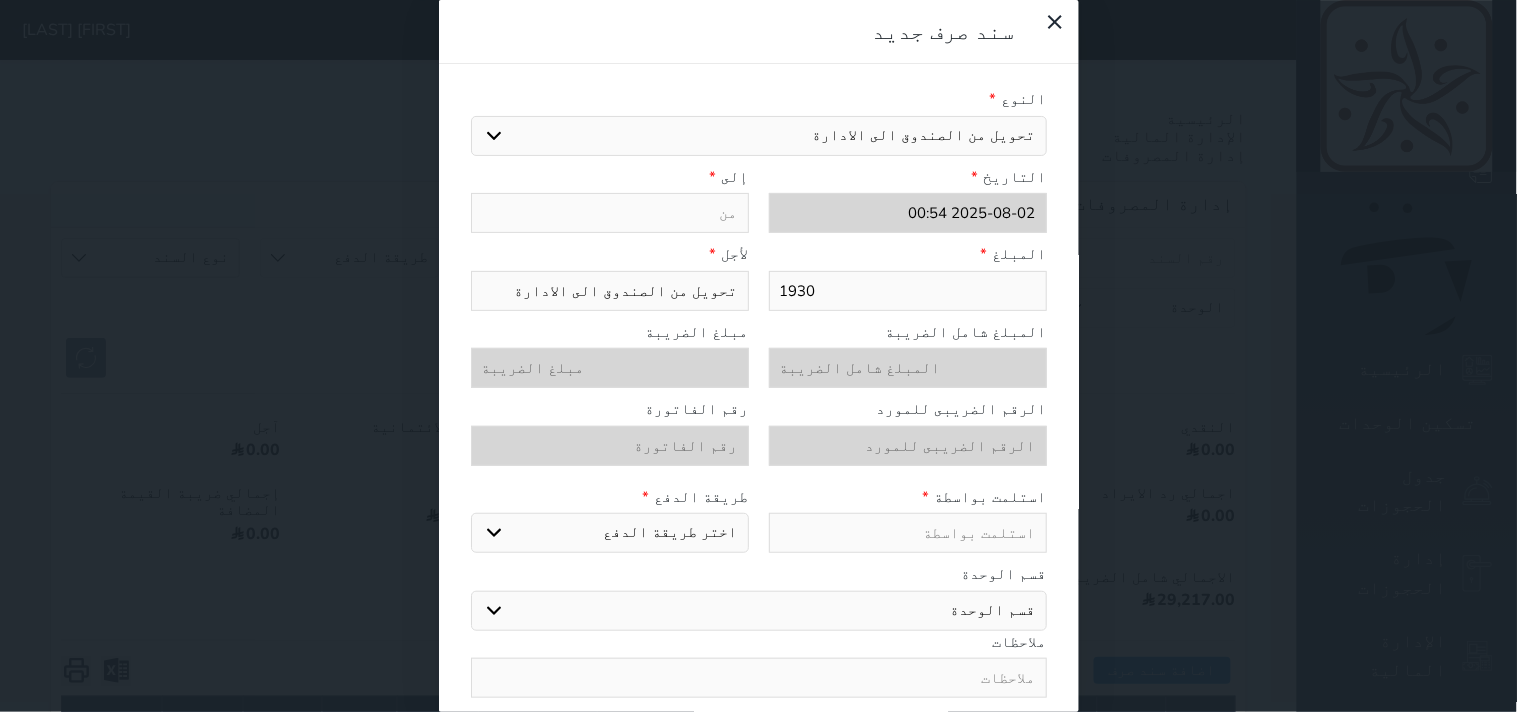 select 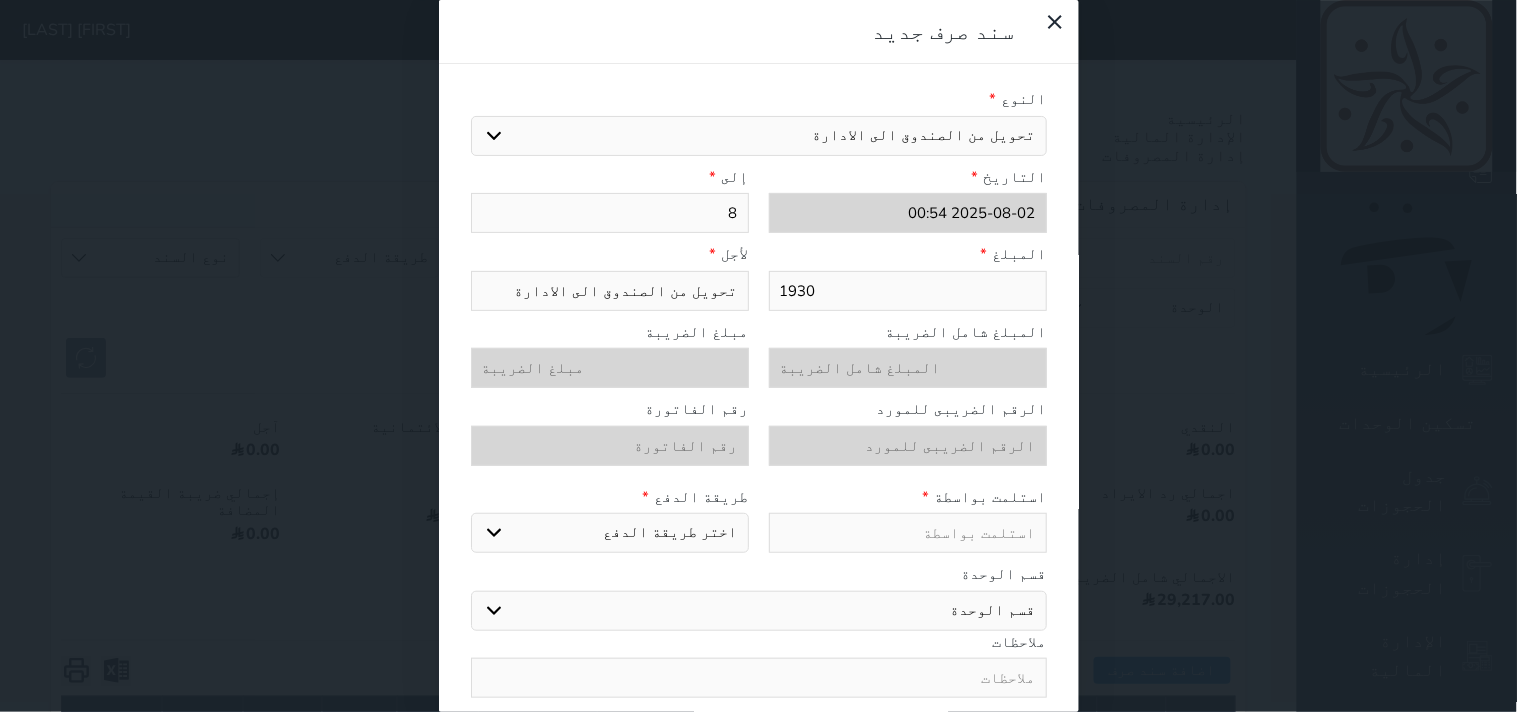type on "8/" 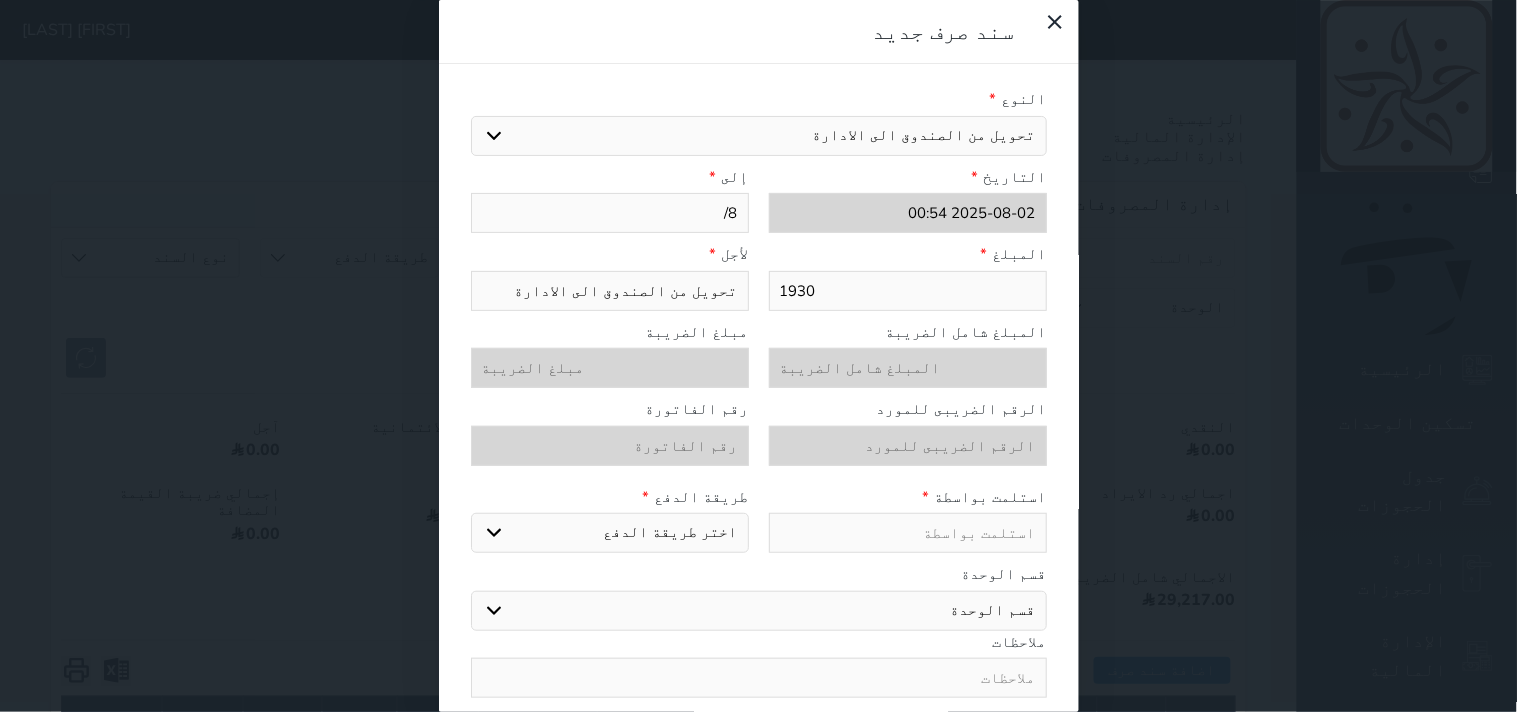 type on "[MONTH]/[DATE]" 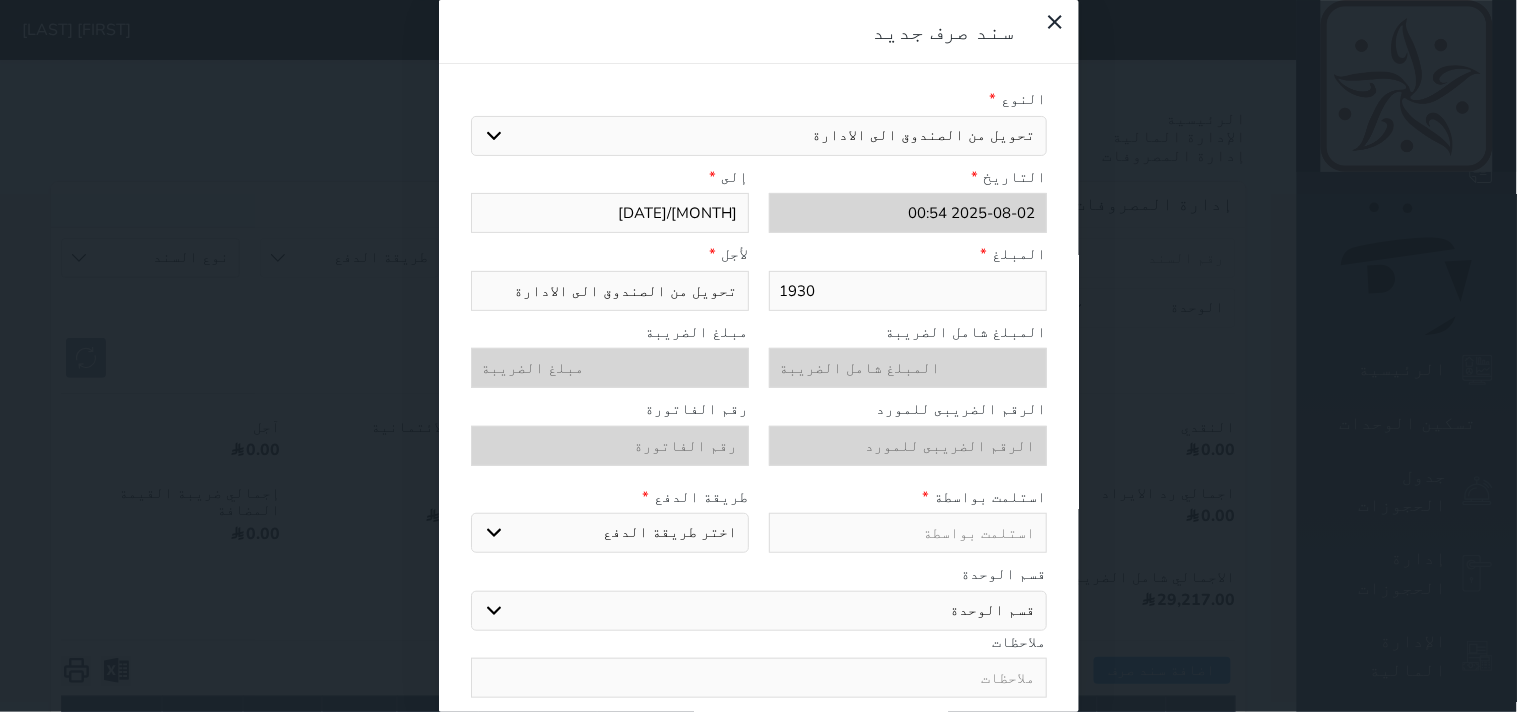 type on "[MONTH]/[DATE]" 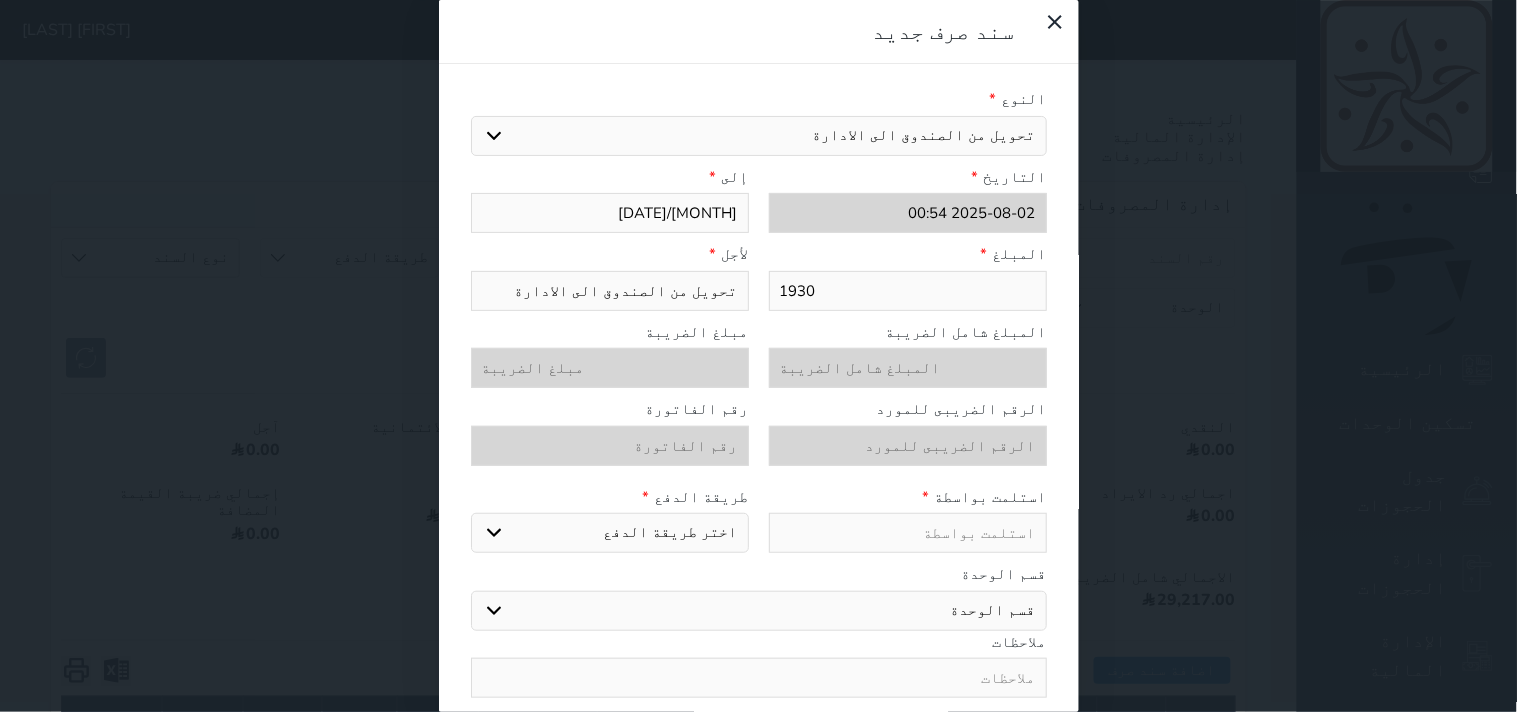 click on "اختر طريقة الدفع   دفع نقدى   تحويل بنكى   مدى   بطاقة ائتمان" at bounding box center [610, 533] 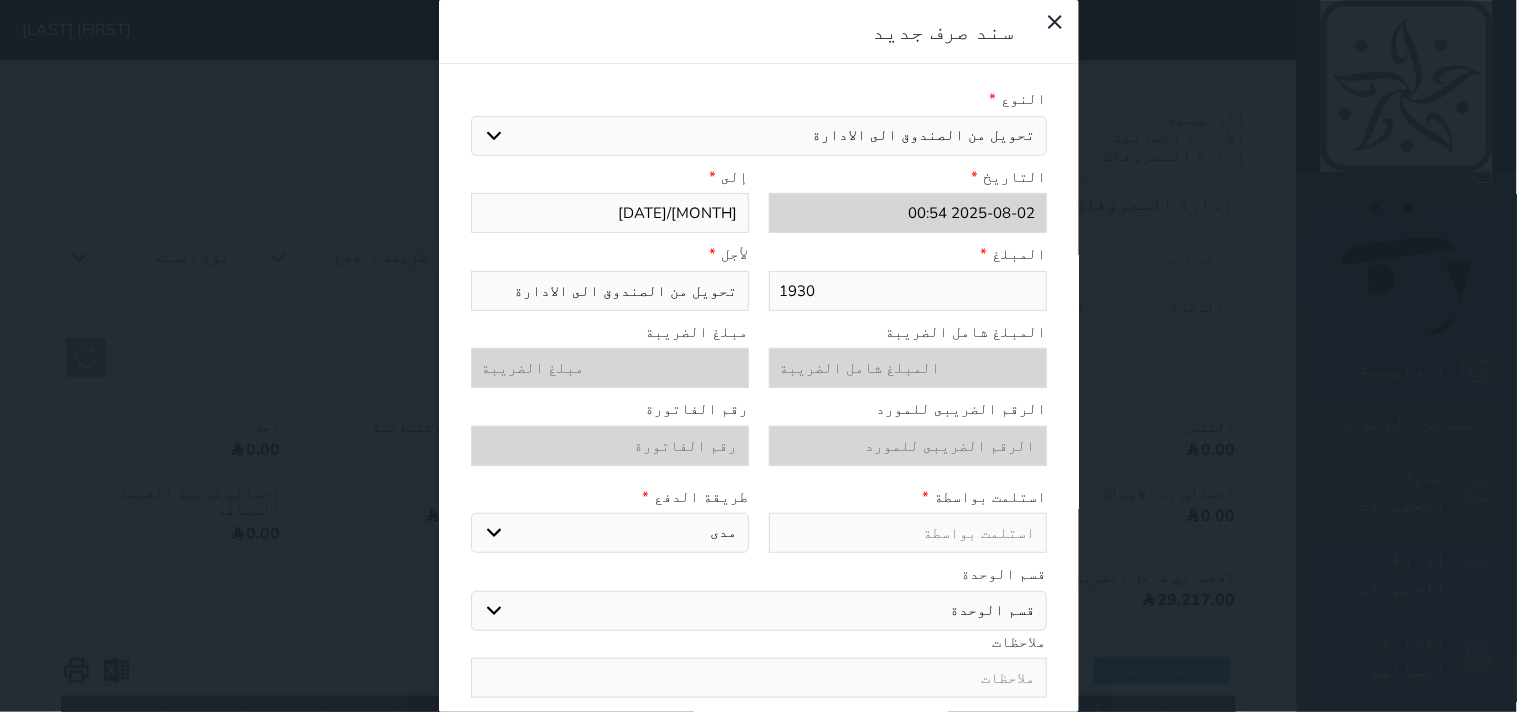 click on "اختر طريقة الدفع   دفع نقدى   تحويل بنكى   مدى   بطاقة ائتمان" at bounding box center (610, 533) 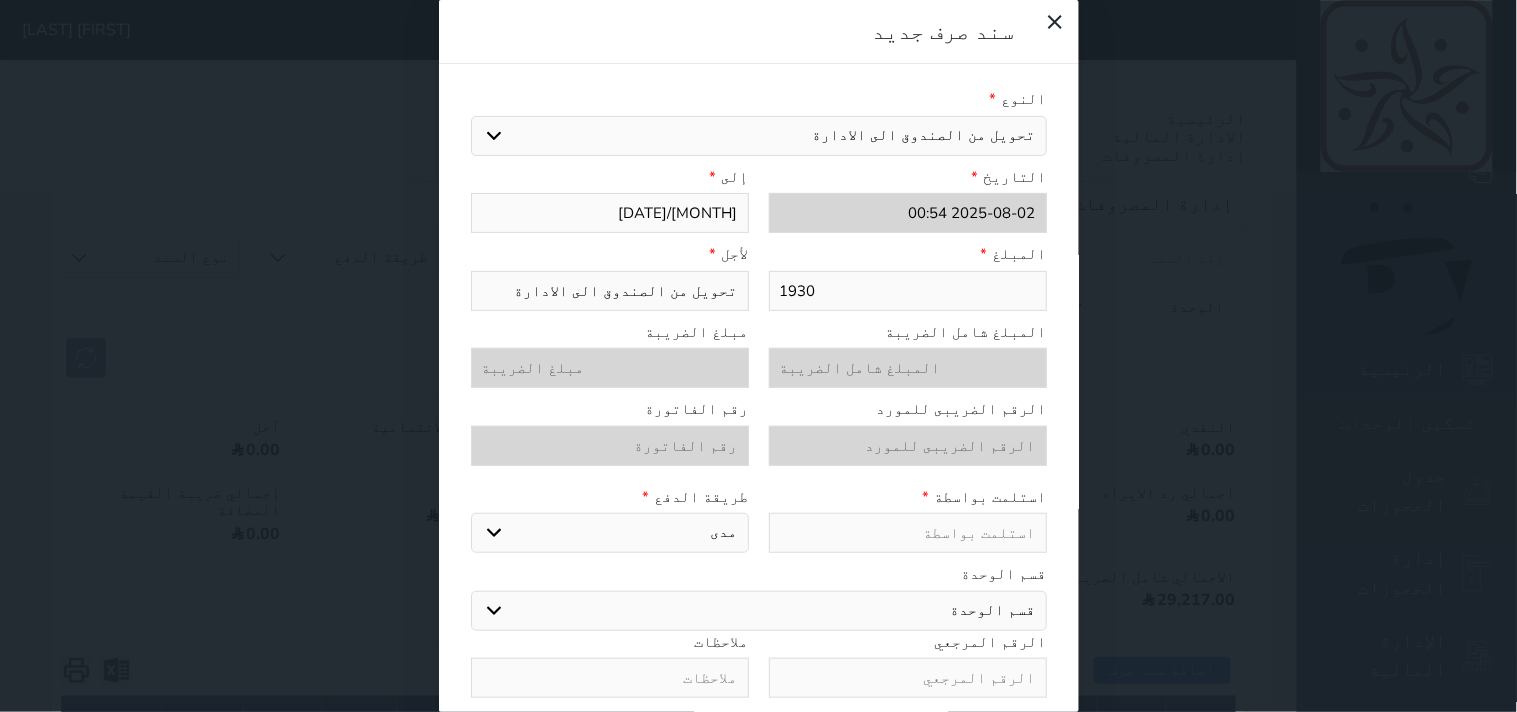 click at bounding box center [908, 533] 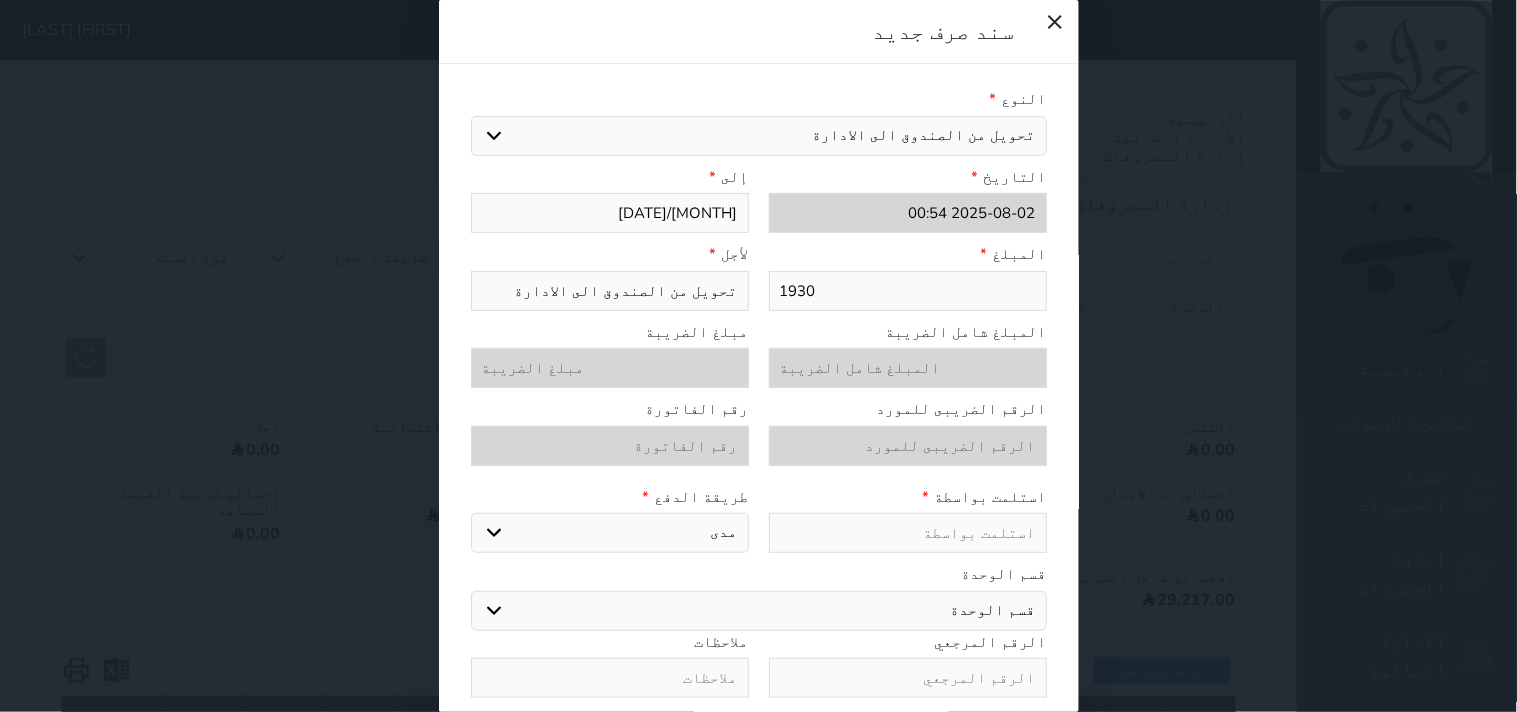 click at bounding box center (908, 533) 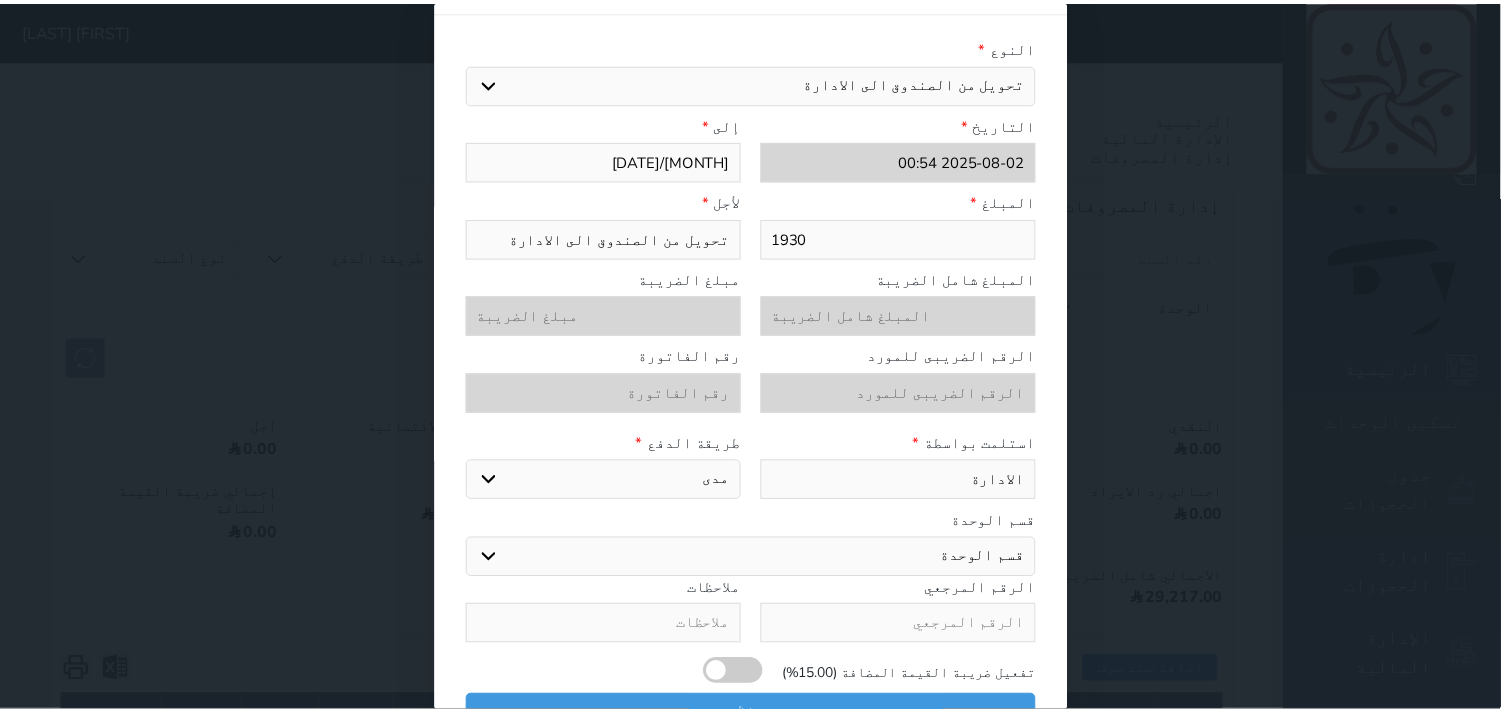 scroll, scrollTop: 76, scrollLeft: 0, axis: vertical 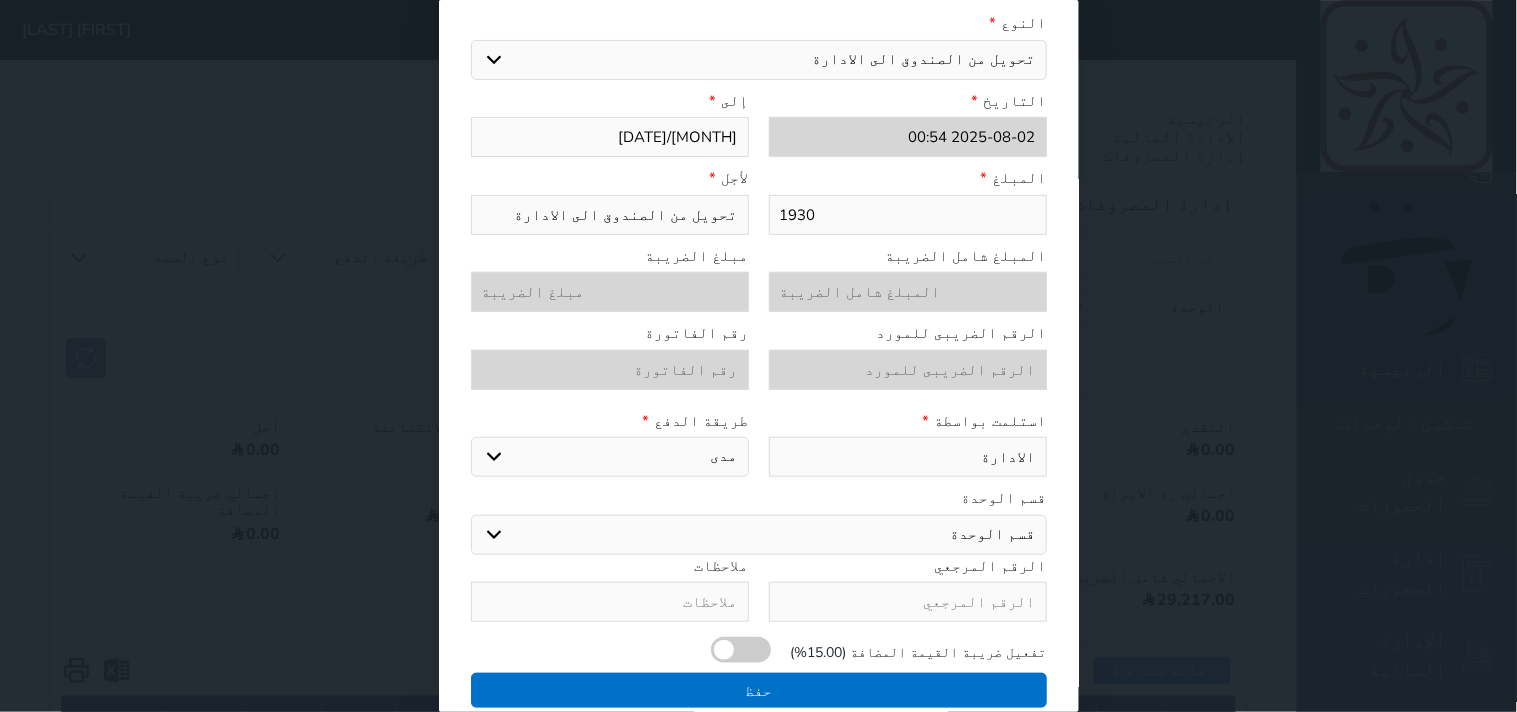 type on "الادارة" 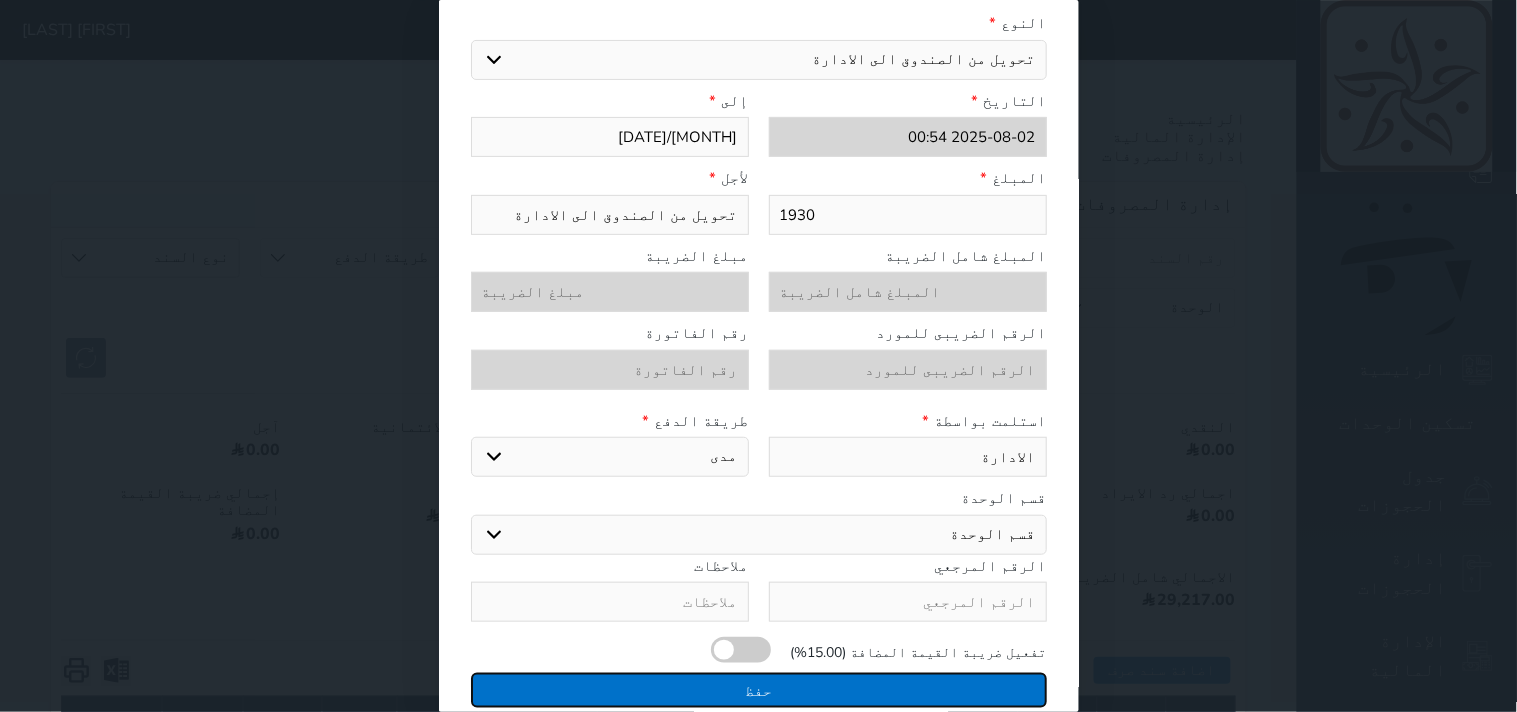 click on "حفظ" at bounding box center (759, 690) 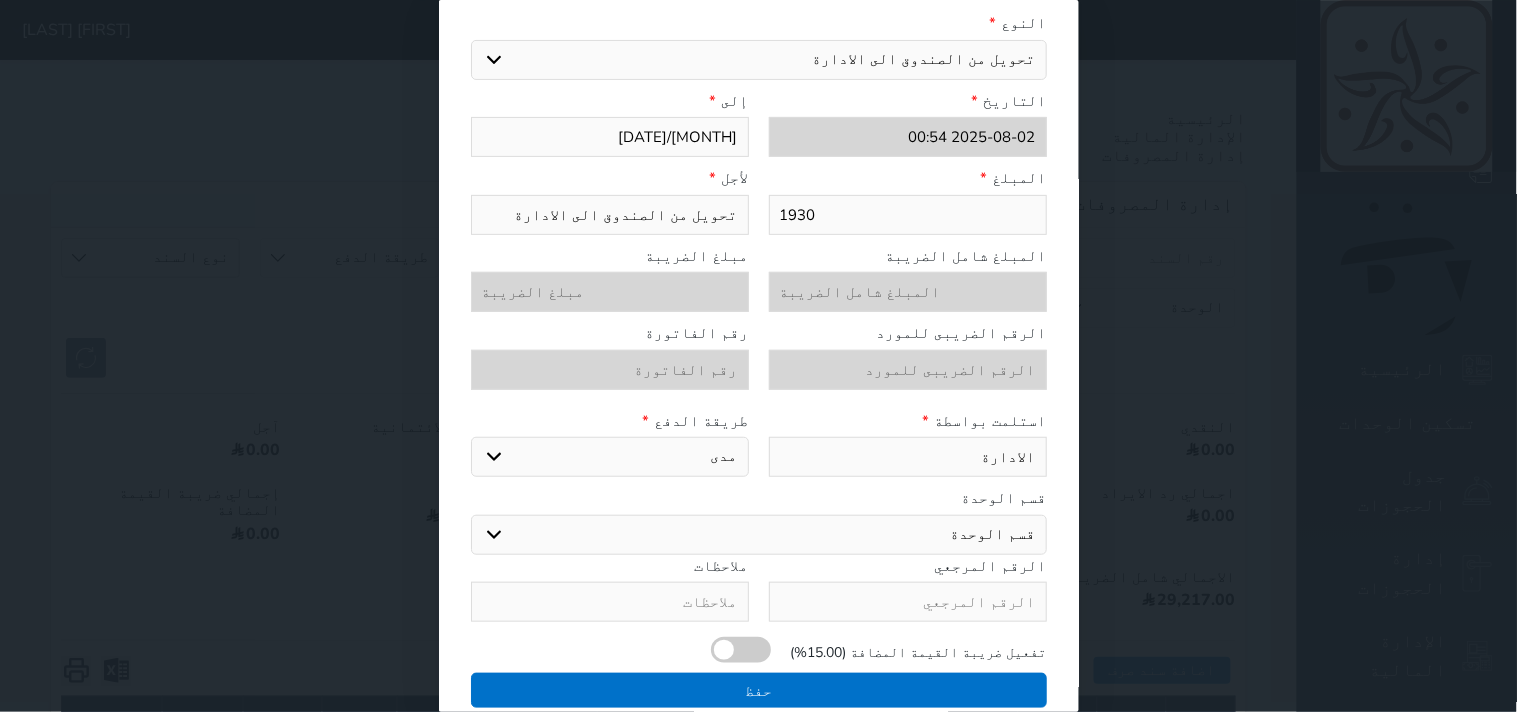 select 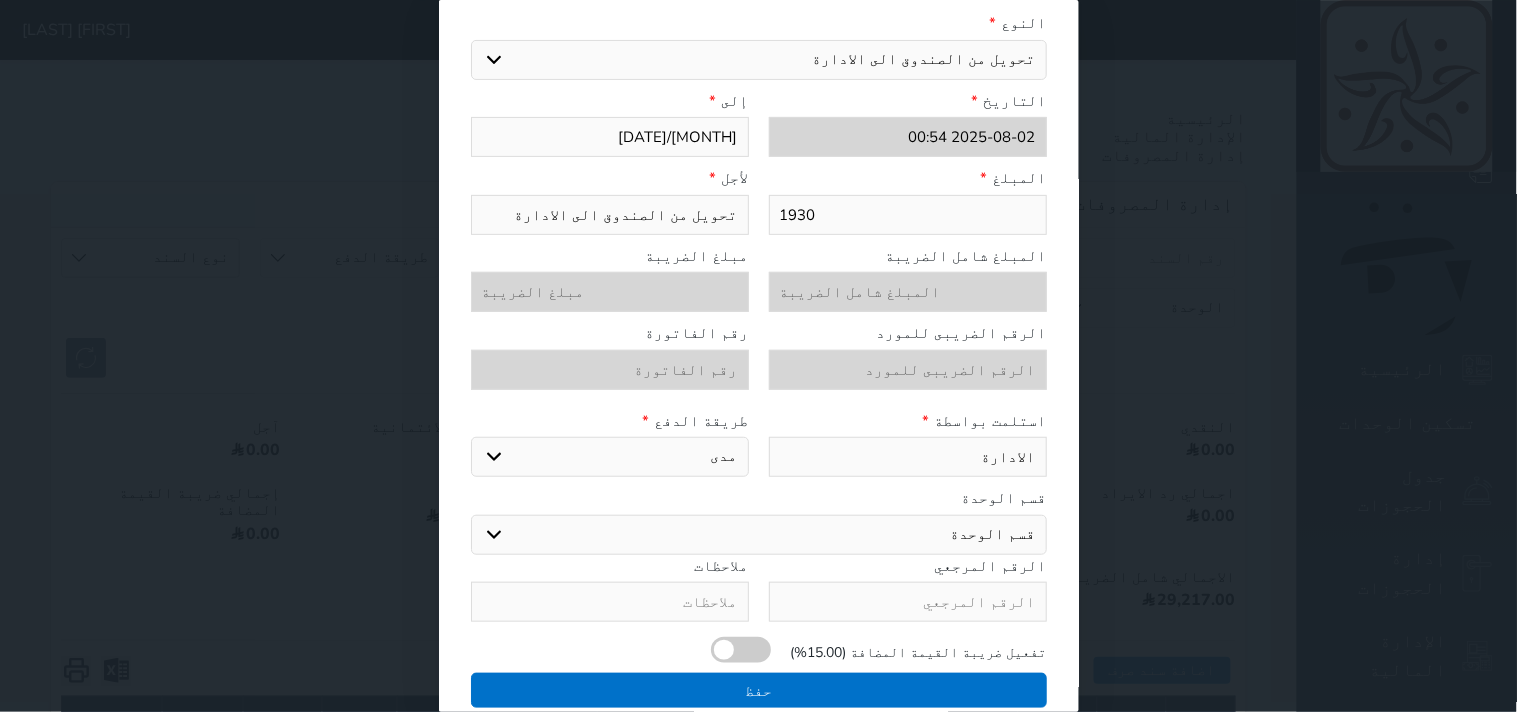 type 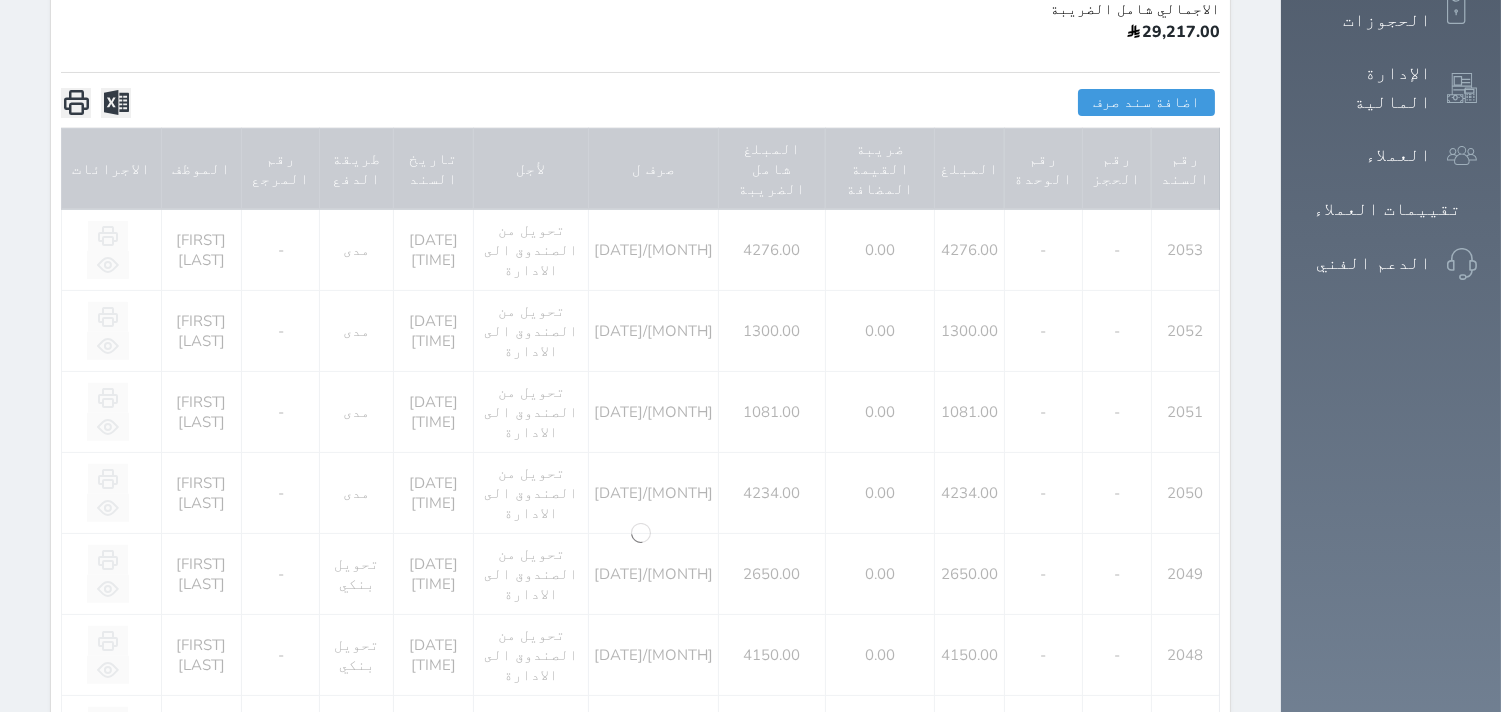 scroll, scrollTop: 572, scrollLeft: 0, axis: vertical 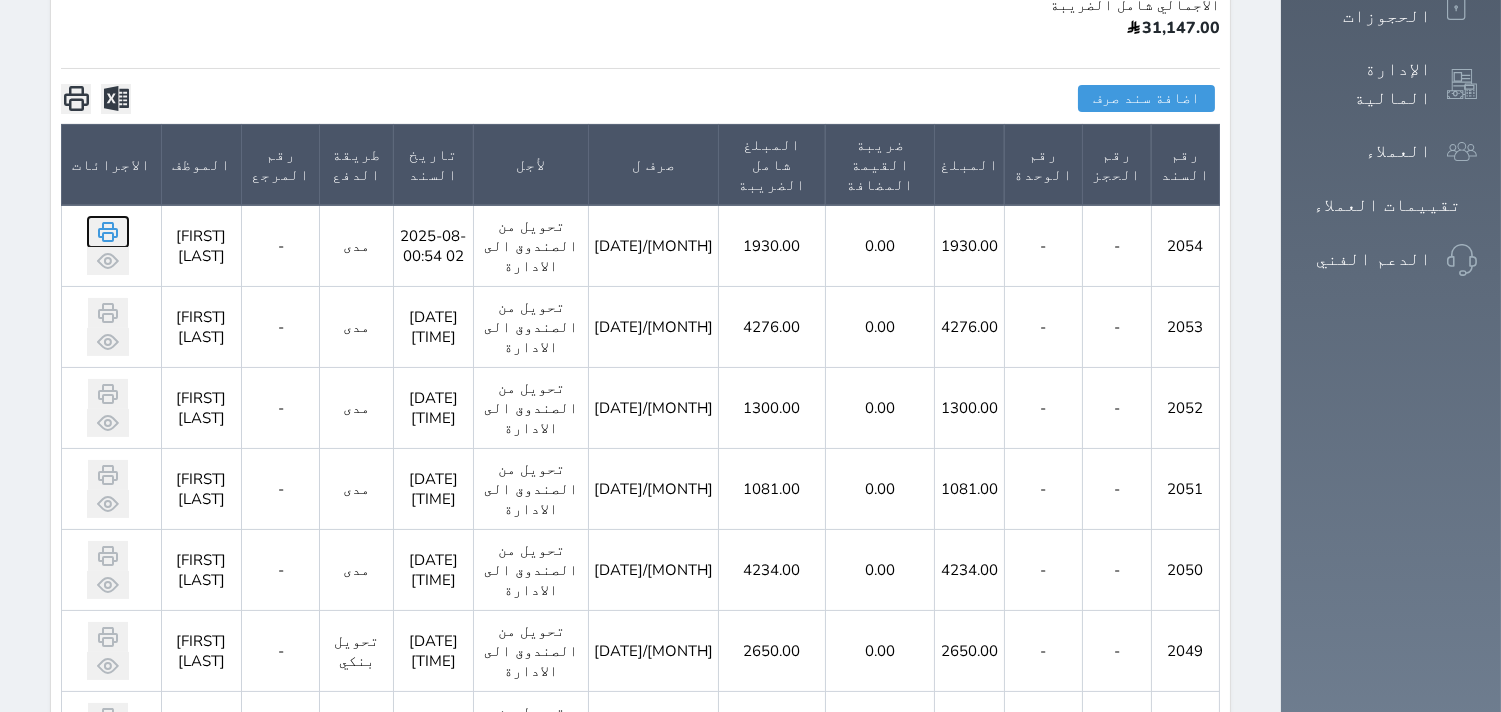 click 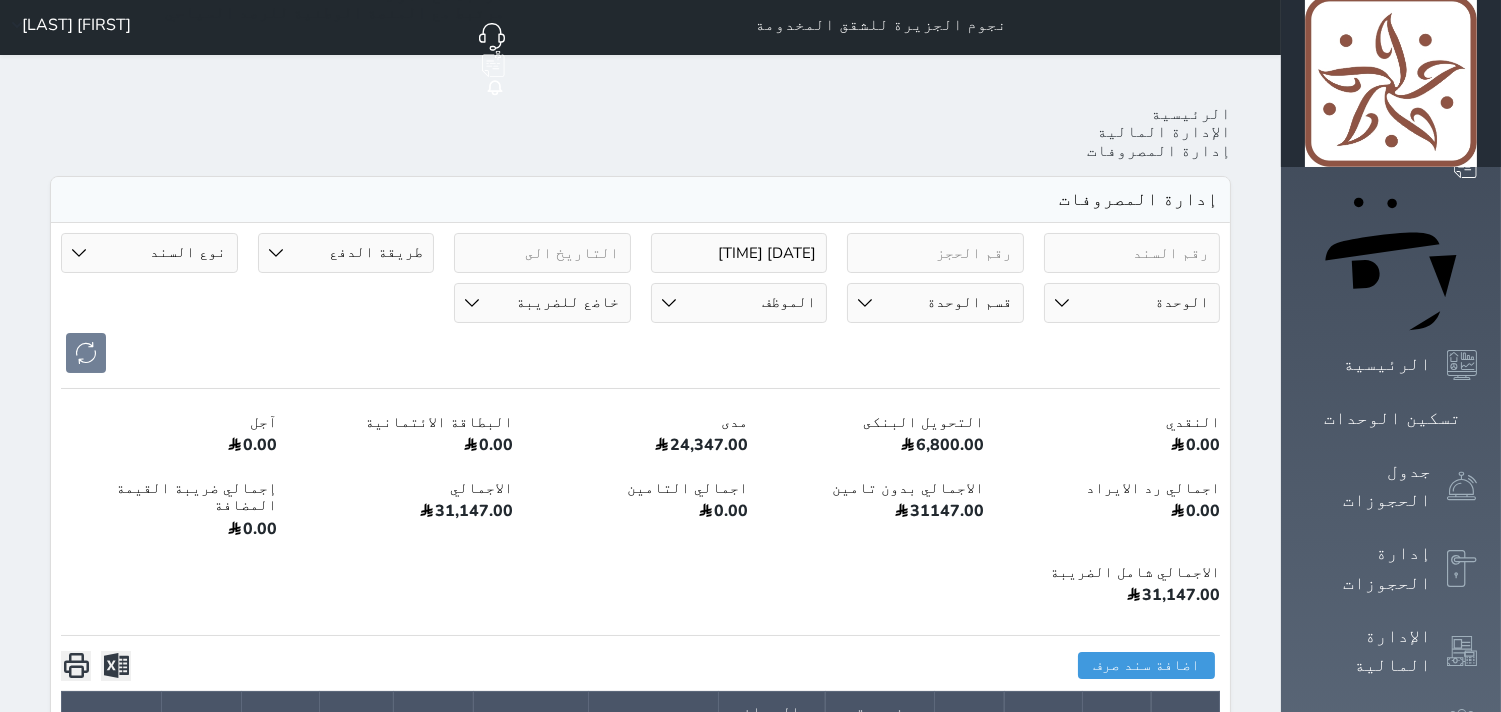 scroll, scrollTop: 0, scrollLeft: 0, axis: both 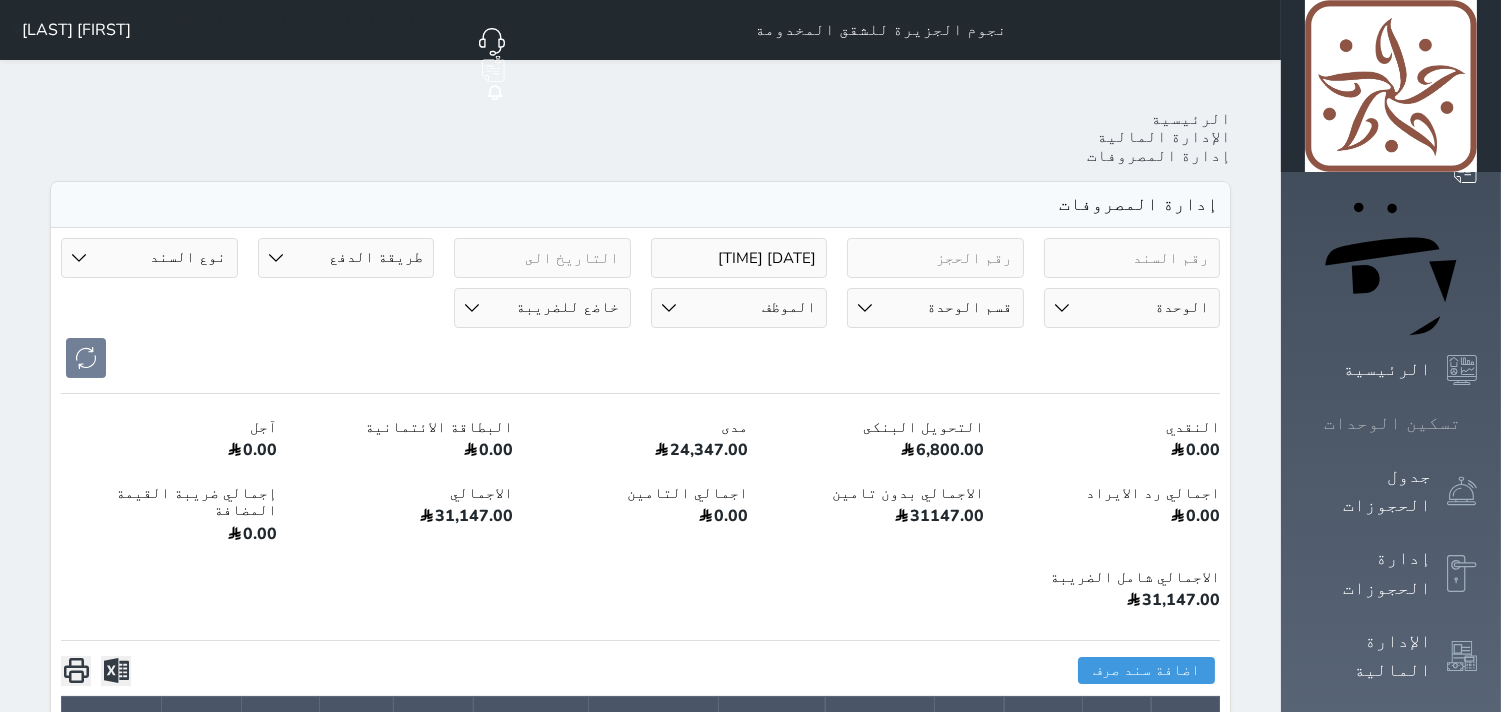 click 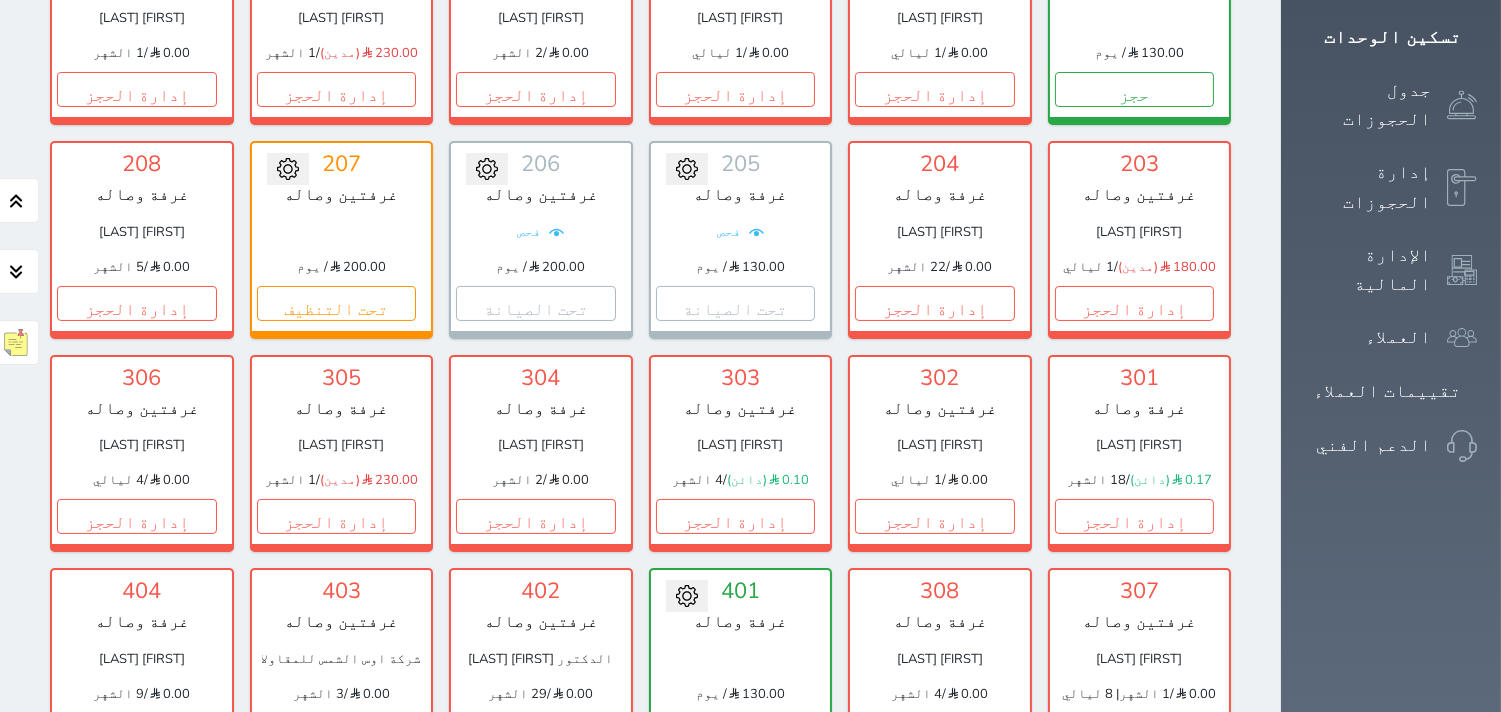 scroll, scrollTop: 188, scrollLeft: 0, axis: vertical 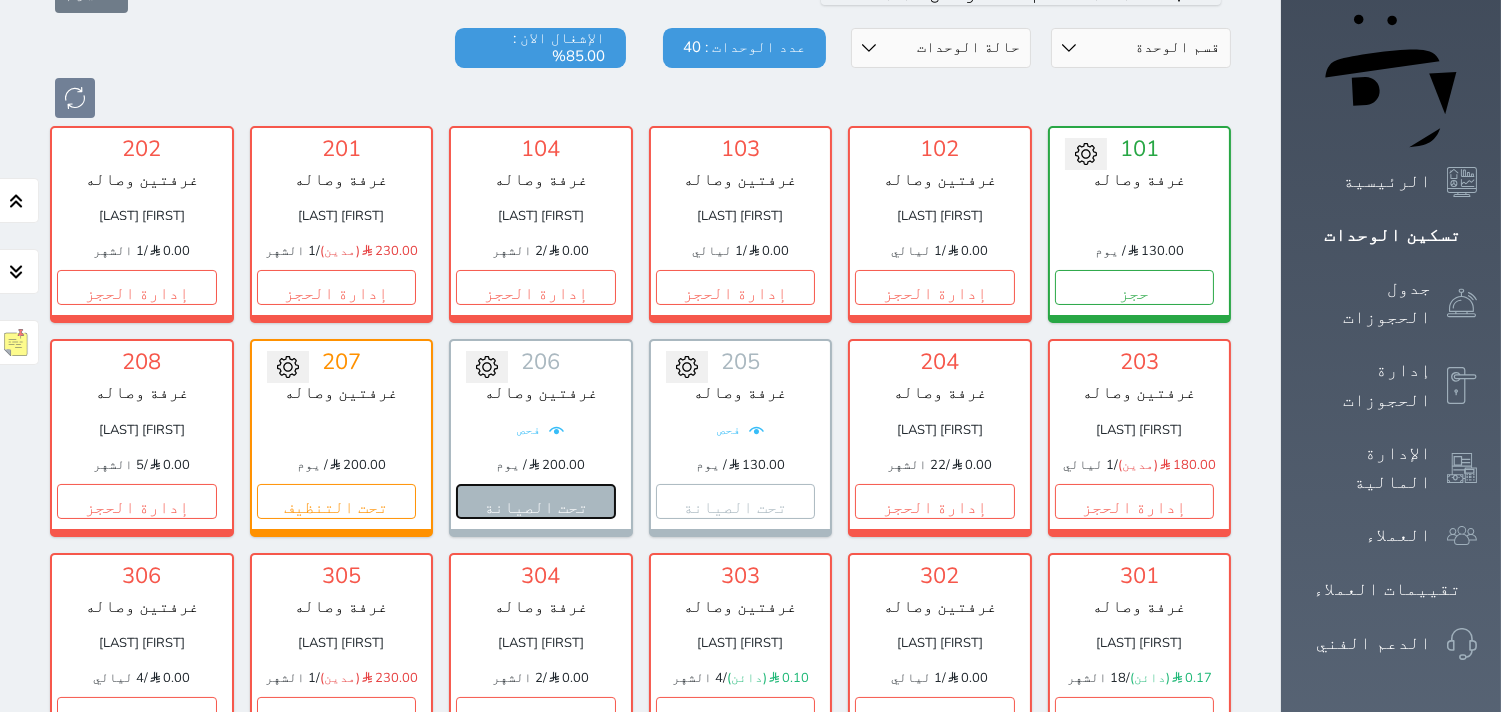 click on "تحت الصيانة" at bounding box center [536, 501] 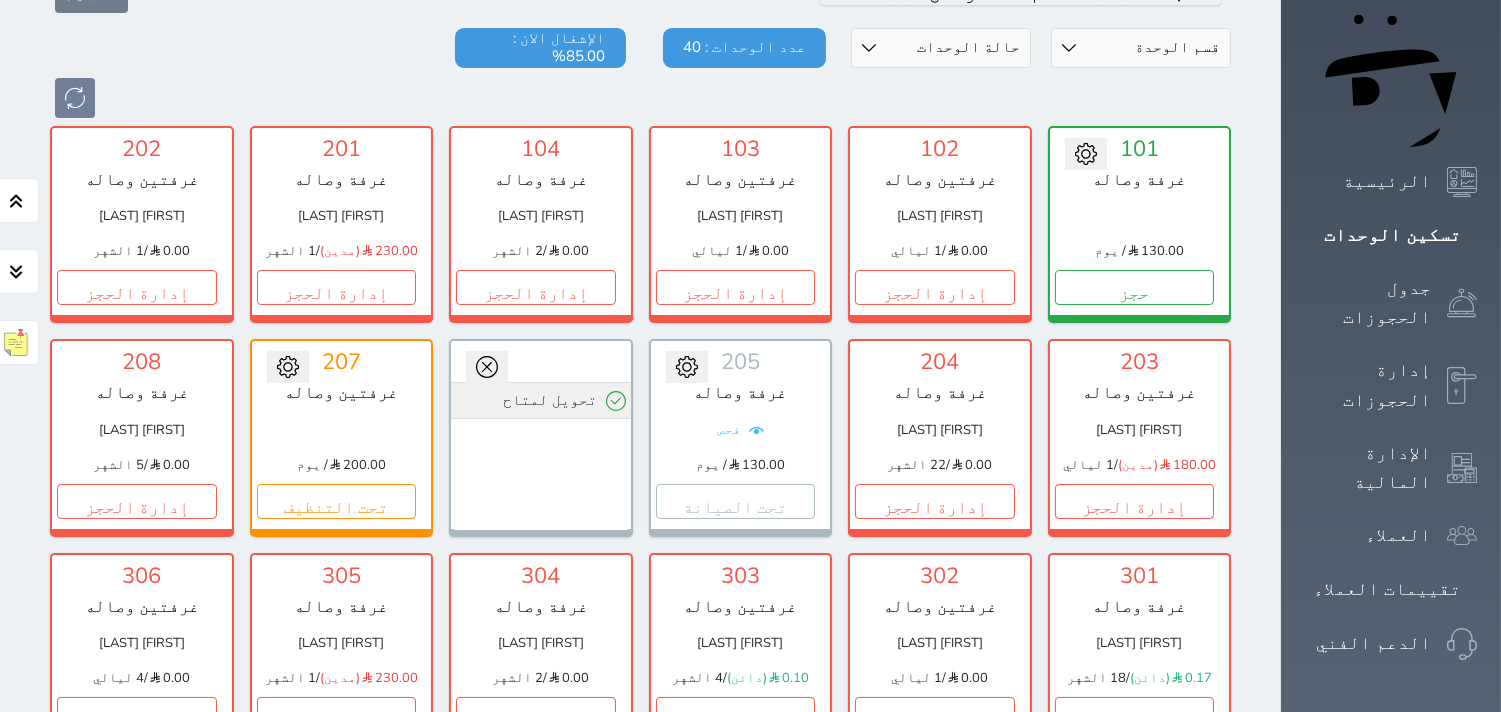 click on "تحويل لمتاح" at bounding box center [541, 400] 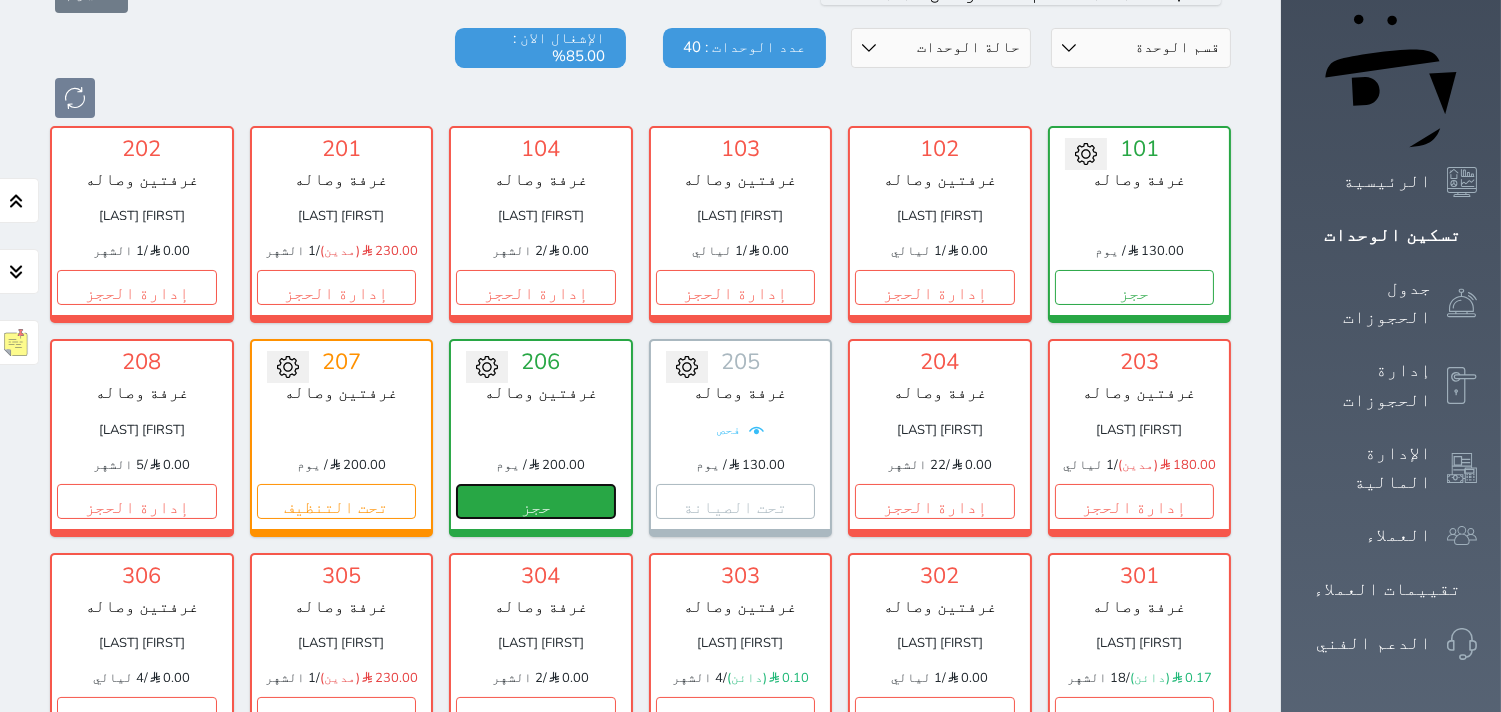 click on "حجز" at bounding box center [536, 501] 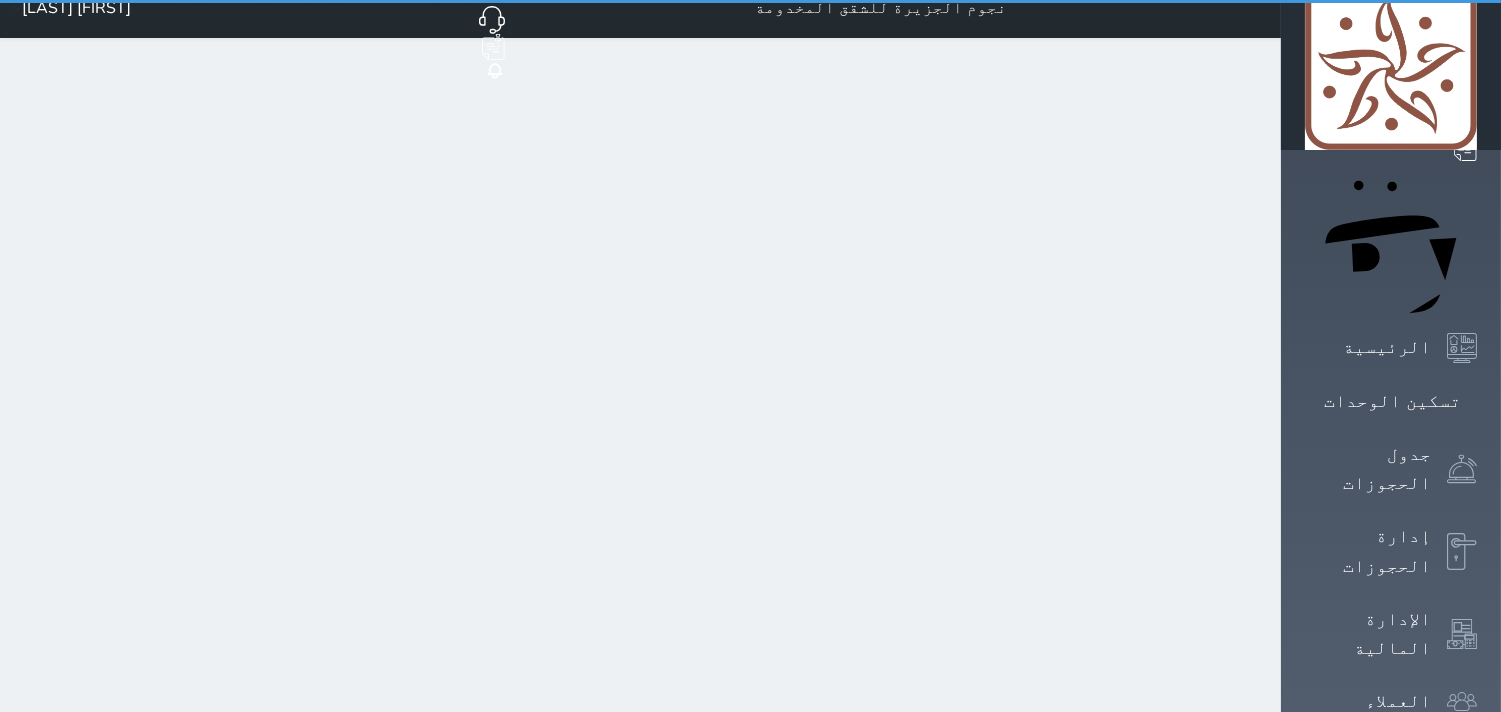 scroll, scrollTop: 0, scrollLeft: 0, axis: both 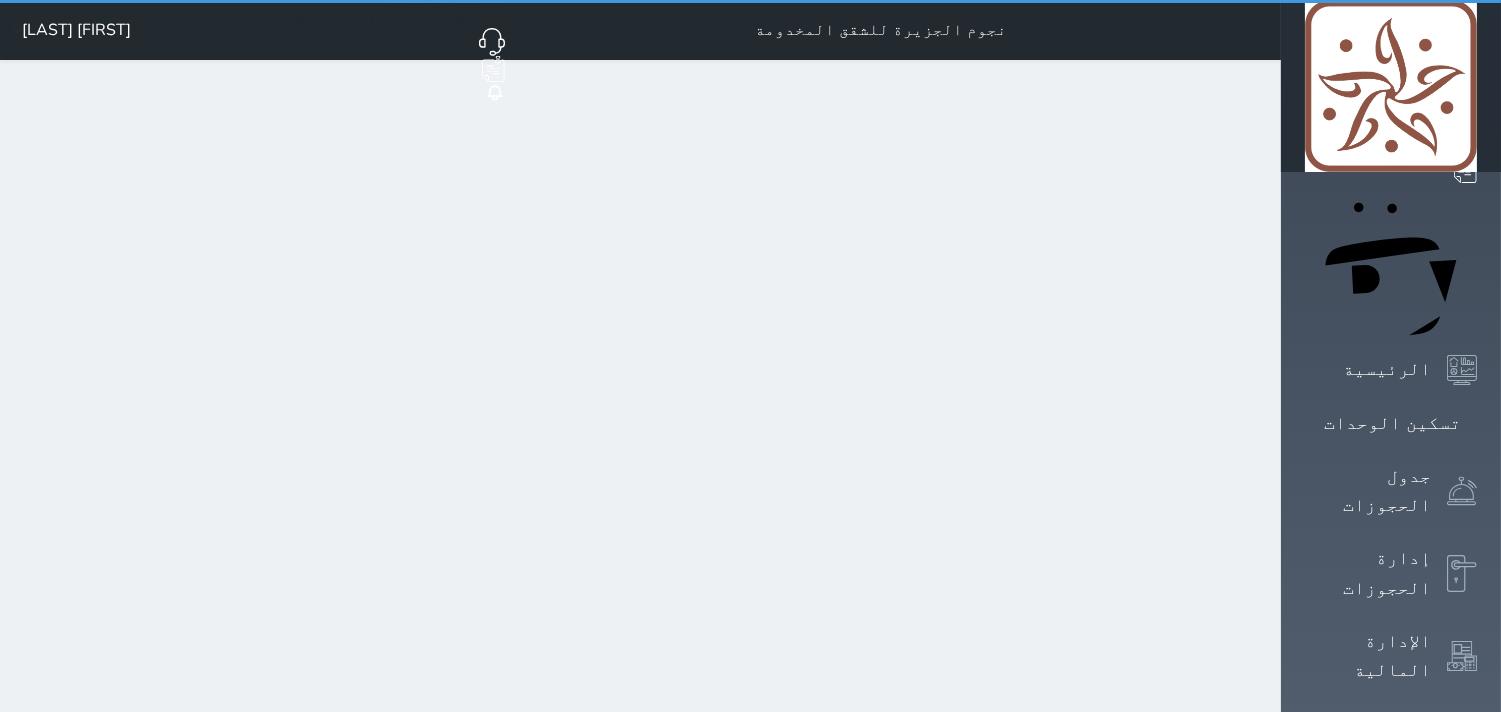 select on "1" 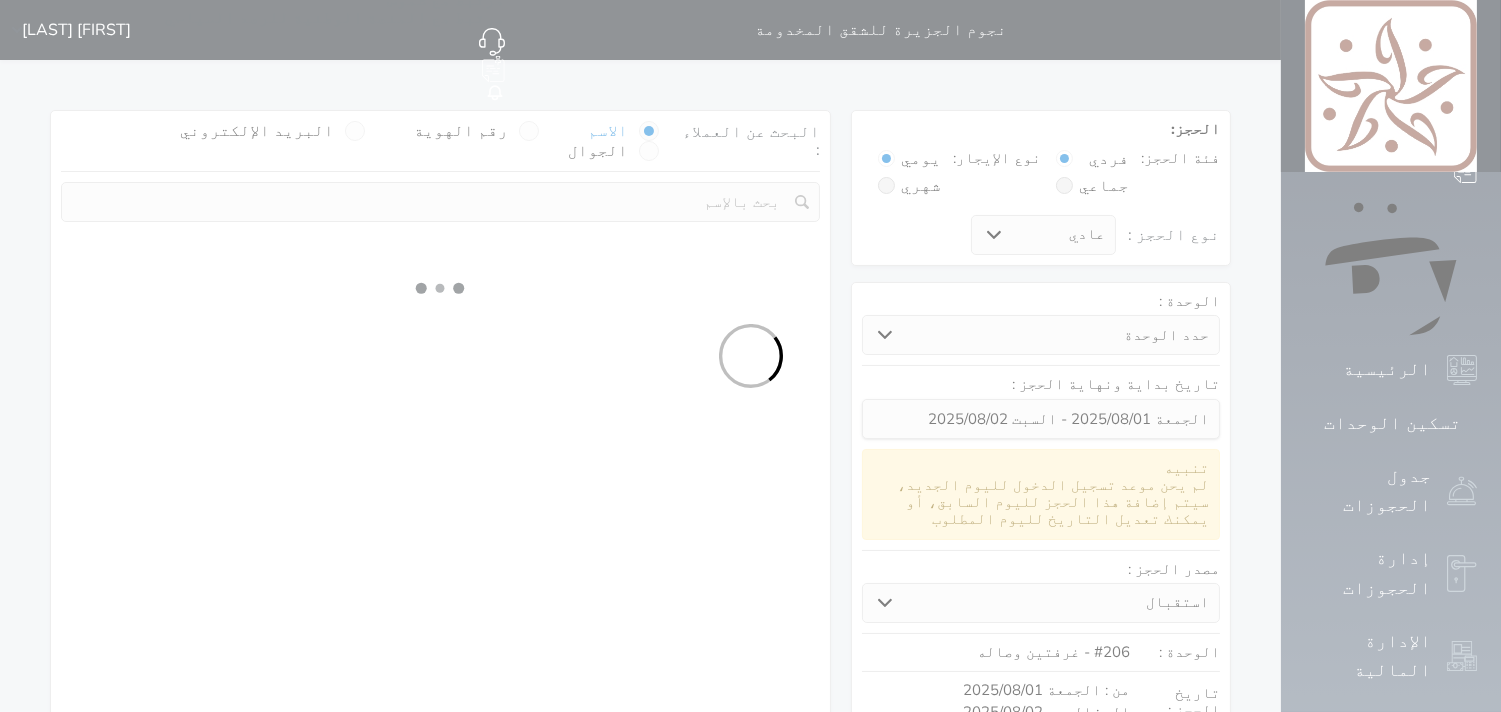 select 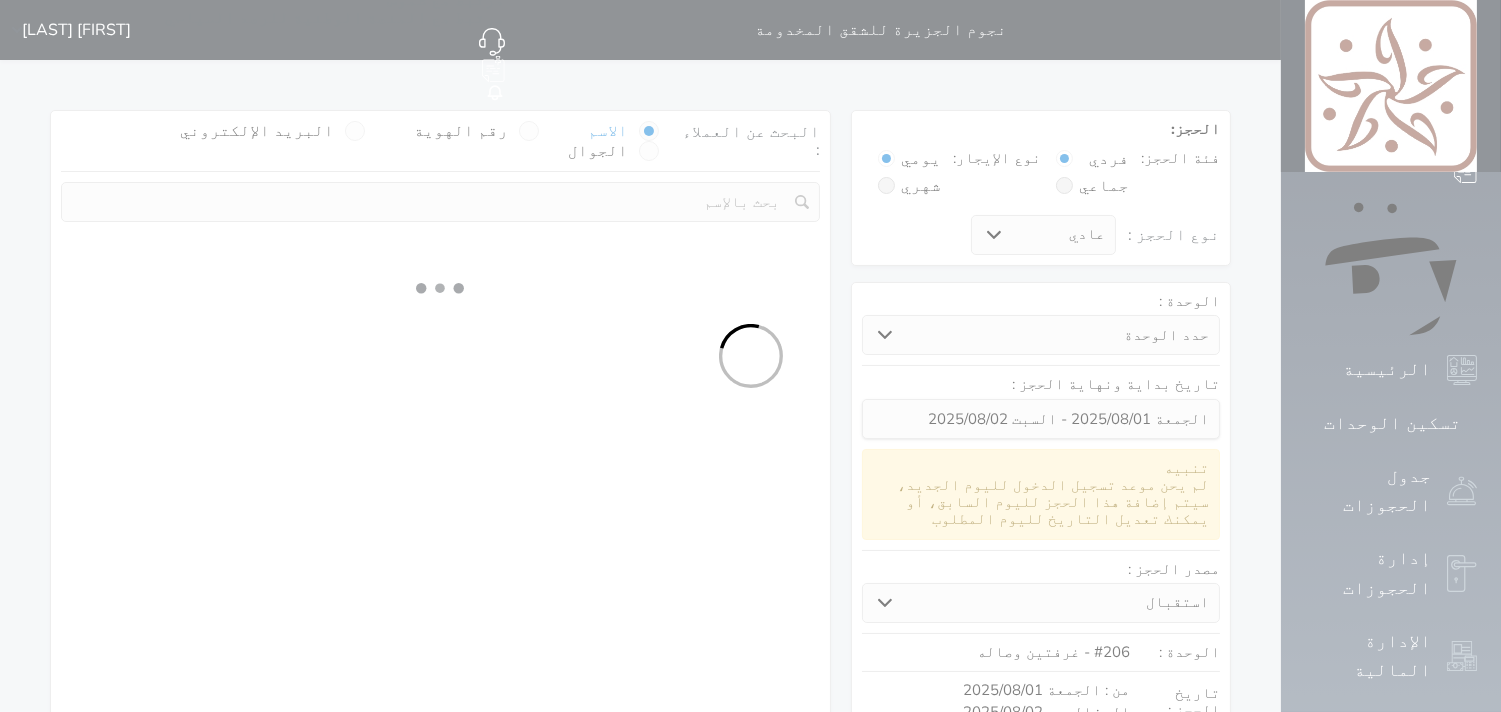 select on "113" 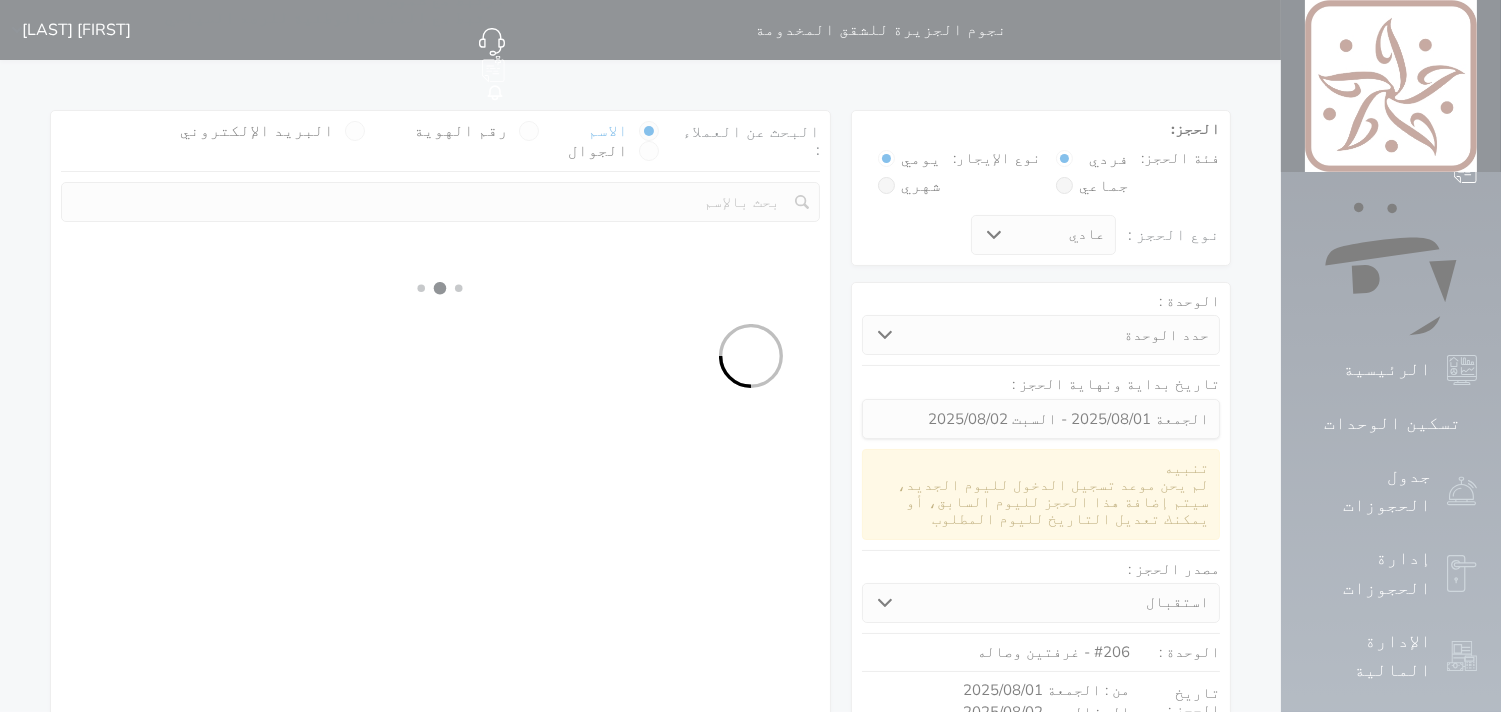 select on "1" 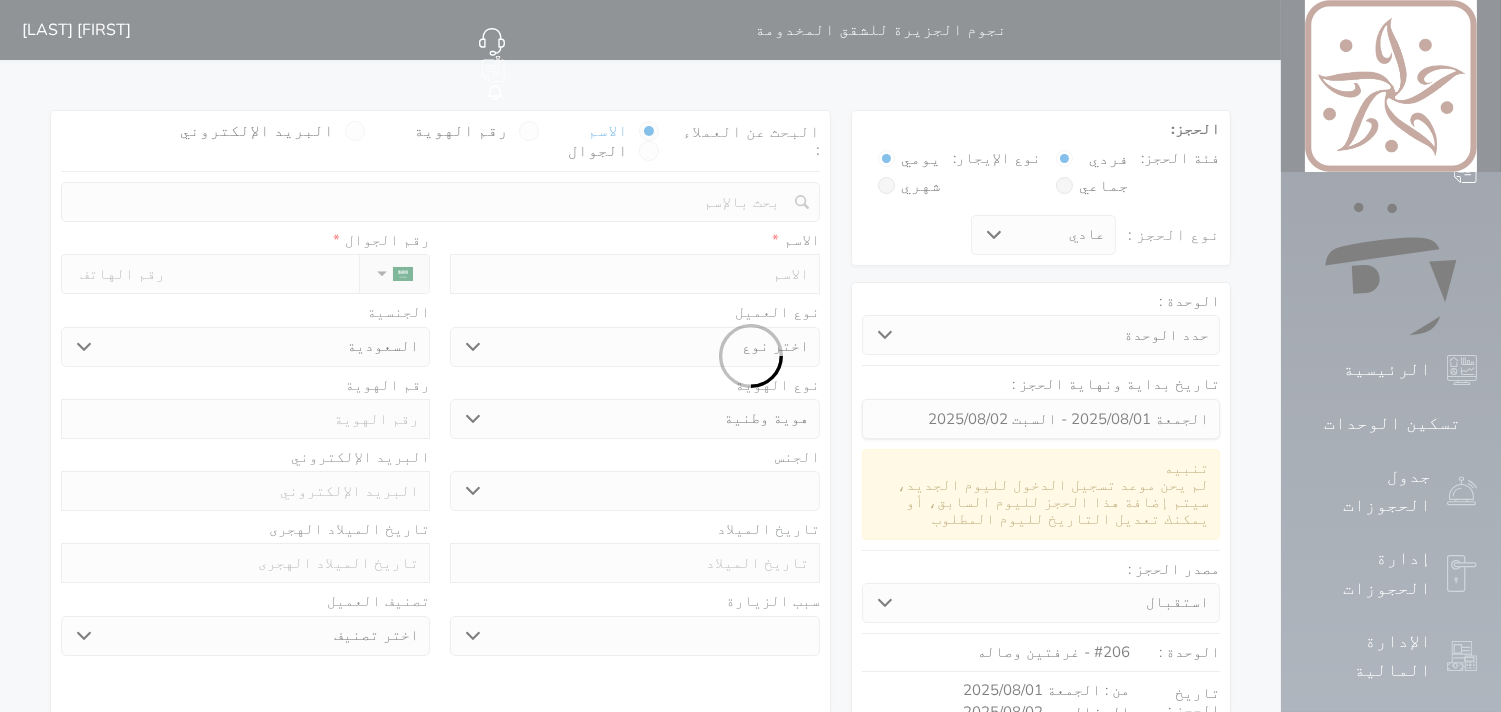 select 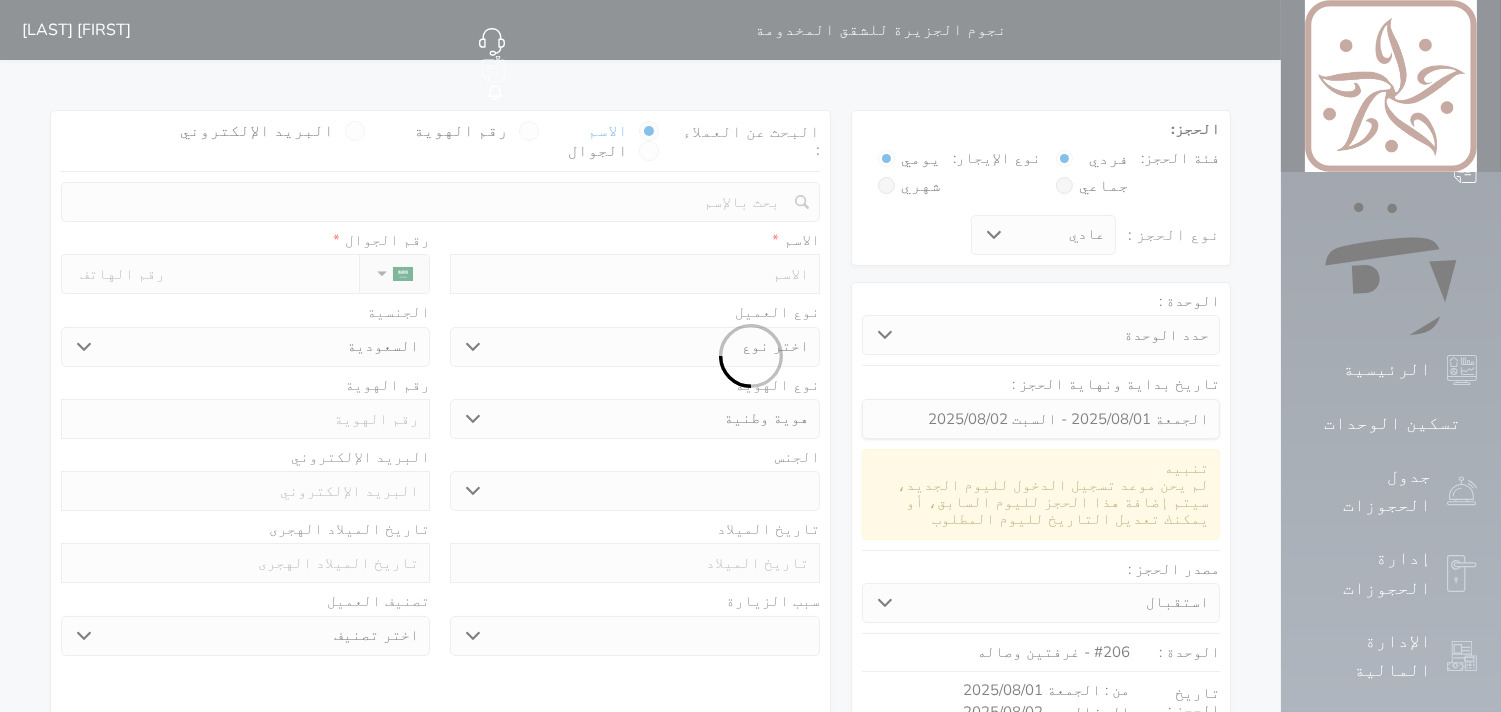 select on "1" 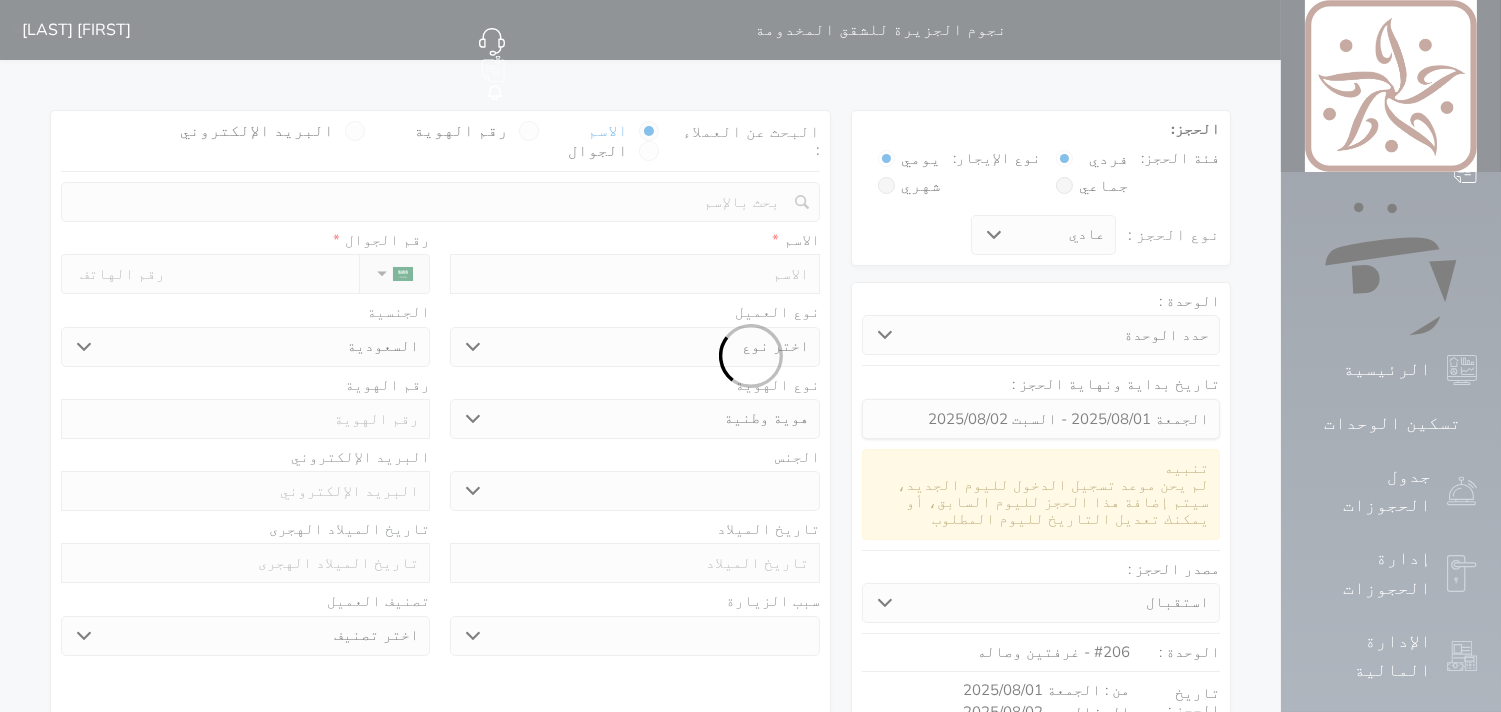 select on "7" 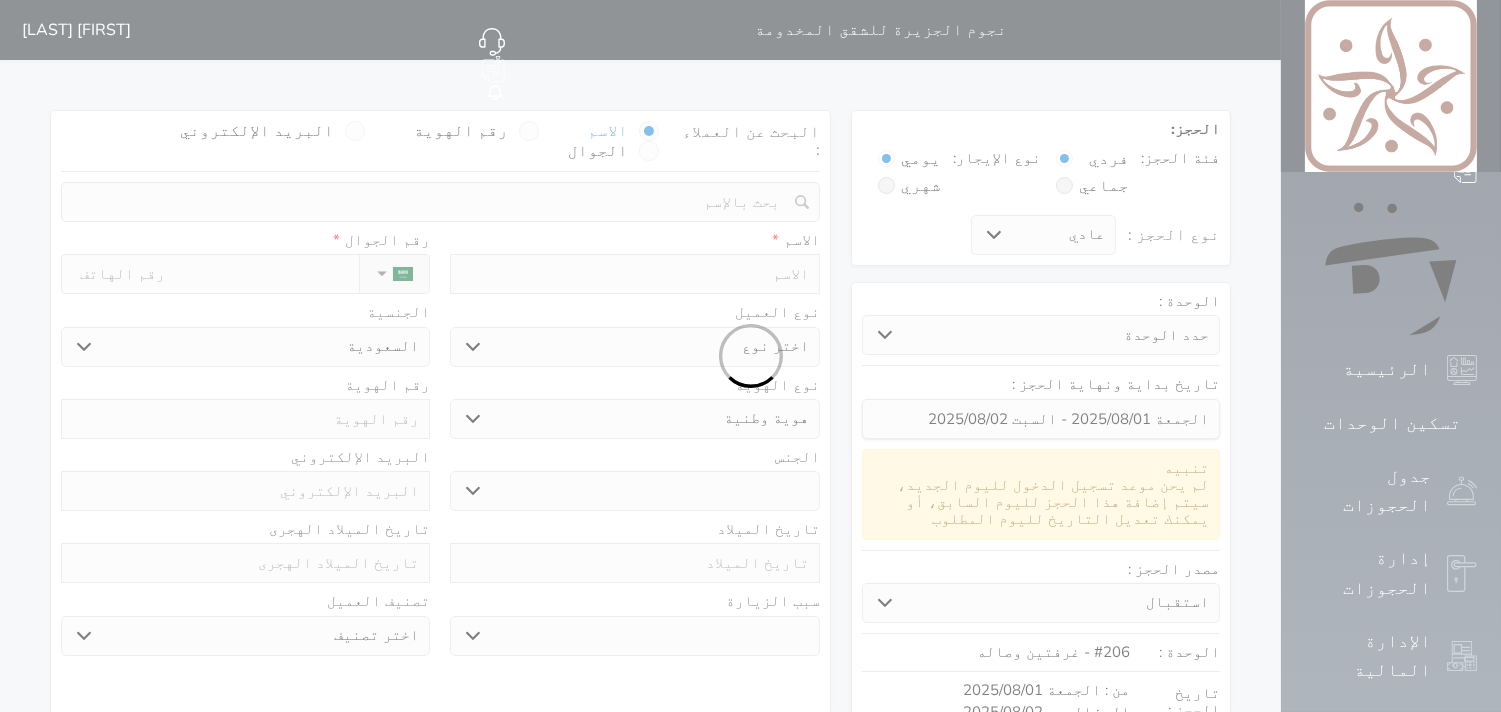select 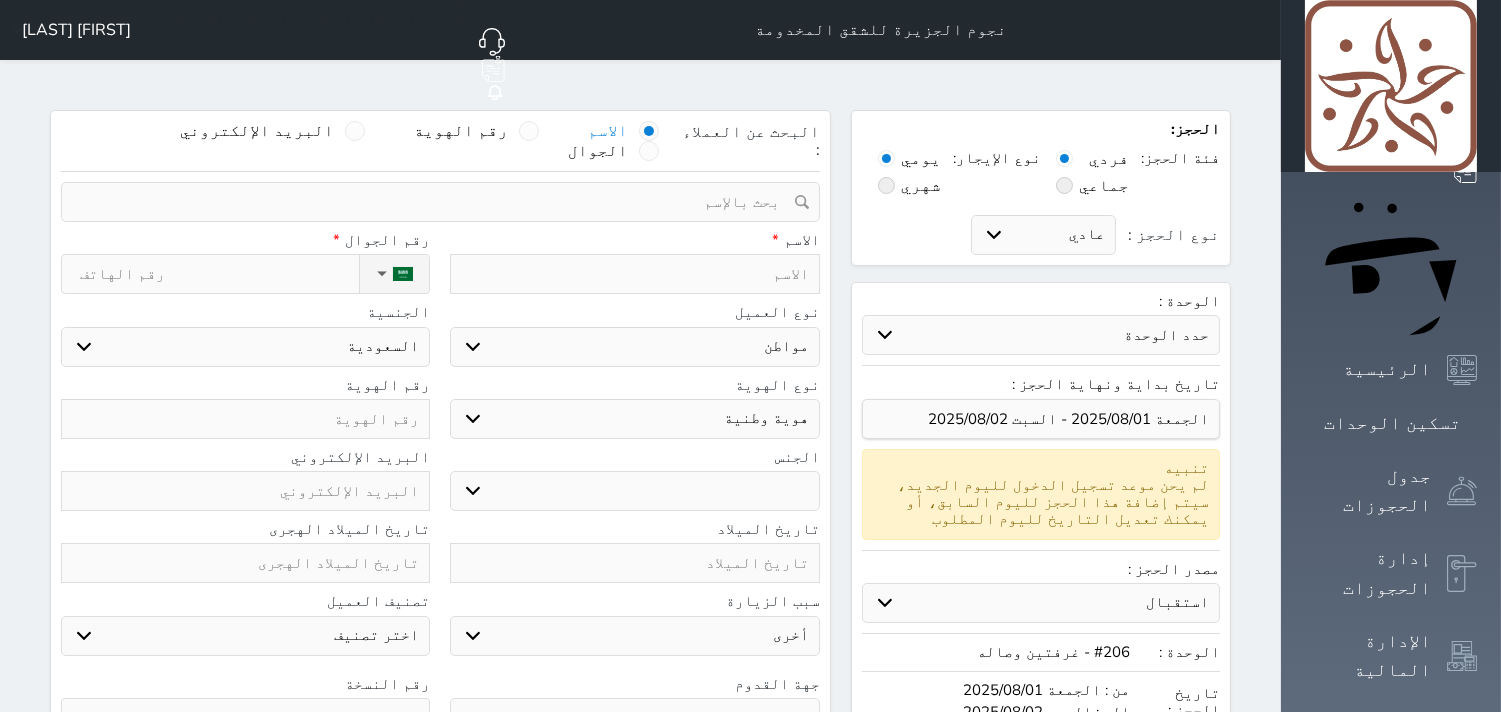 select 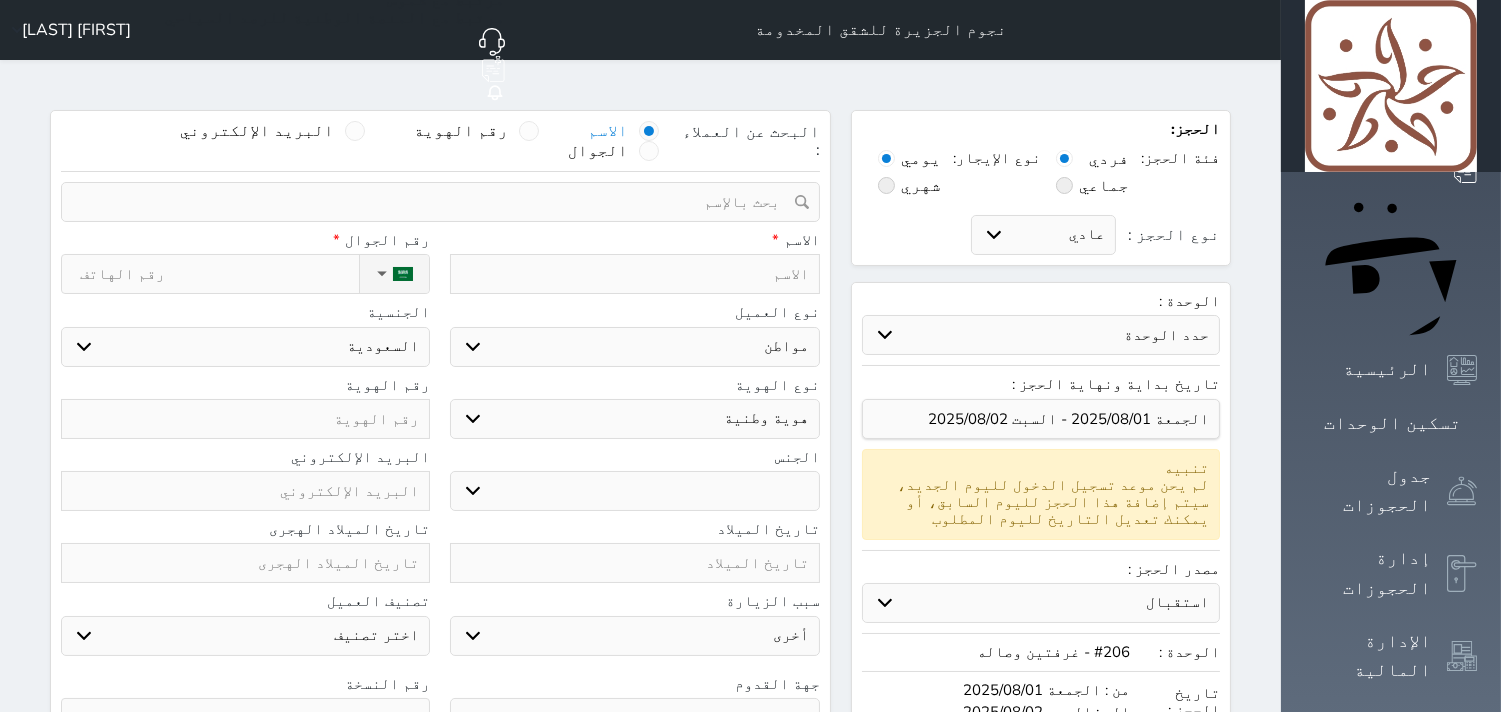 select 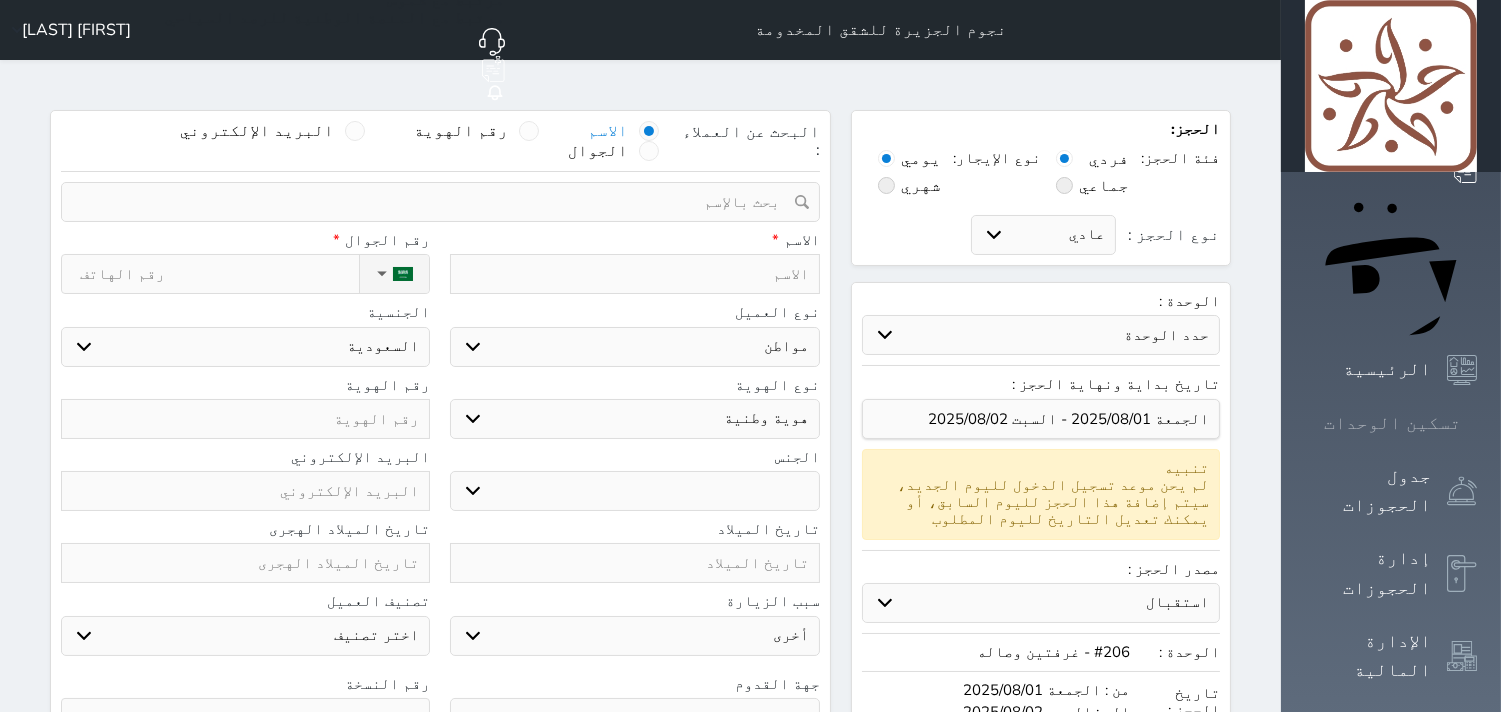 click 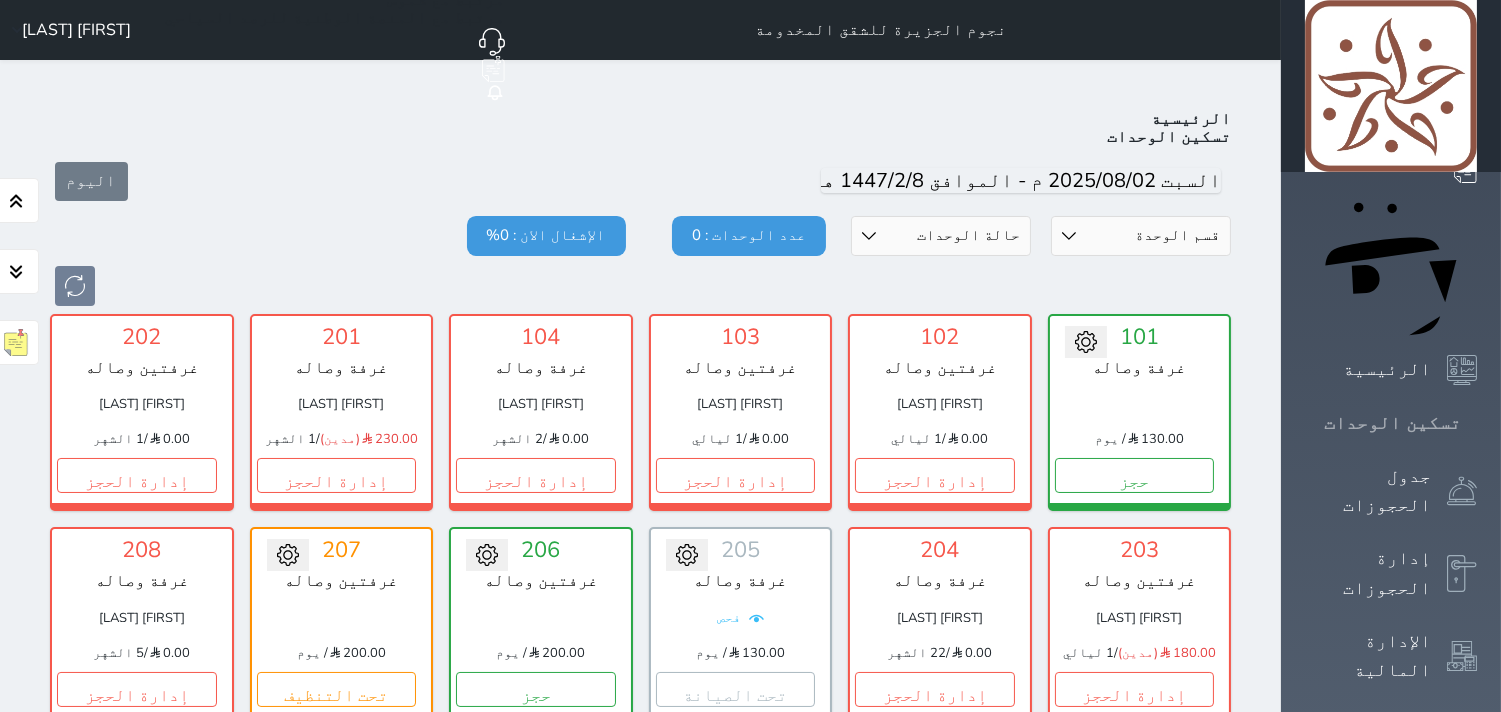 scroll, scrollTop: 77, scrollLeft: 0, axis: vertical 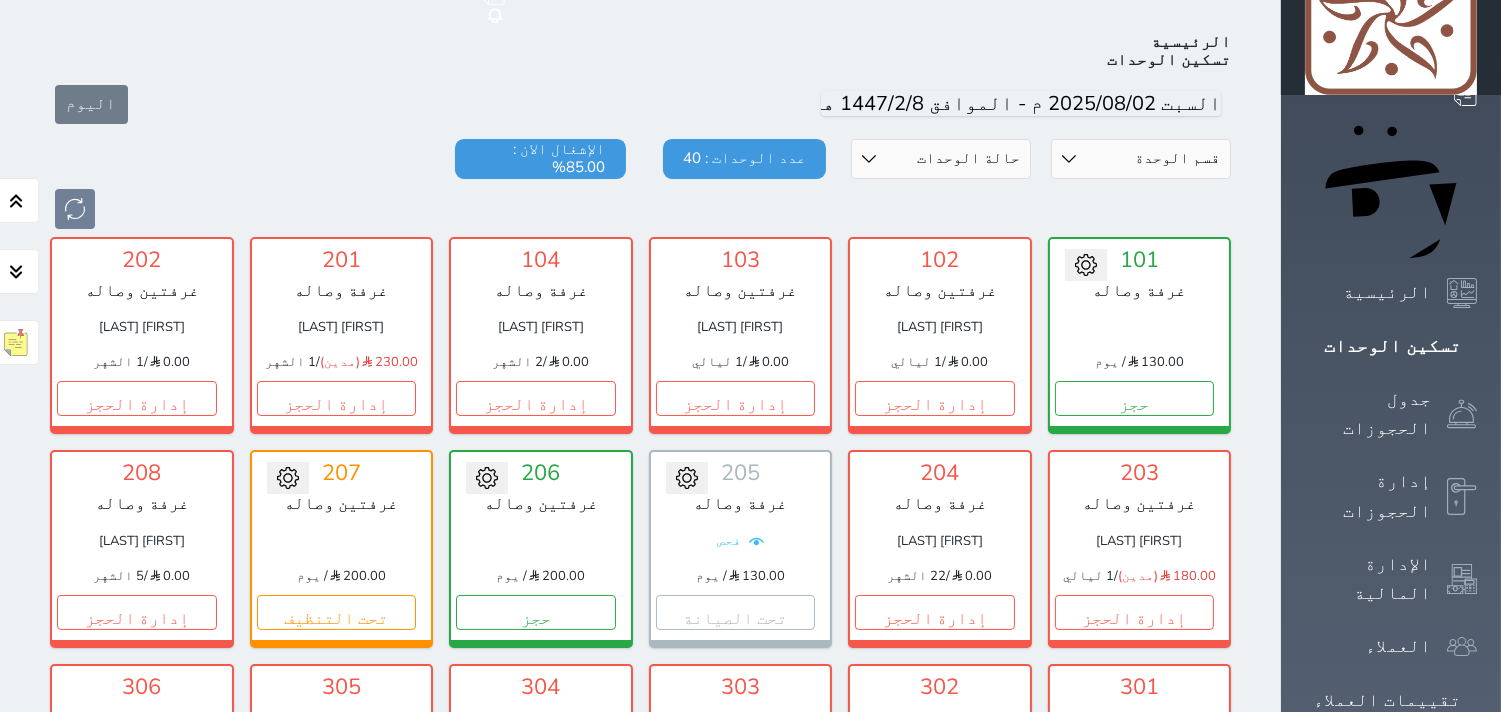 click 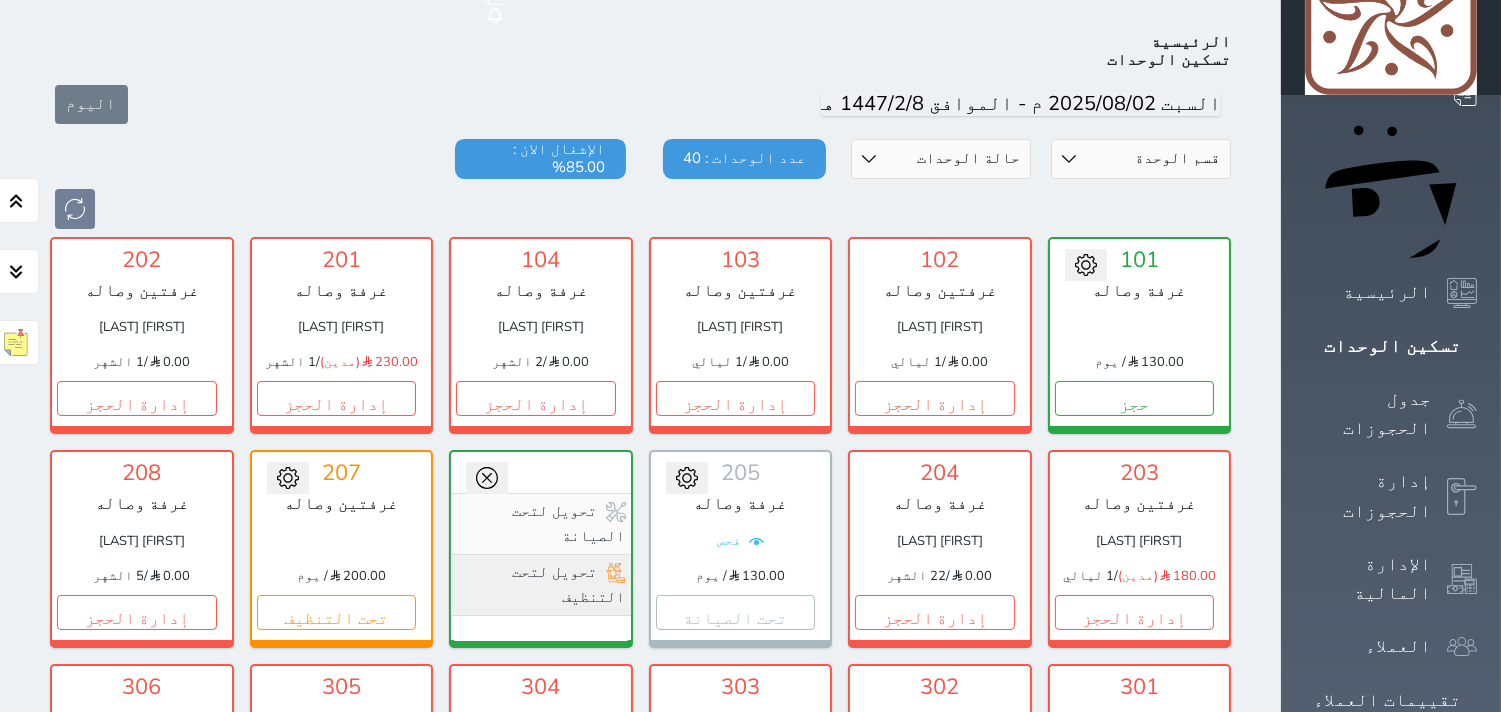 click on "تحويل لتحت التنظيف" at bounding box center (541, 585) 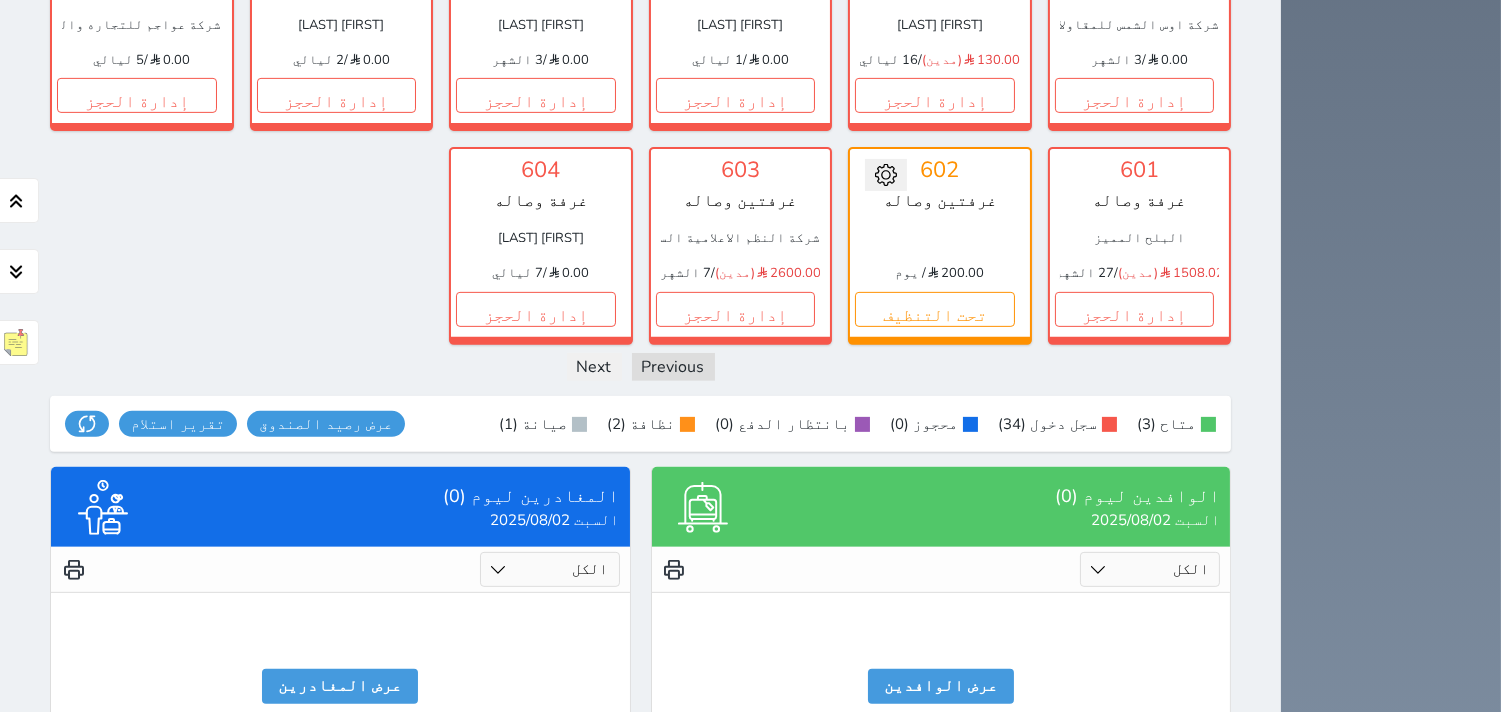 scroll, scrollTop: 1484, scrollLeft: 0, axis: vertical 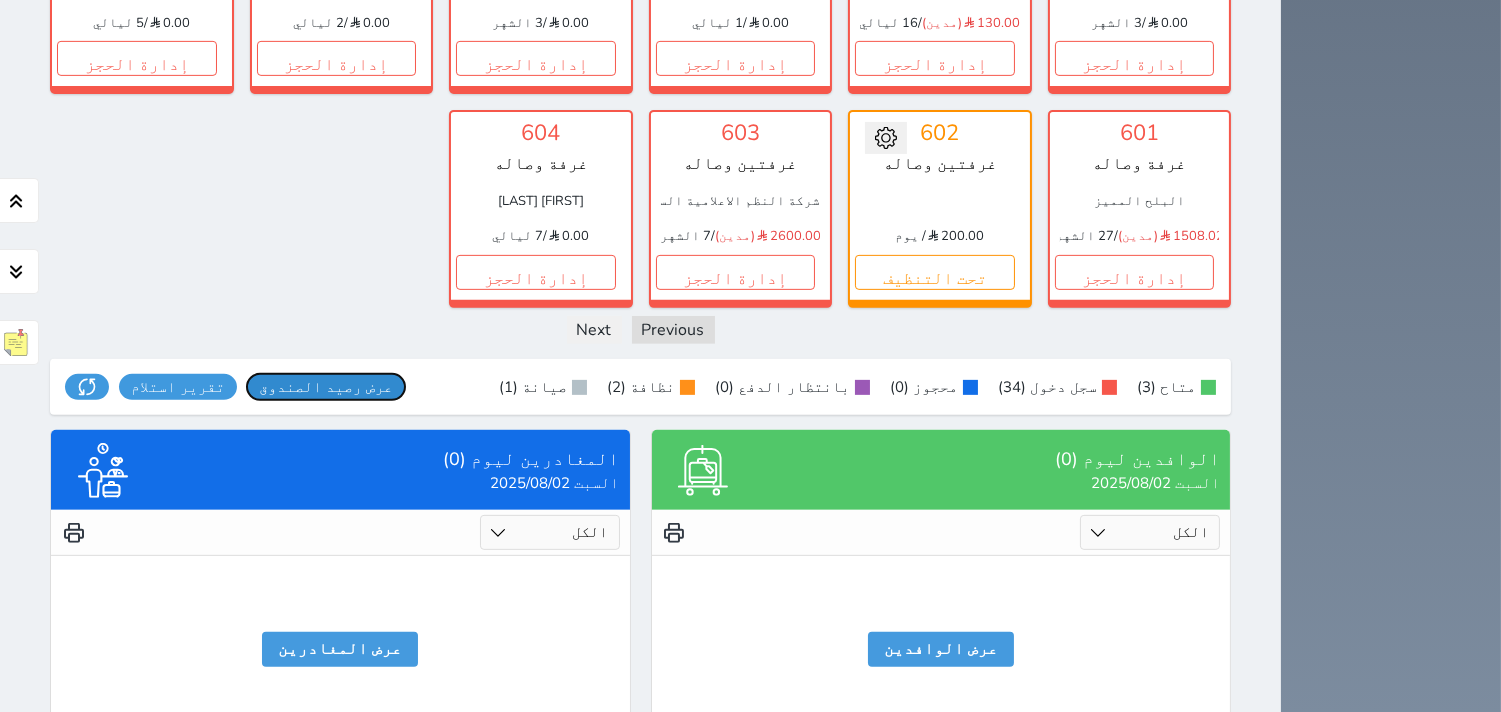 click on "عرض رصيد الصندوق" at bounding box center [326, 387] 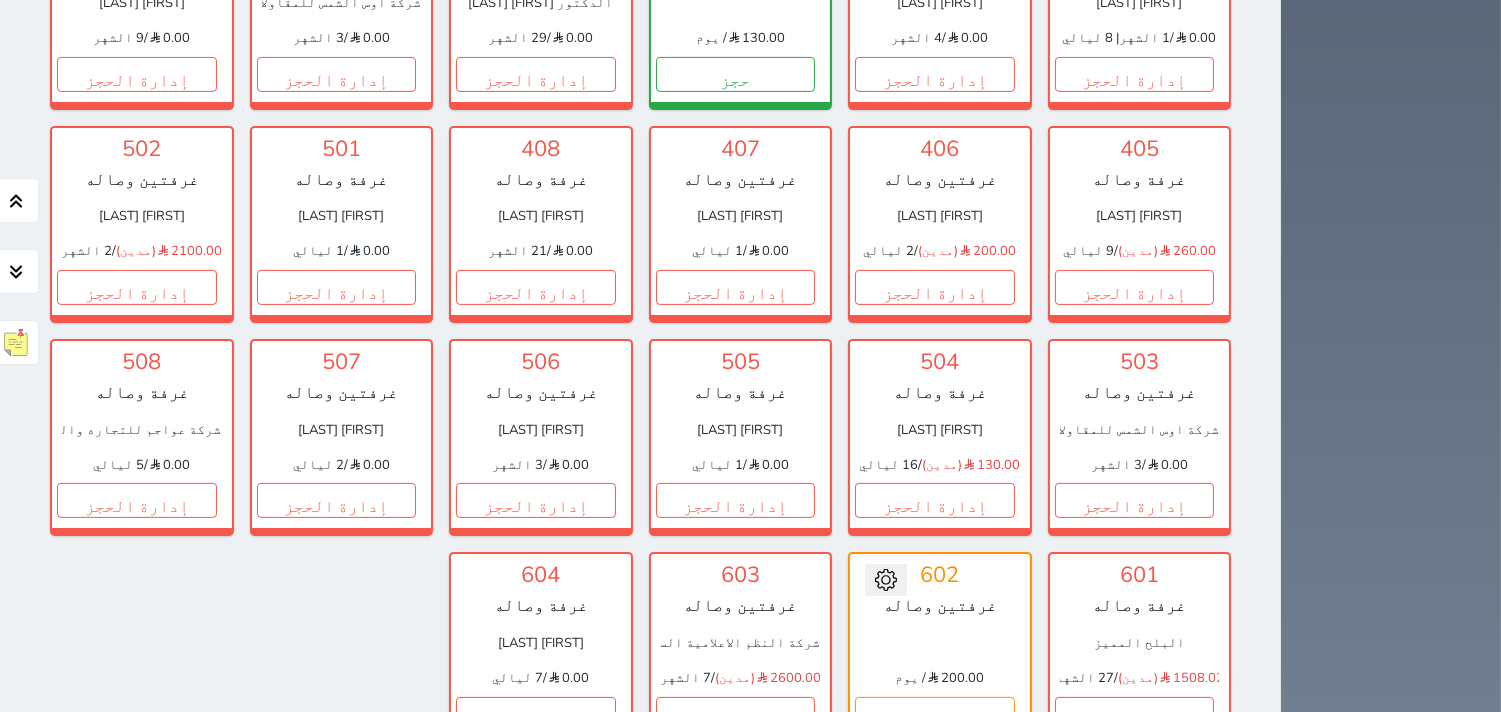 scroll, scrollTop: 1040, scrollLeft: 0, axis: vertical 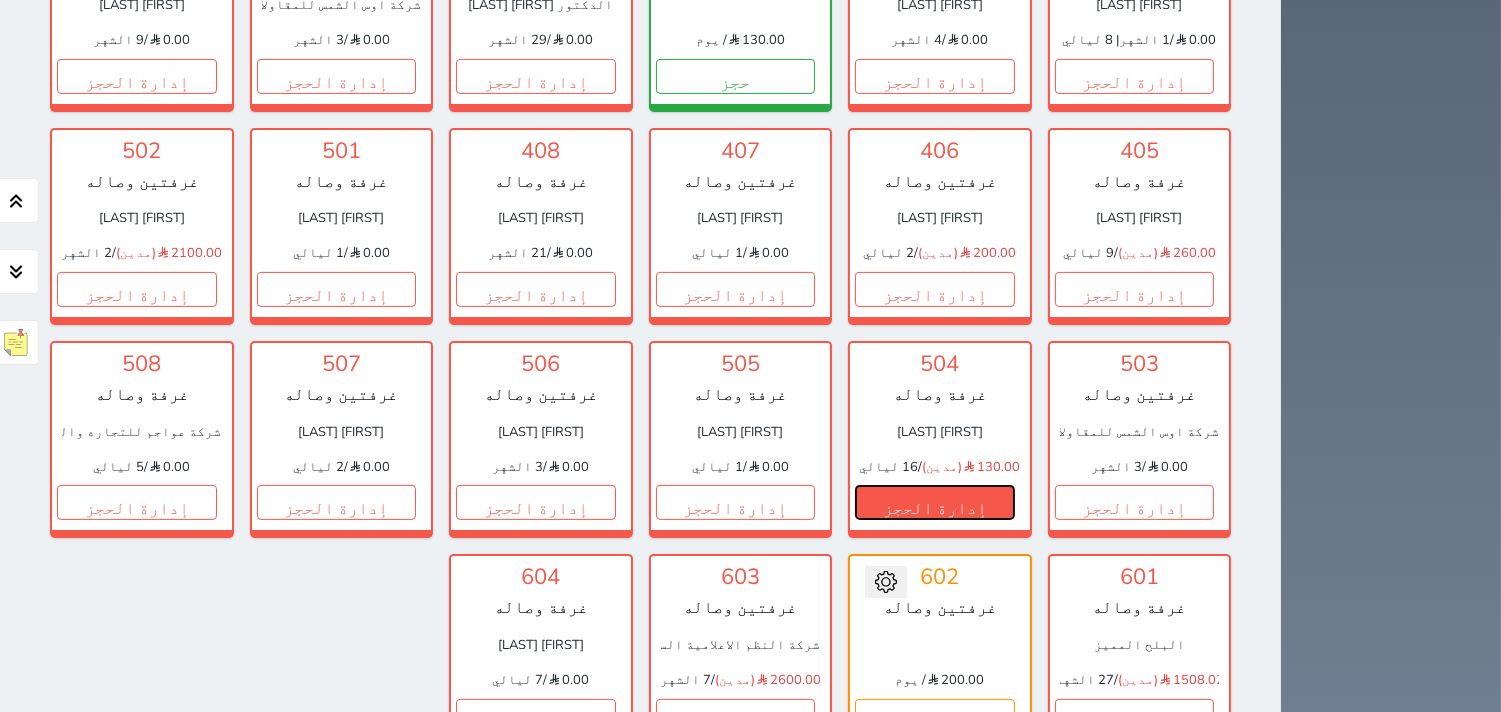 click on "إدارة الحجز" at bounding box center [935, 502] 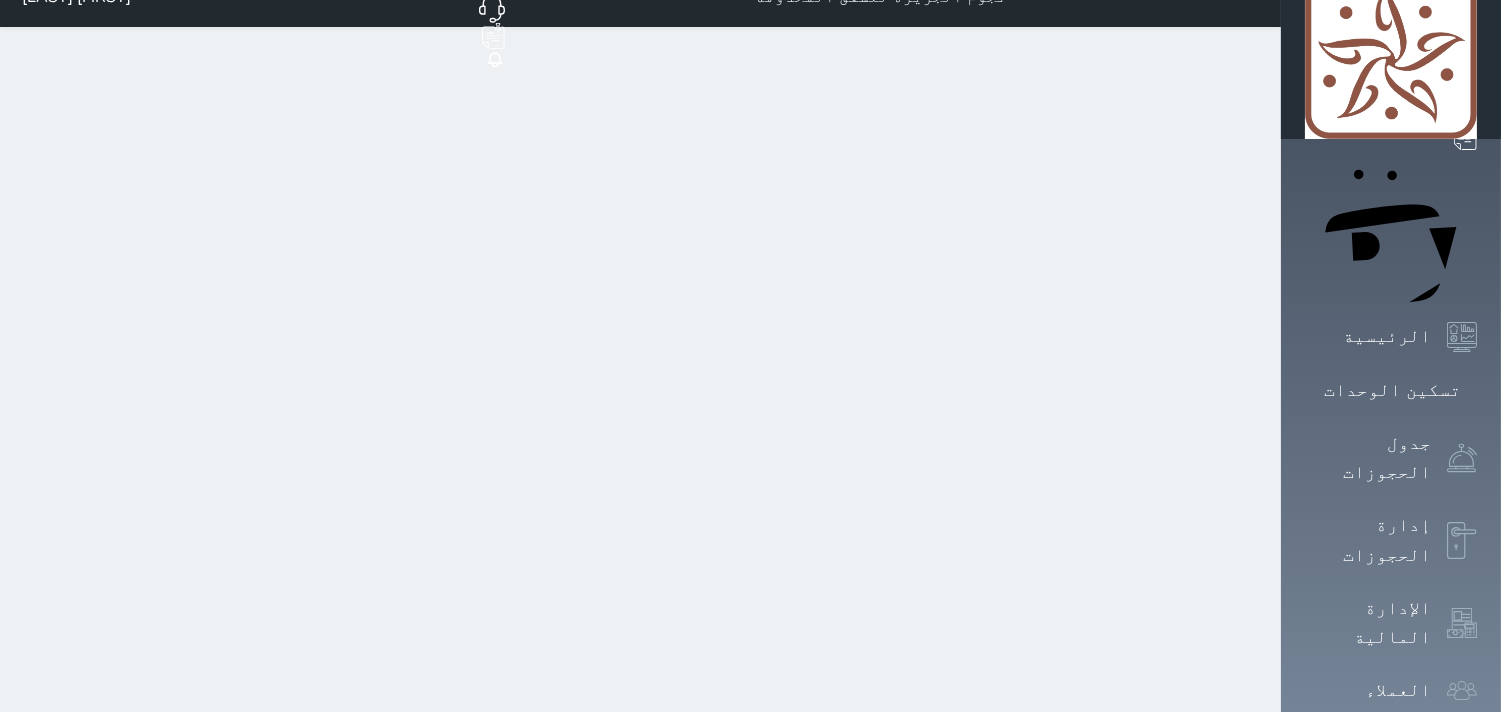 scroll, scrollTop: 0, scrollLeft: 0, axis: both 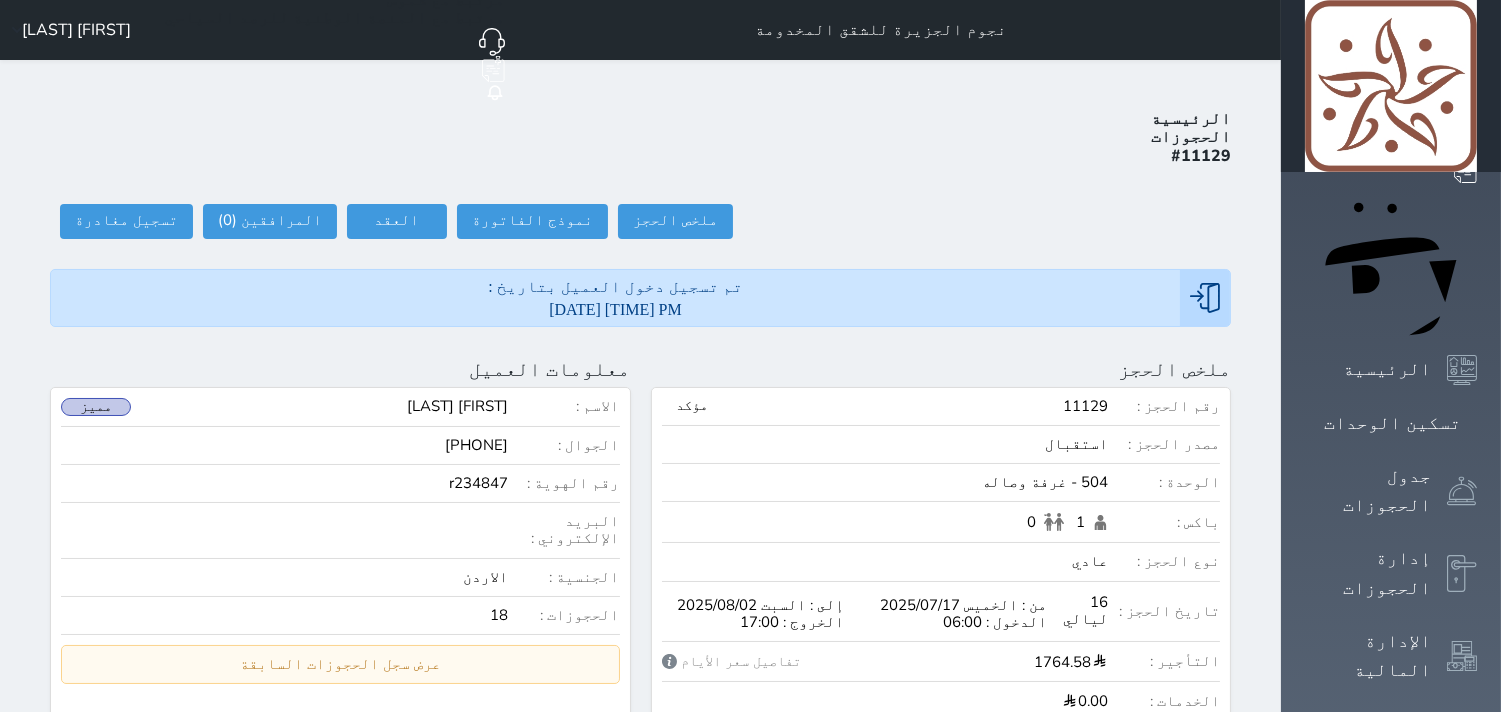 select 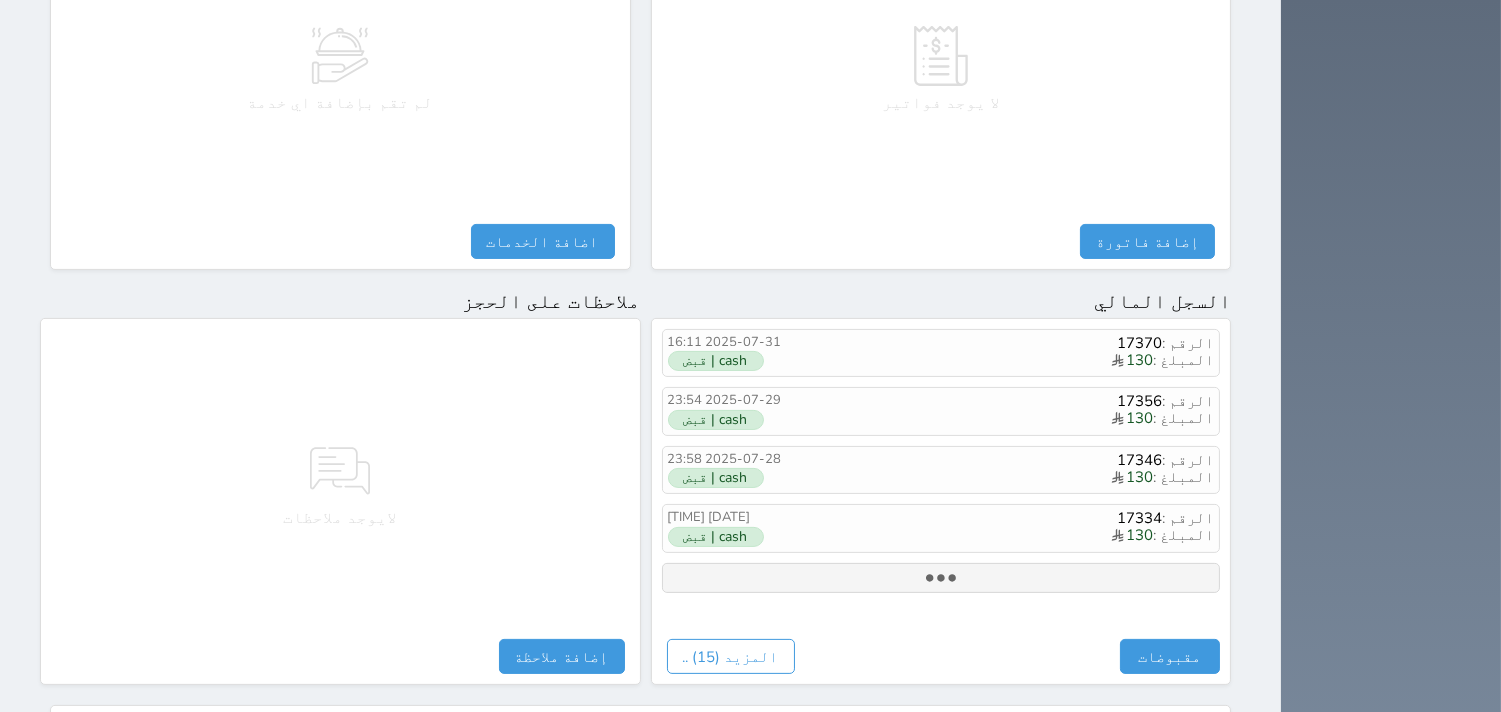 scroll, scrollTop: 1068, scrollLeft: 0, axis: vertical 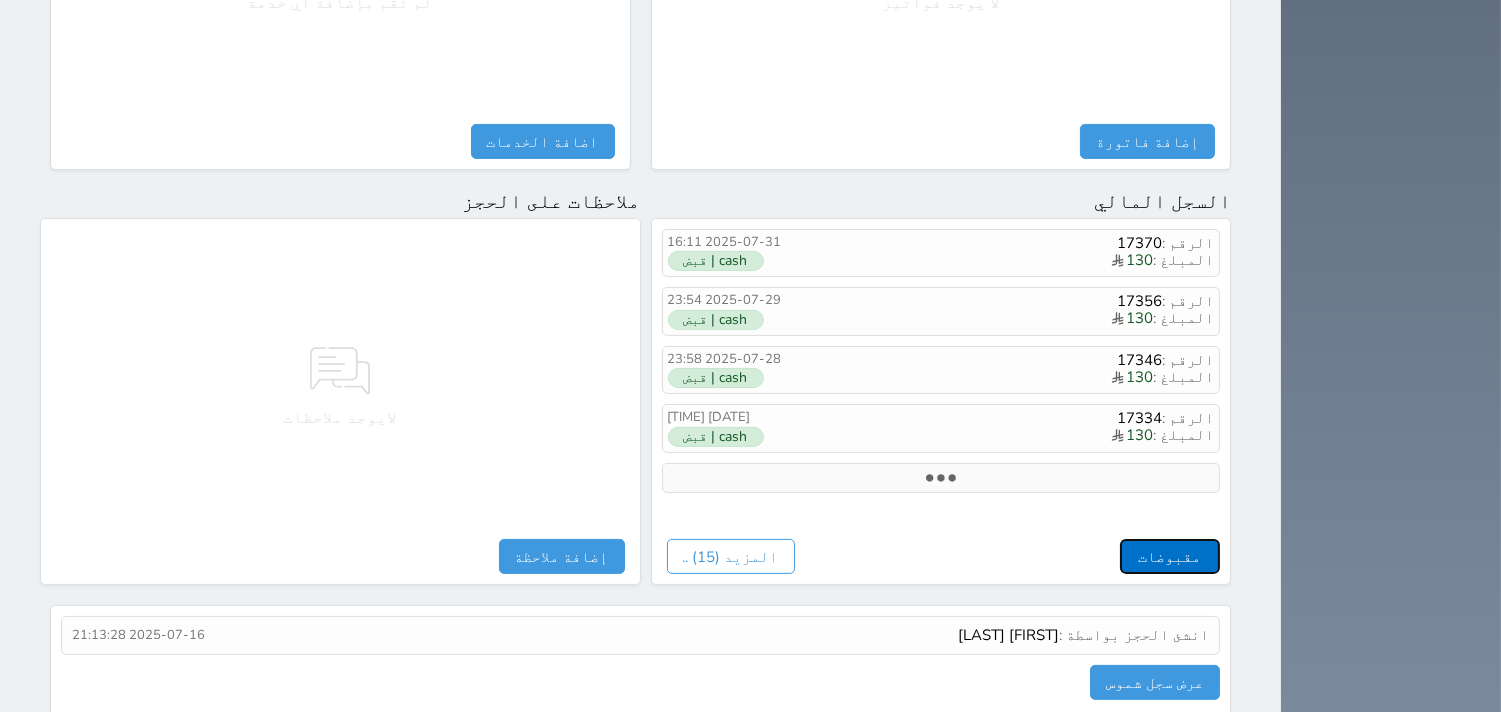 click on "مقبوضات" at bounding box center [1170, 556] 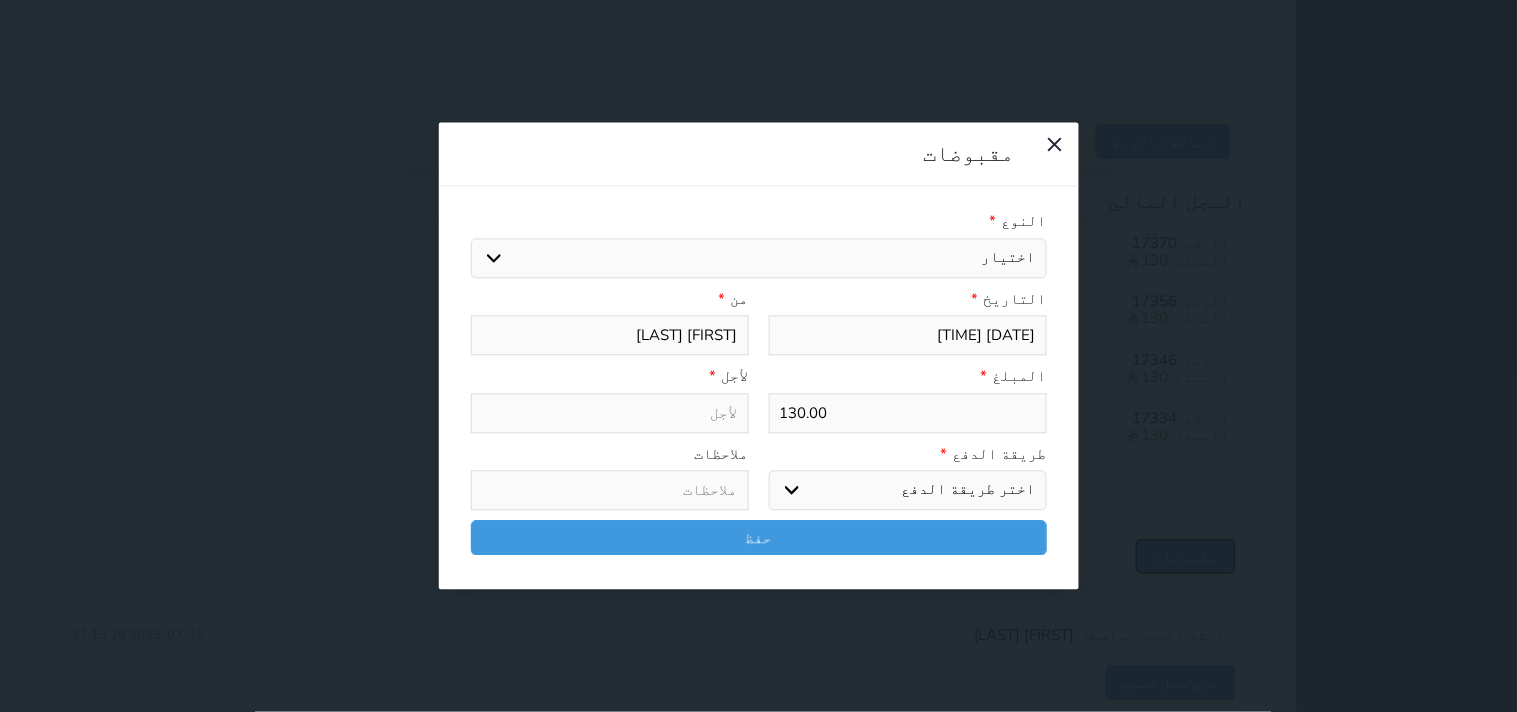 select 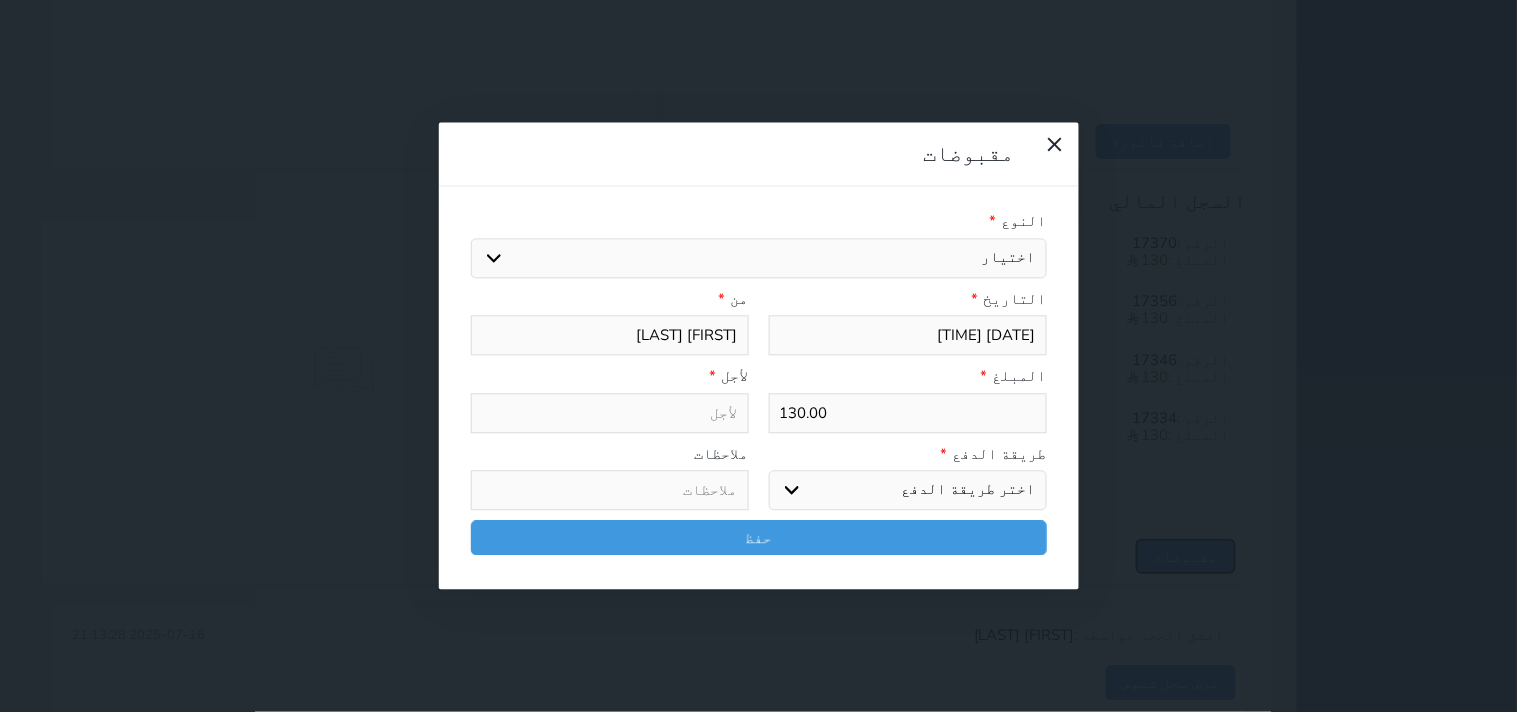 select 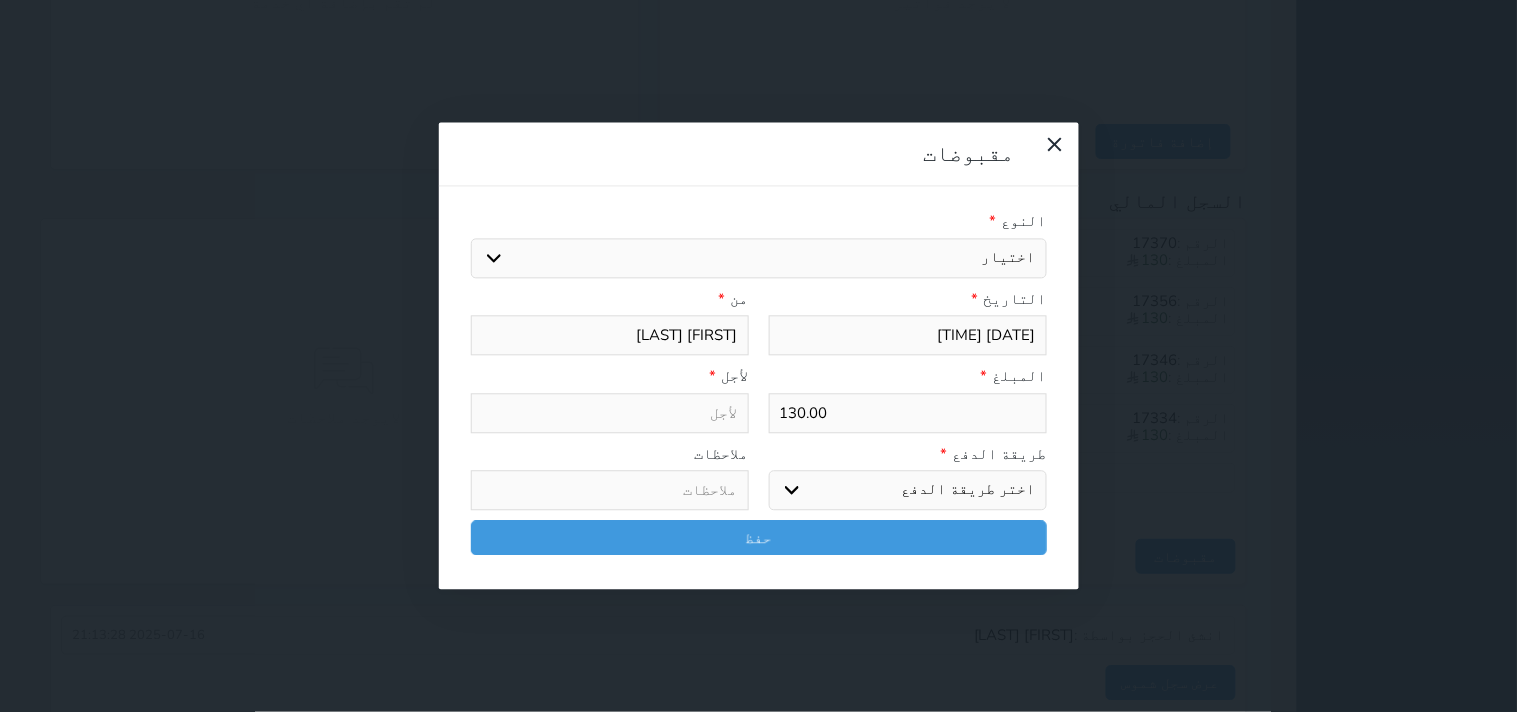 click on "اختيار   مقبوضات عامة قيمة إيجار فواتير تامين عربون لا ينطبق آخر مغسلة واي فاي - الإنترنت مواقف السيارات طعام الأغذية والمشروبات مشروبات المشروبات الباردة المشروبات الساخنة الإفطار غداء عشاء مخبز و كعك حمام سباحة الصالة الرياضية سبا و خدمات الجمال اختيار وإسقاط (خدمات النقل) ميني بار كابل - تلفزيون سرير إضافي تصفيف الشعر التسوق خدمات الجولات السياحية المنظمة خدمات الدليل السياحي" at bounding box center (759, 258) 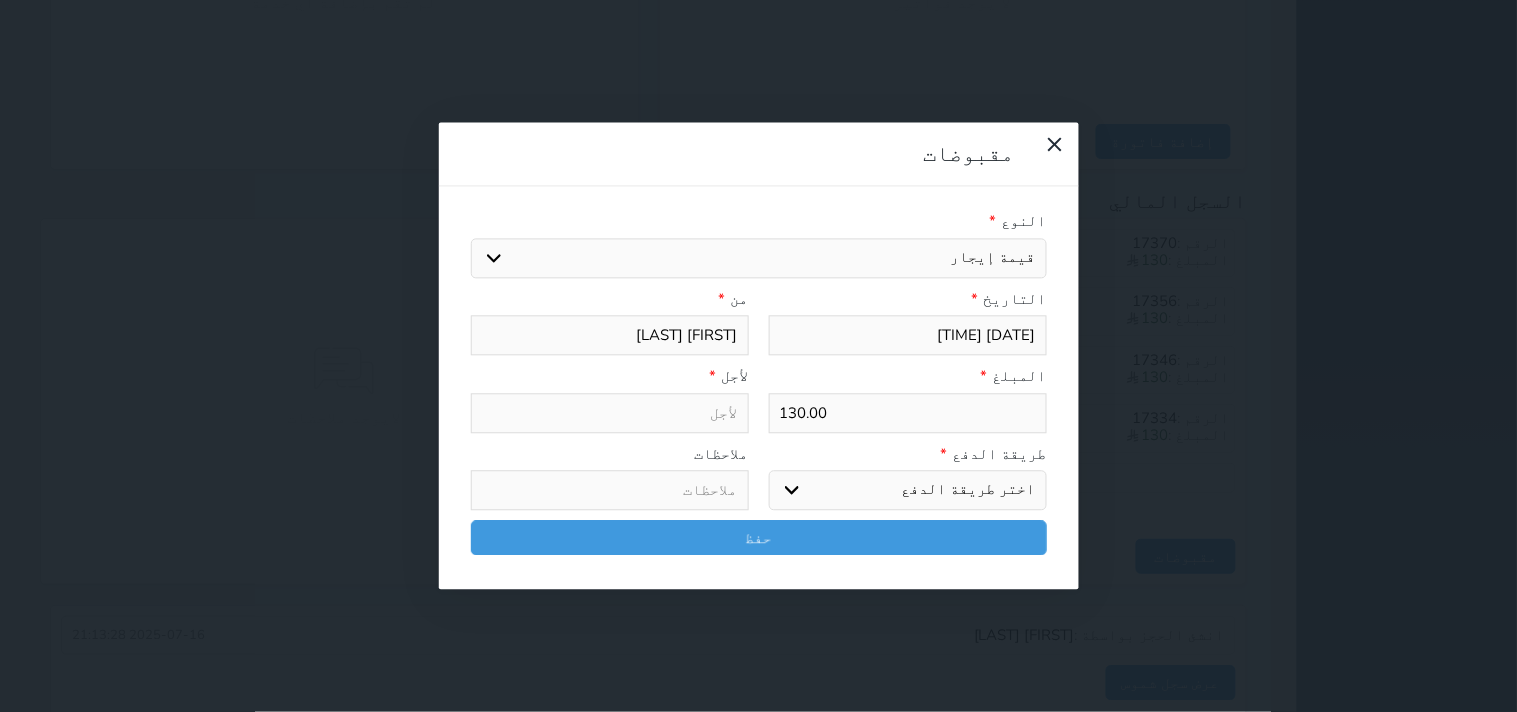 click on "اختيار   مقبوضات عامة قيمة إيجار فواتير تامين عربون لا ينطبق آخر مغسلة واي فاي - الإنترنت مواقف السيارات طعام الأغذية والمشروبات مشروبات المشروبات الباردة المشروبات الساخنة الإفطار غداء عشاء مخبز و كعك حمام سباحة الصالة الرياضية سبا و خدمات الجمال اختيار وإسقاط (خدمات النقل) ميني بار كابل - تلفزيون سرير إضافي تصفيف الشعر التسوق خدمات الجولات السياحية المنظمة خدمات الدليل السياحي" at bounding box center (759, 258) 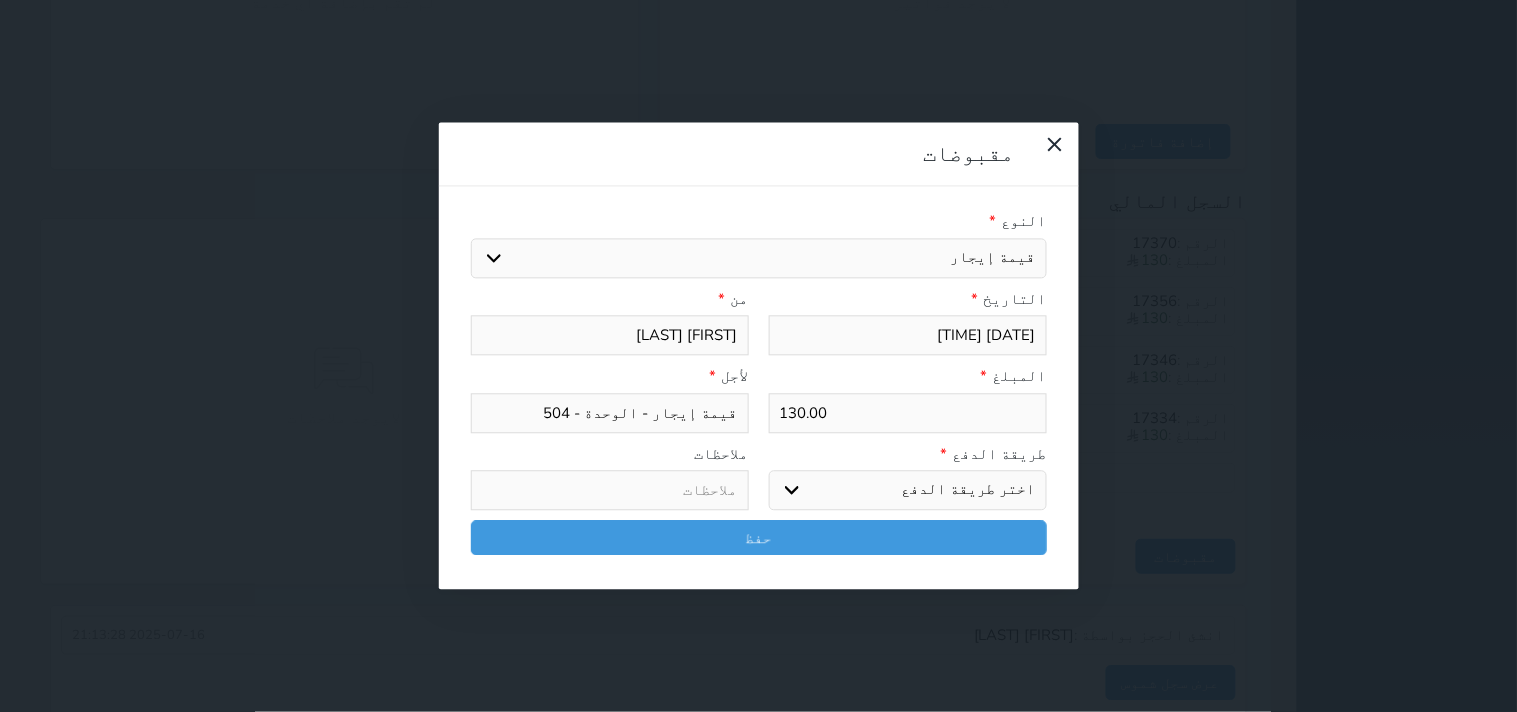 click on "اختر طريقة الدفع   دفع نقدى   تحويل بنكى   مدى   بطاقة ائتمان   آجل" at bounding box center [908, 491] 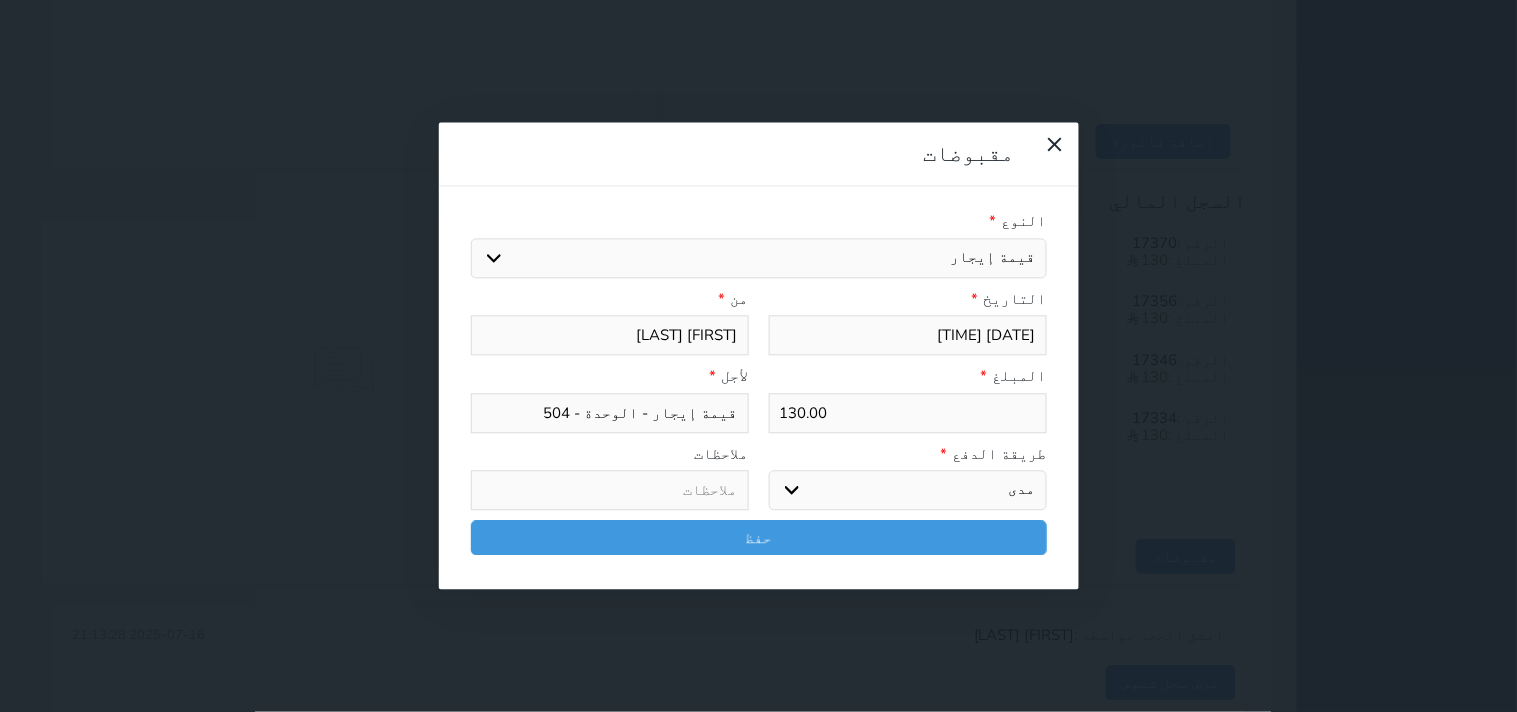 click on "اختر طريقة الدفع   دفع نقدى   تحويل بنكى   مدى   بطاقة ائتمان   آجل" at bounding box center (908, 491) 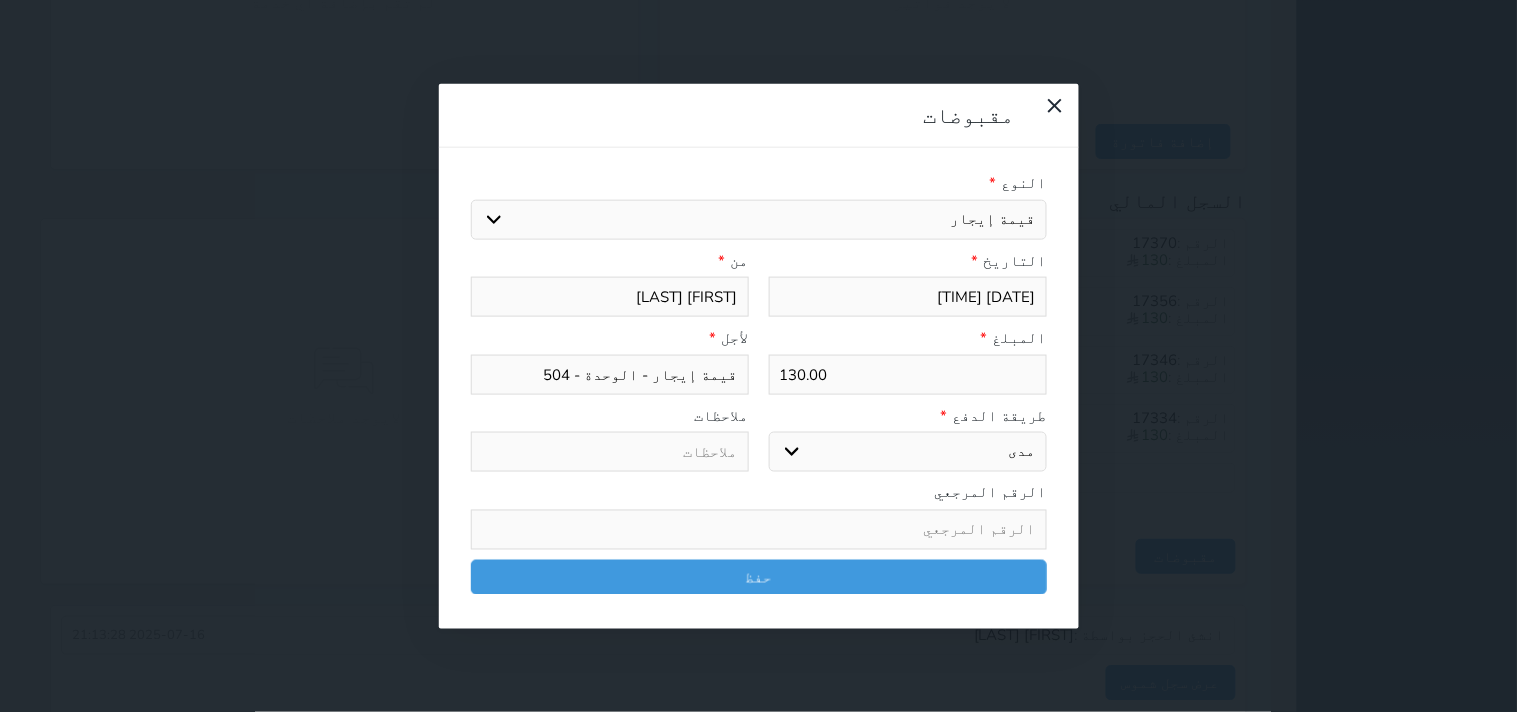 click on "اختر طريقة الدفع   دفع نقدى   تحويل بنكى   مدى   بطاقة ائتمان   آجل" at bounding box center [908, 452] 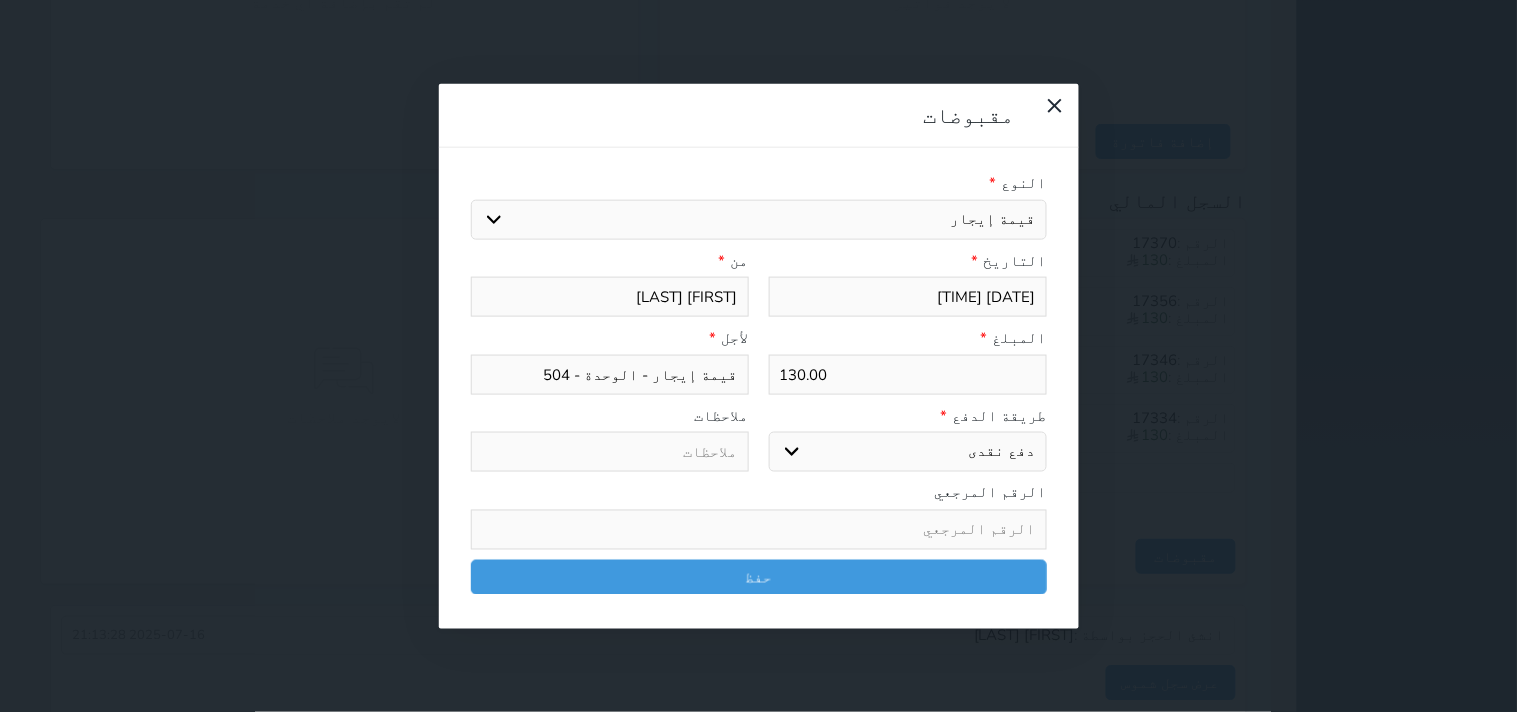 click on "اختر طريقة الدفع   دفع نقدى   تحويل بنكى   مدى   بطاقة ائتمان   آجل" at bounding box center [908, 452] 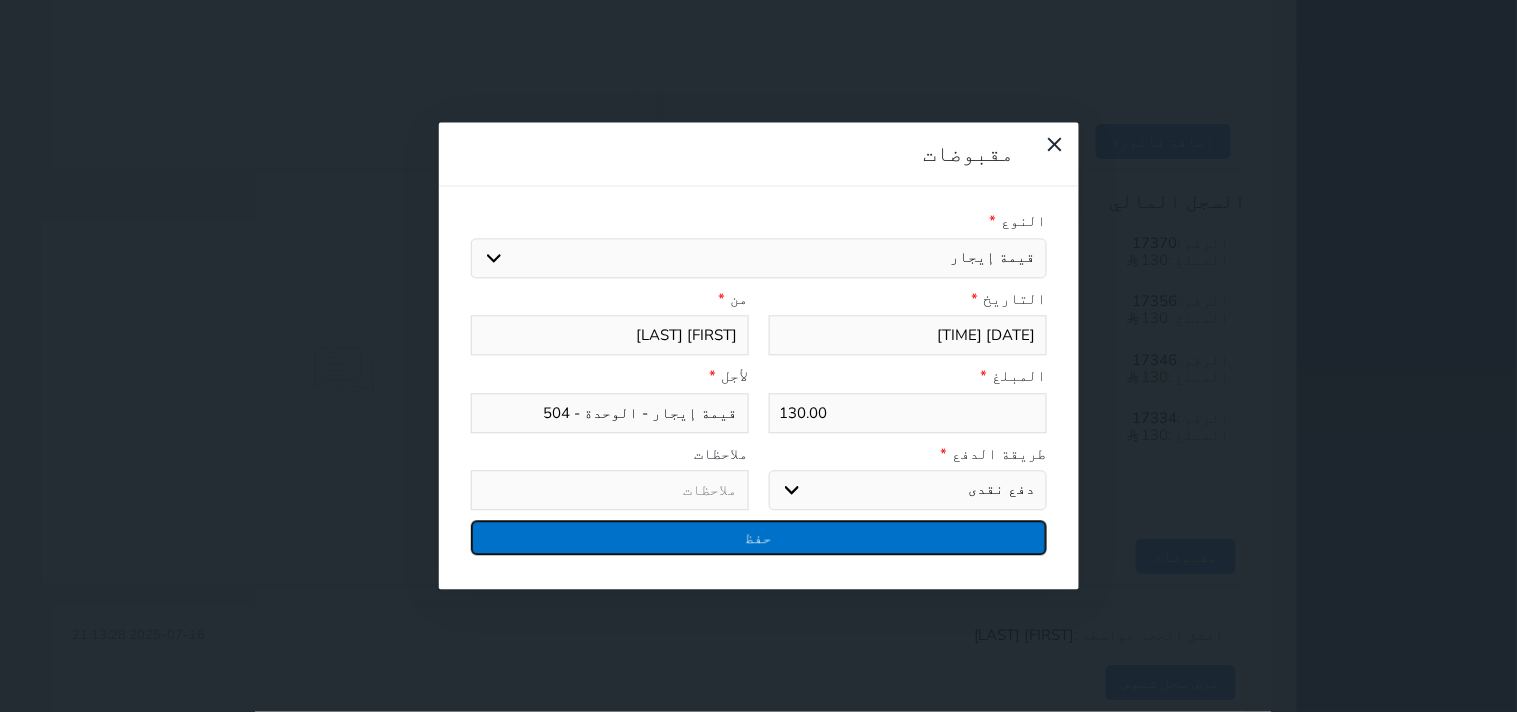click on "حفظ" at bounding box center (759, 538) 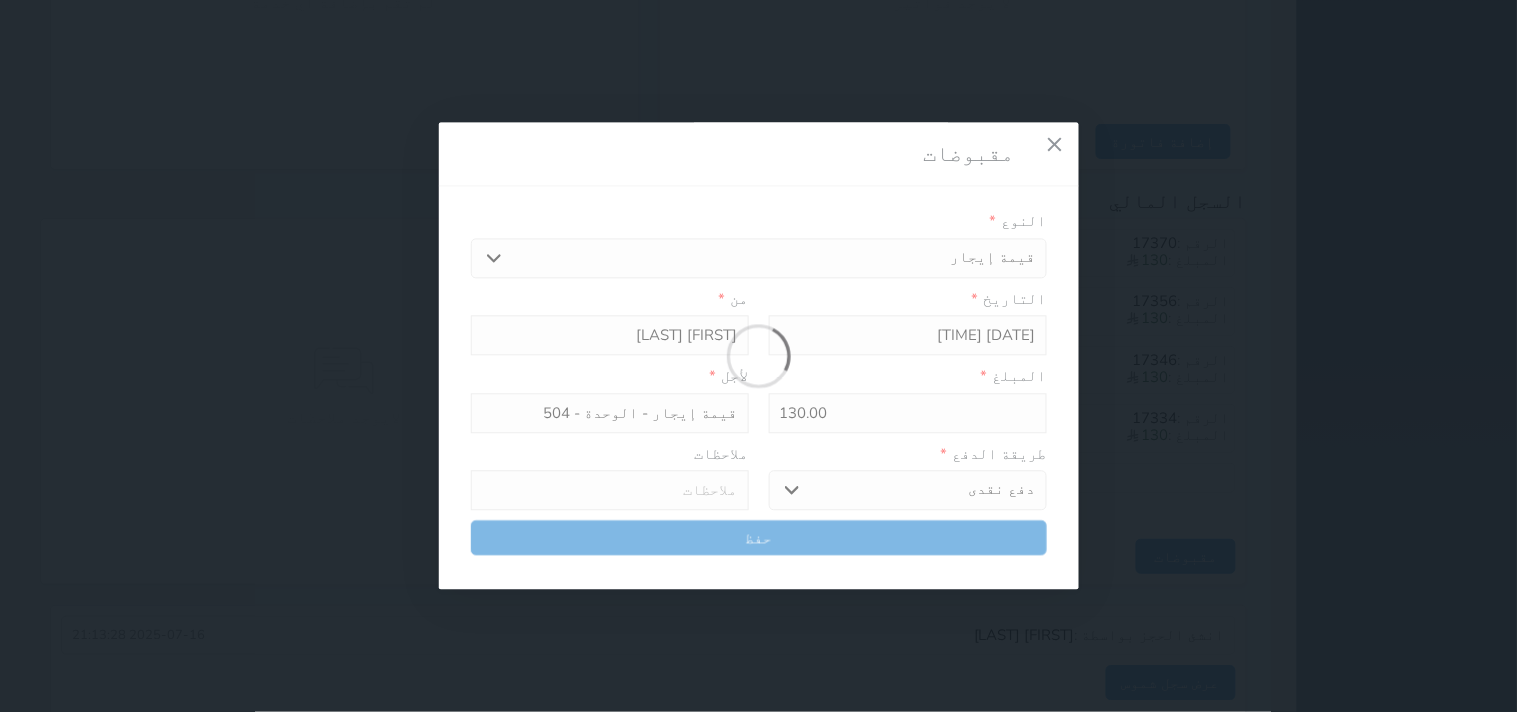 select 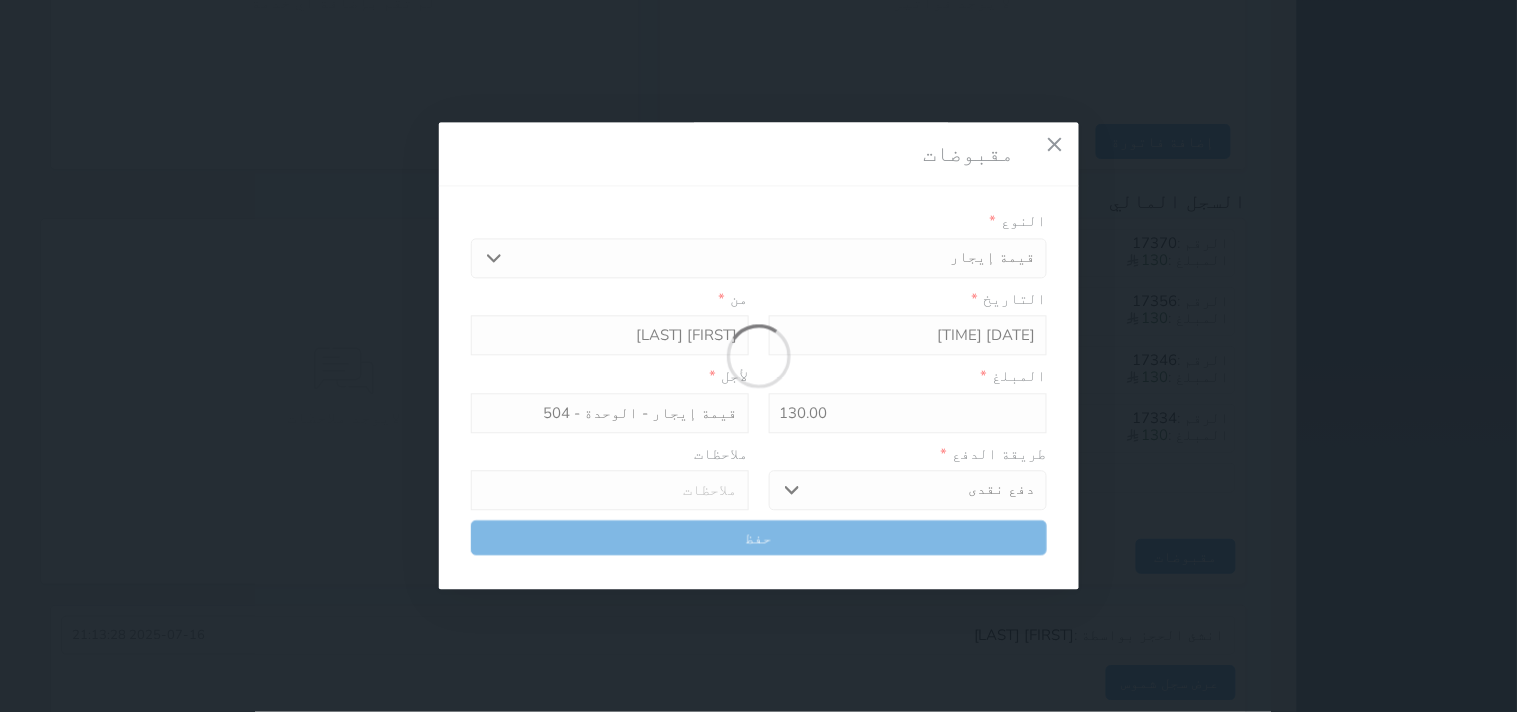 type 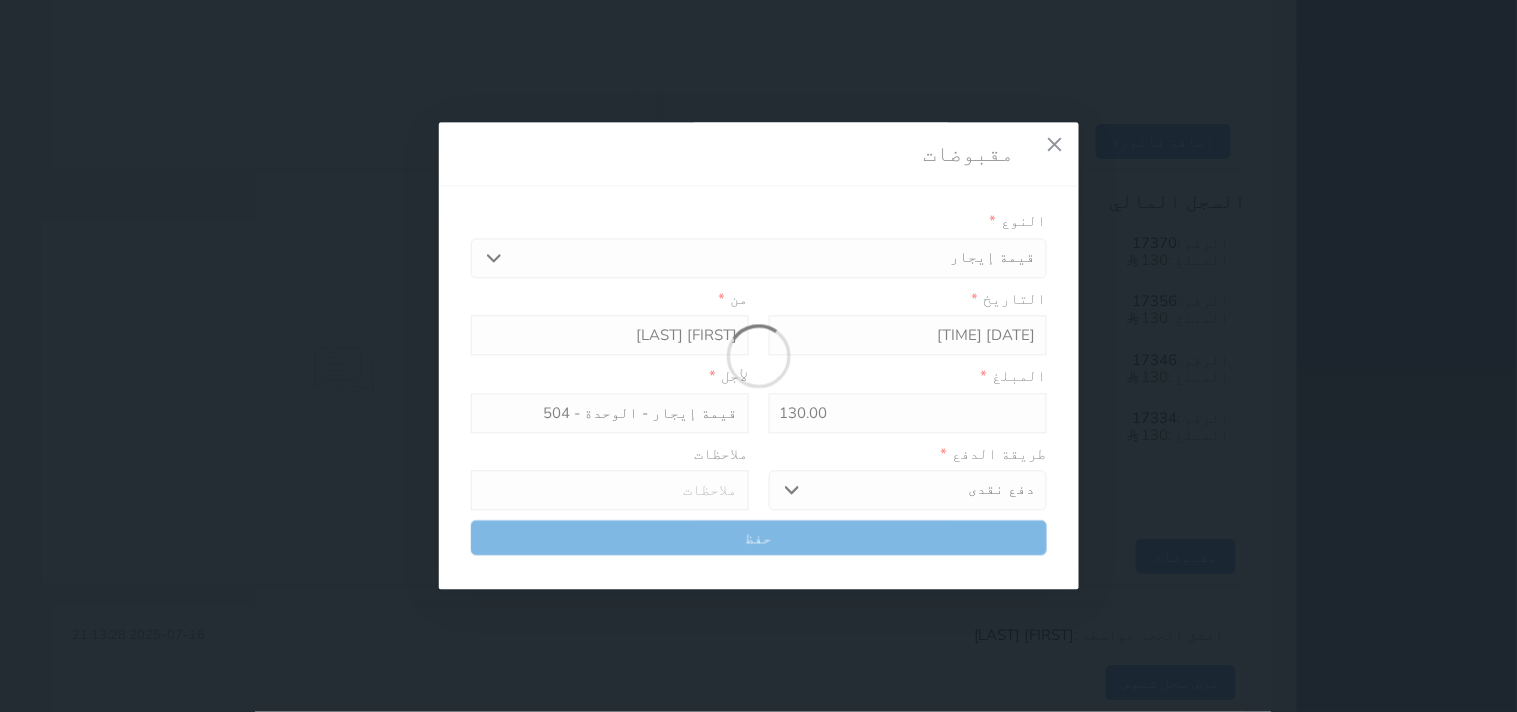 type on "0" 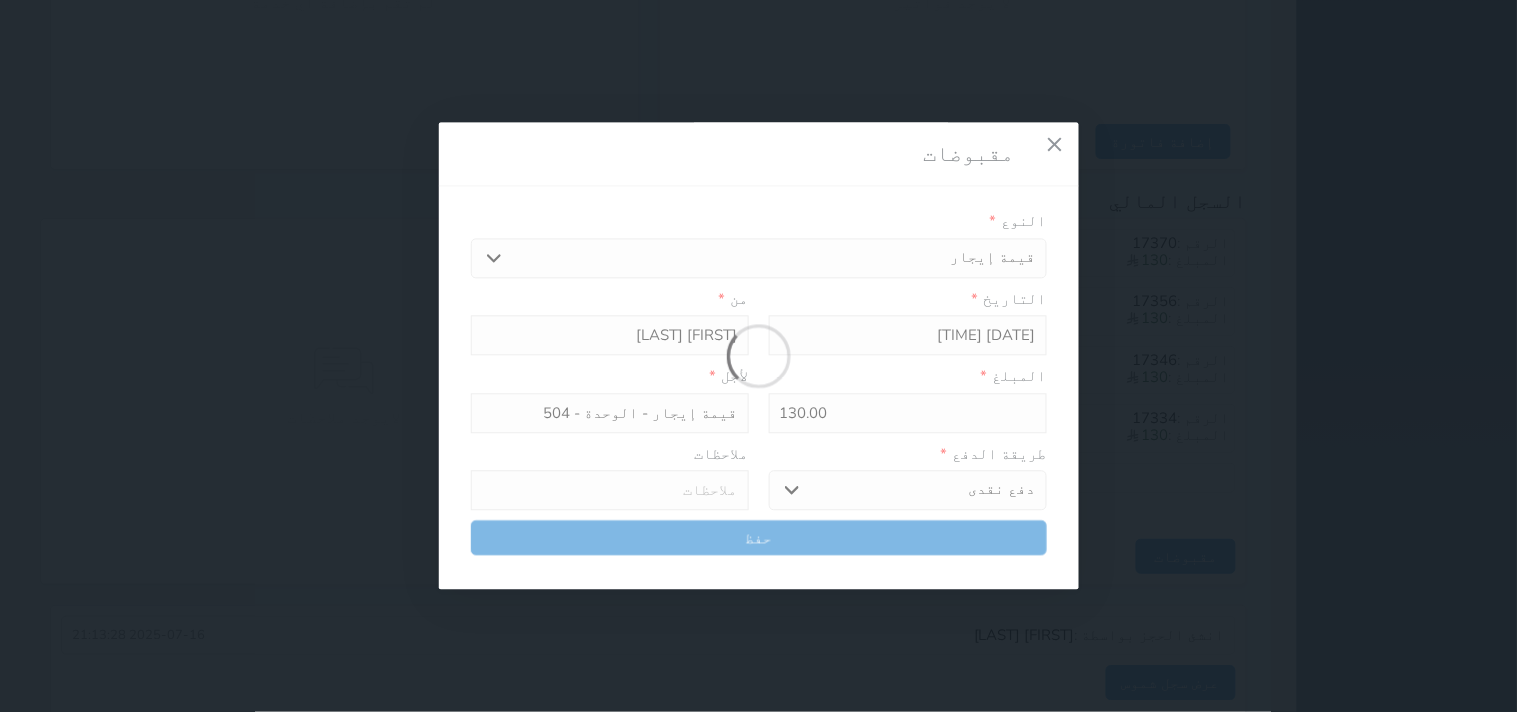 select 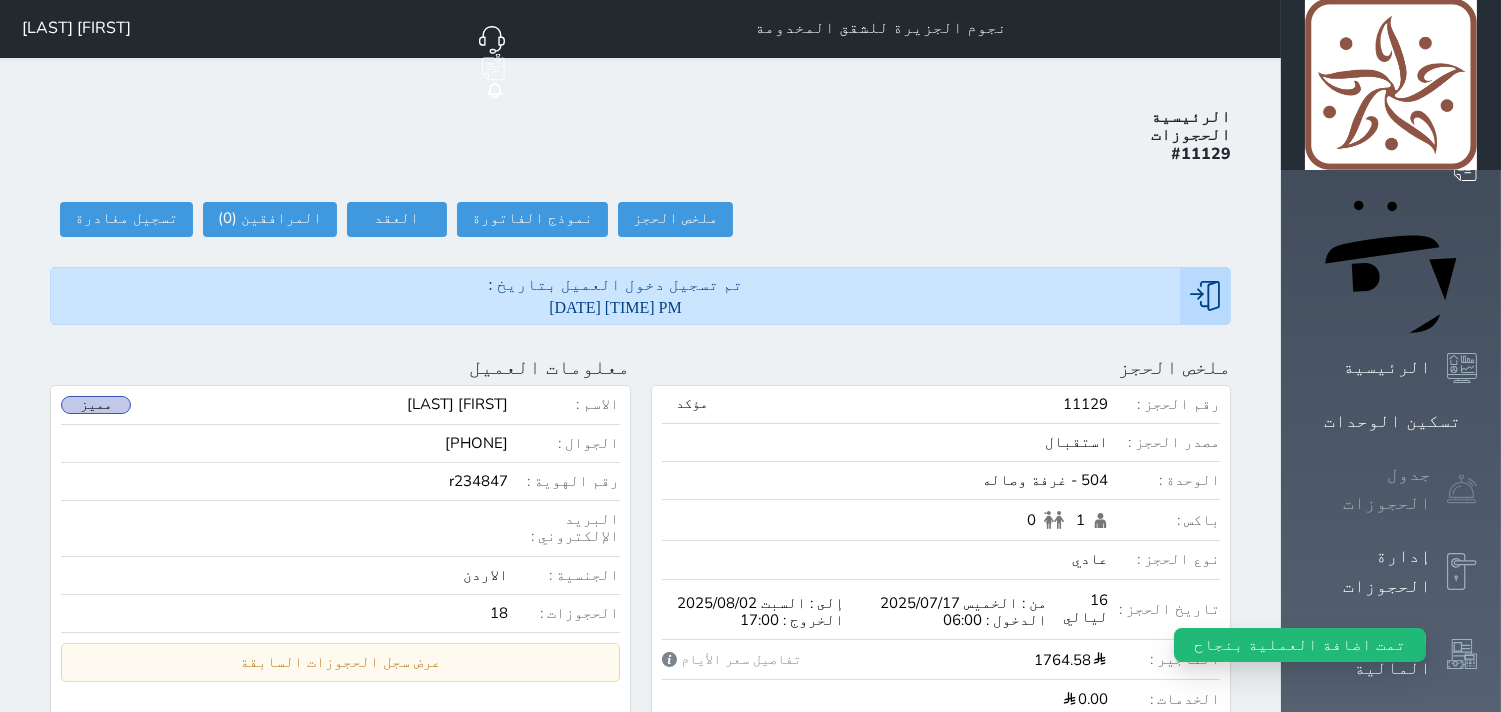 scroll, scrollTop: 0, scrollLeft: 0, axis: both 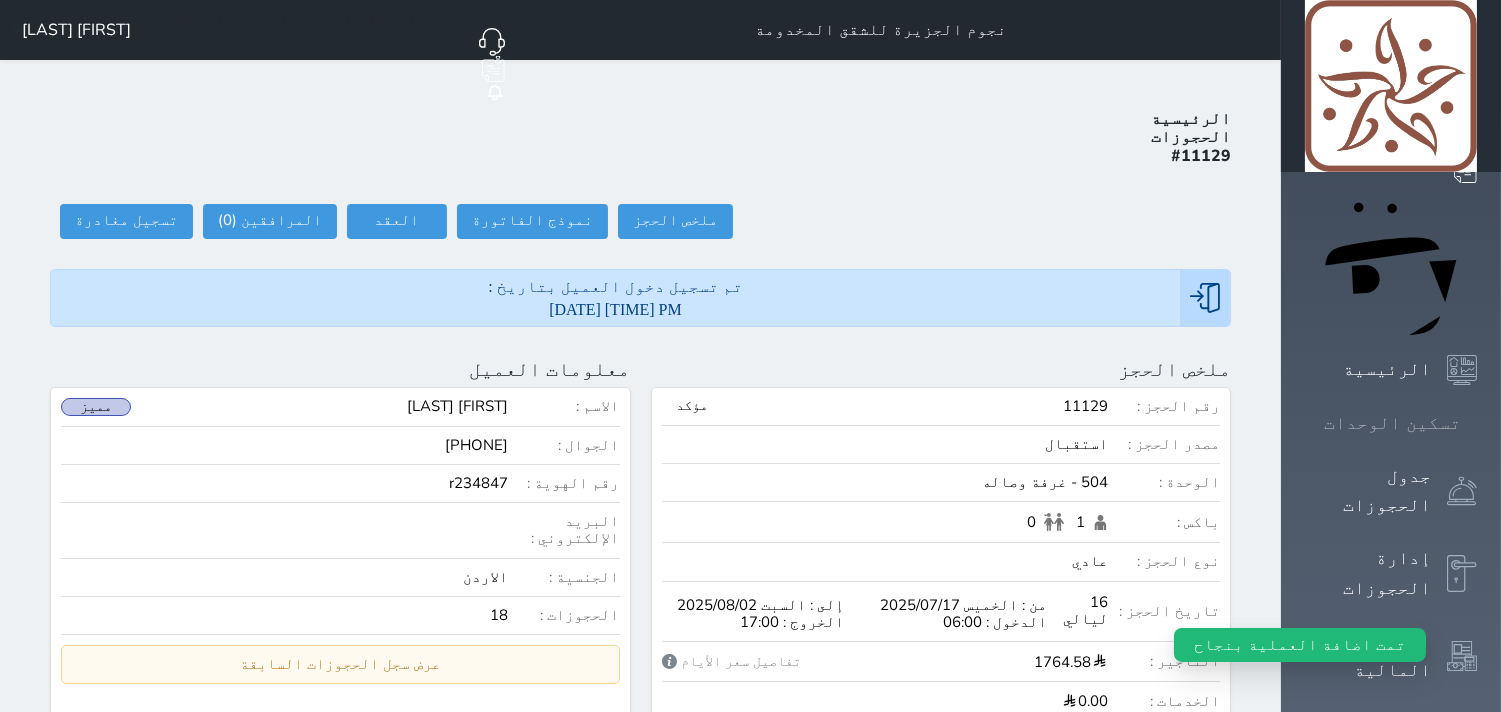 click at bounding box center [1477, 423] 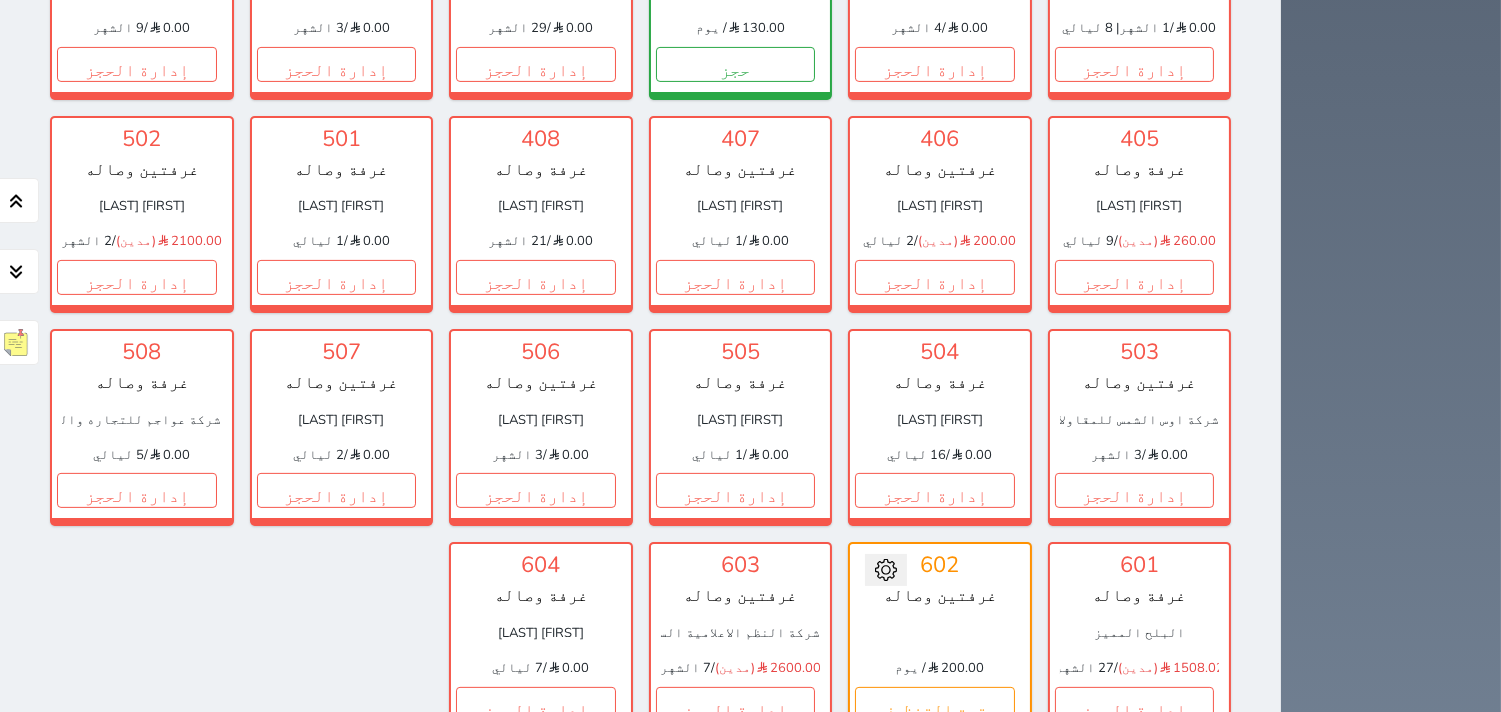 scroll, scrollTop: 1040, scrollLeft: 0, axis: vertical 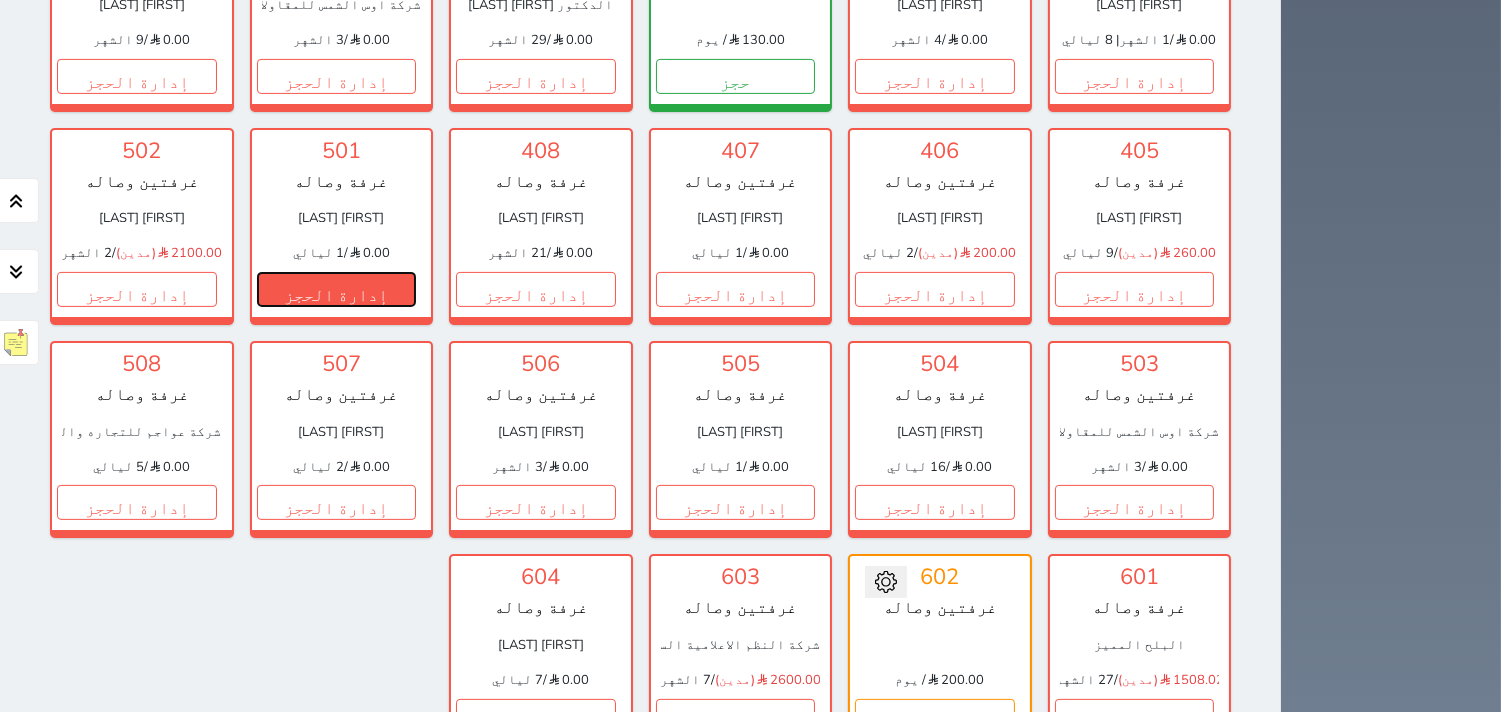click on "إدارة الحجز" at bounding box center (337, 289) 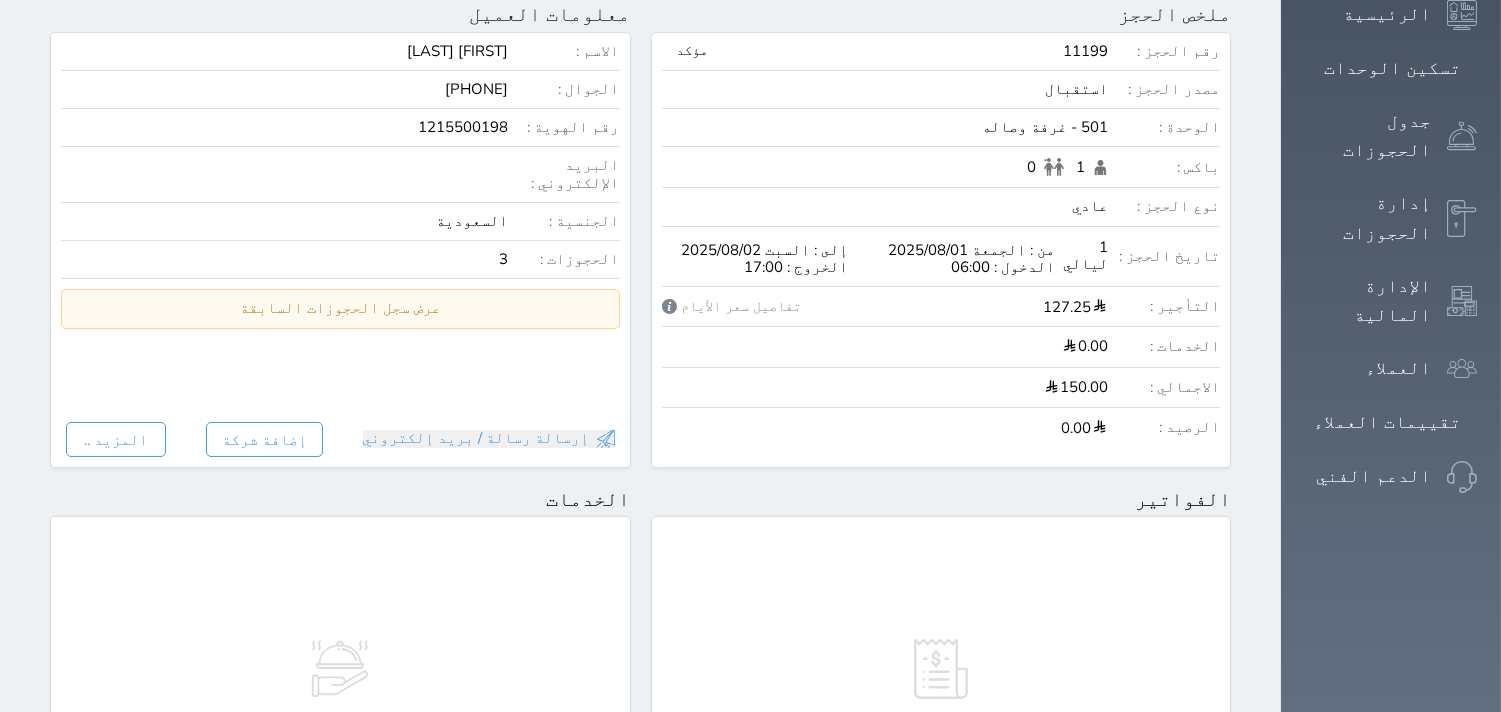scroll, scrollTop: 0, scrollLeft: 0, axis: both 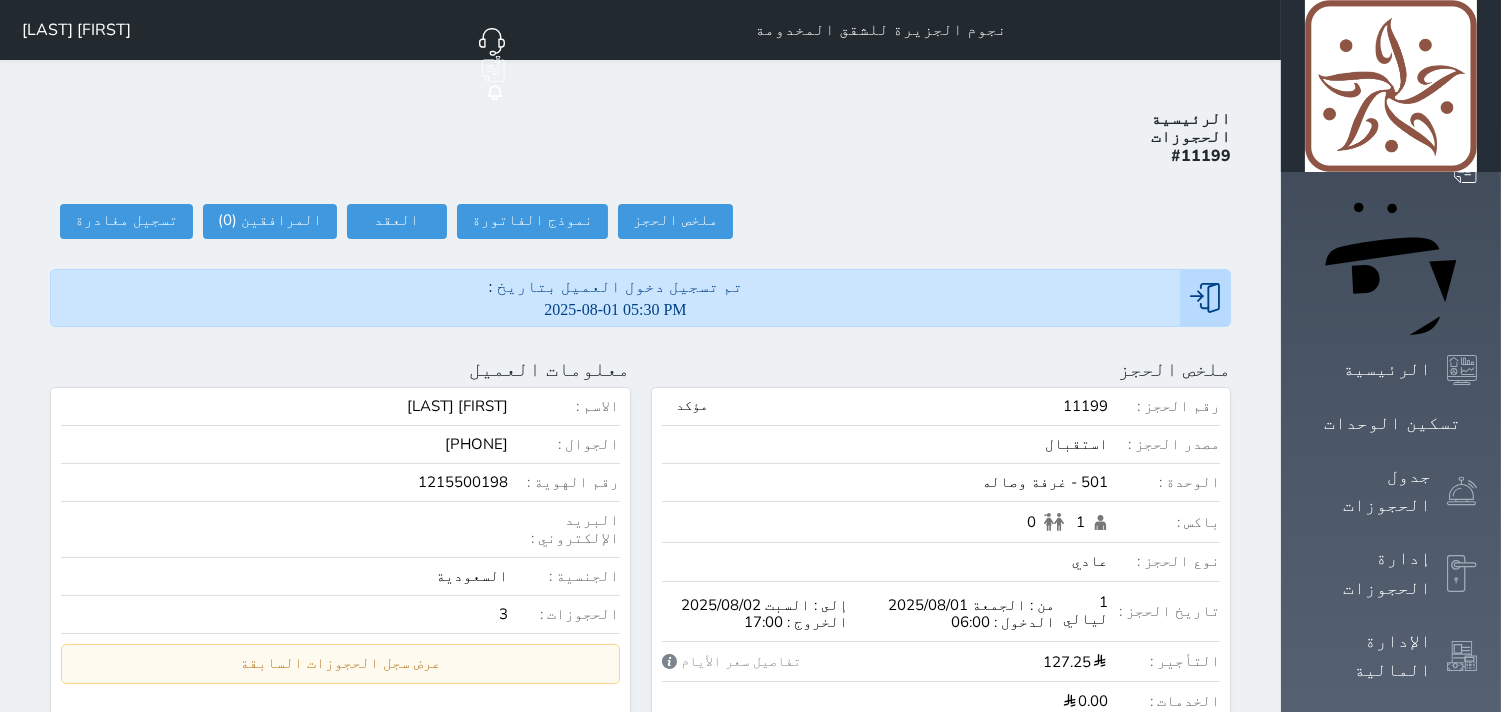 click on "حجز جماعي جديد   حجز جديد             الرئيسية     تسكين الوحدات     جدول الحجوزات     إدارة الحجوزات       الإدارة المالية     العملاء     تقييمات العملاء               الدعم الفني" at bounding box center [1391, 940] 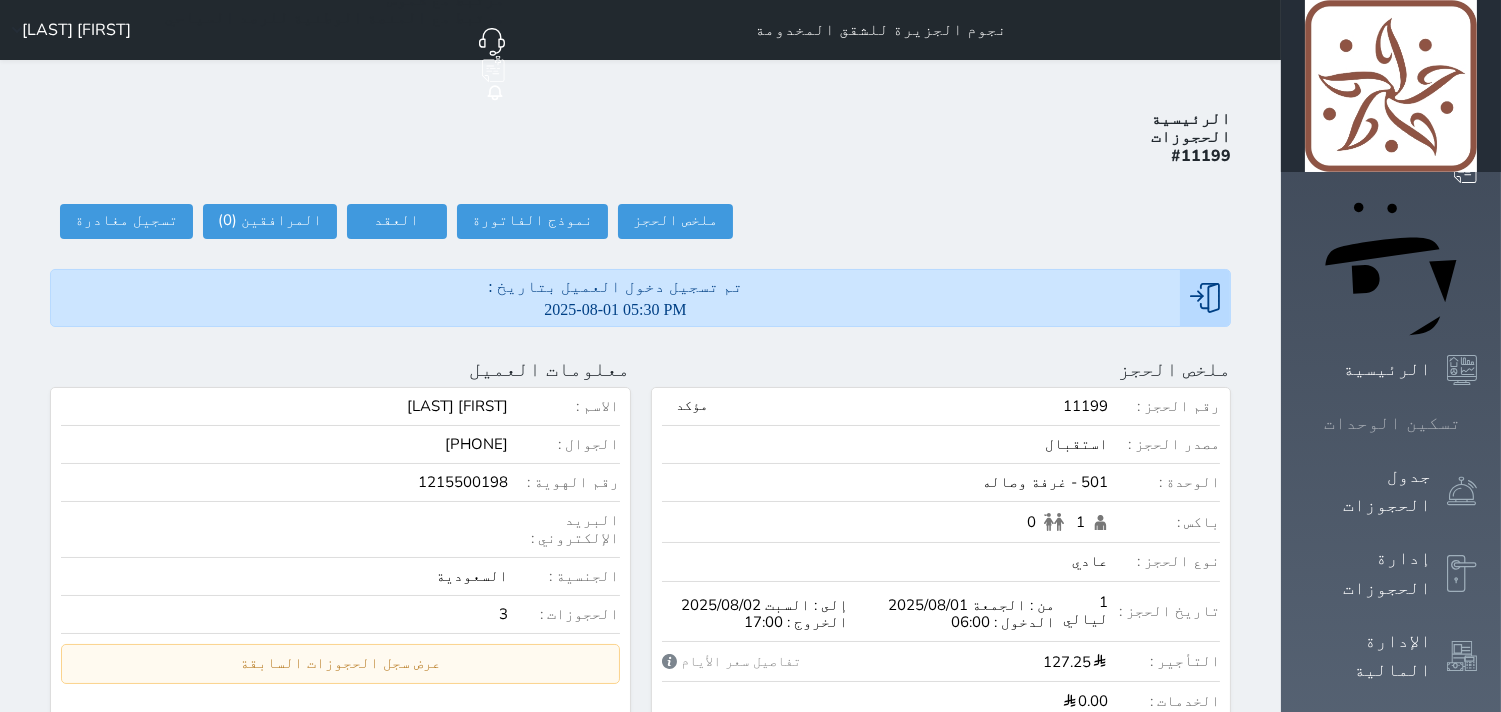 click 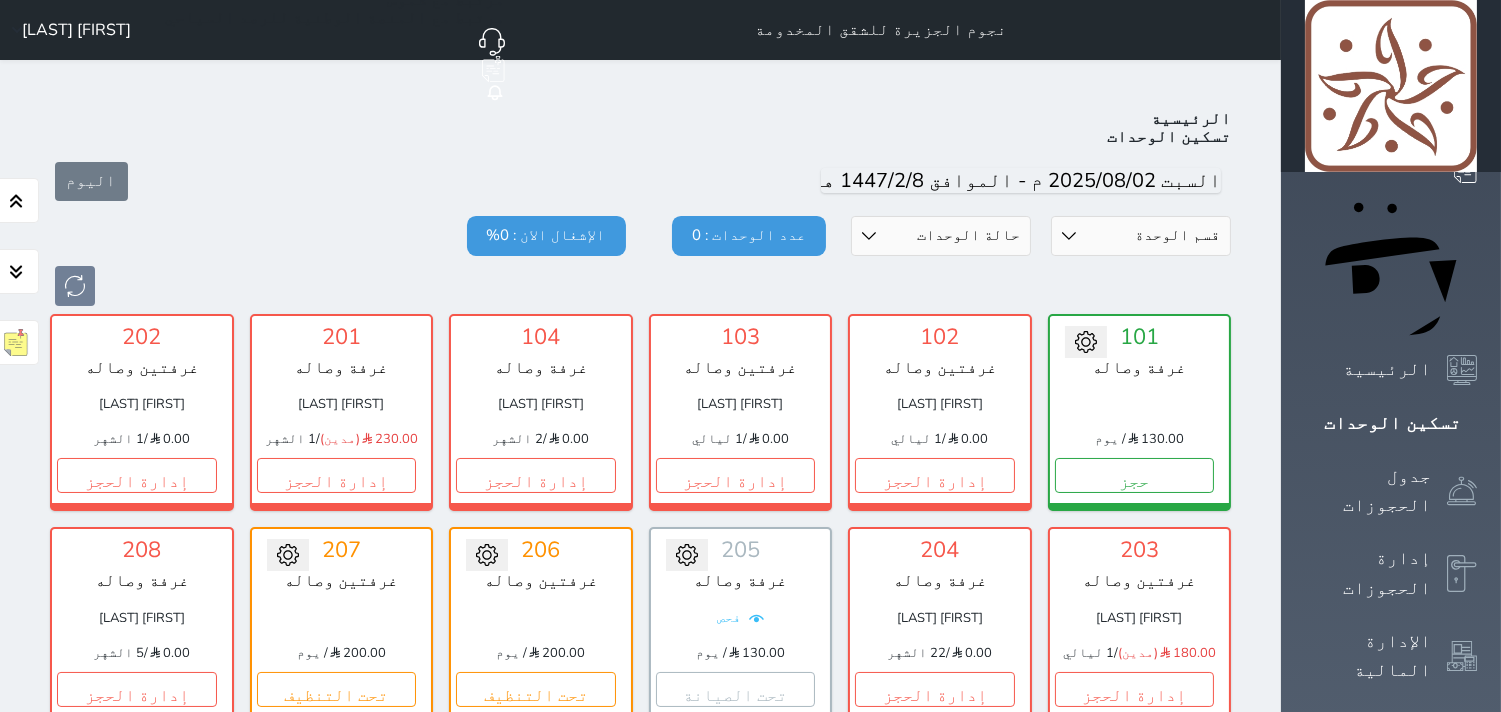 scroll, scrollTop: 77, scrollLeft: 0, axis: vertical 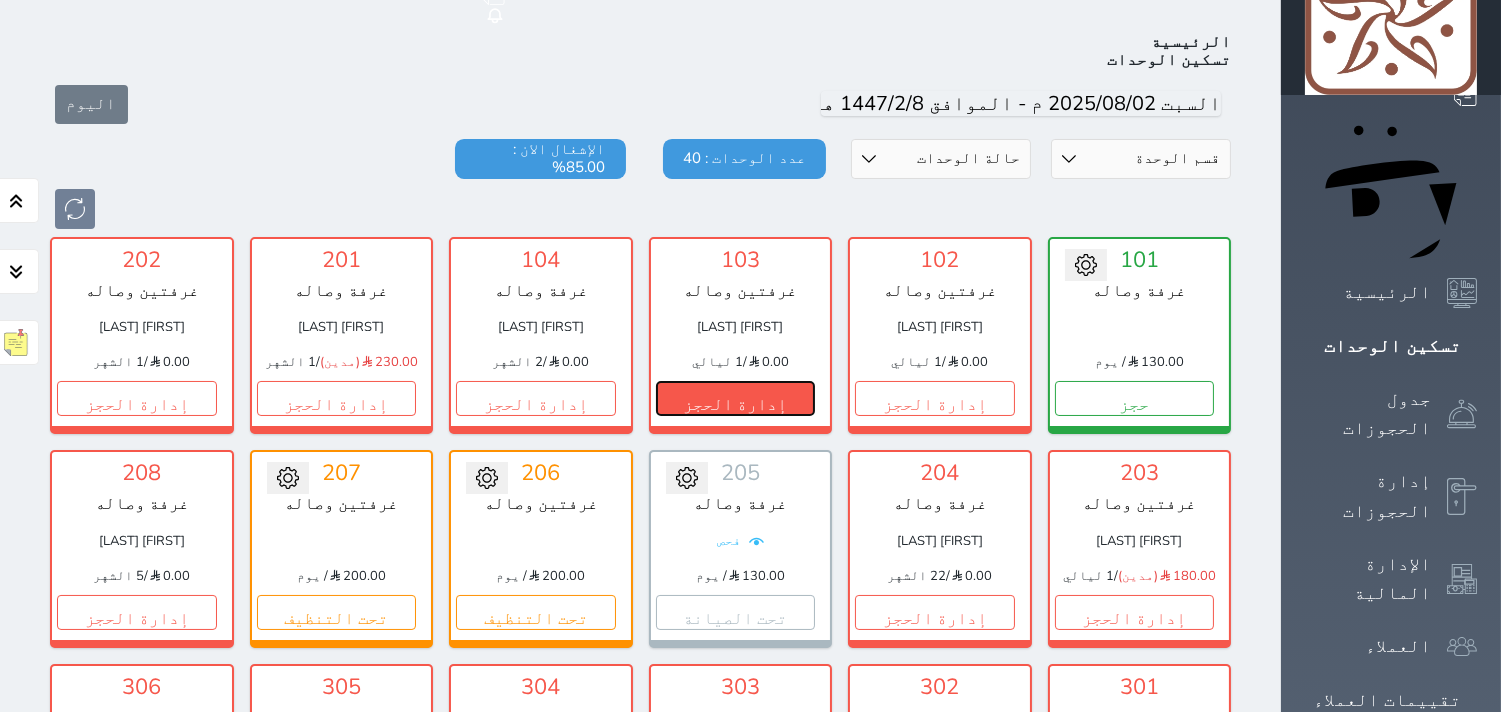 click on "إدارة الحجز" at bounding box center [736, 398] 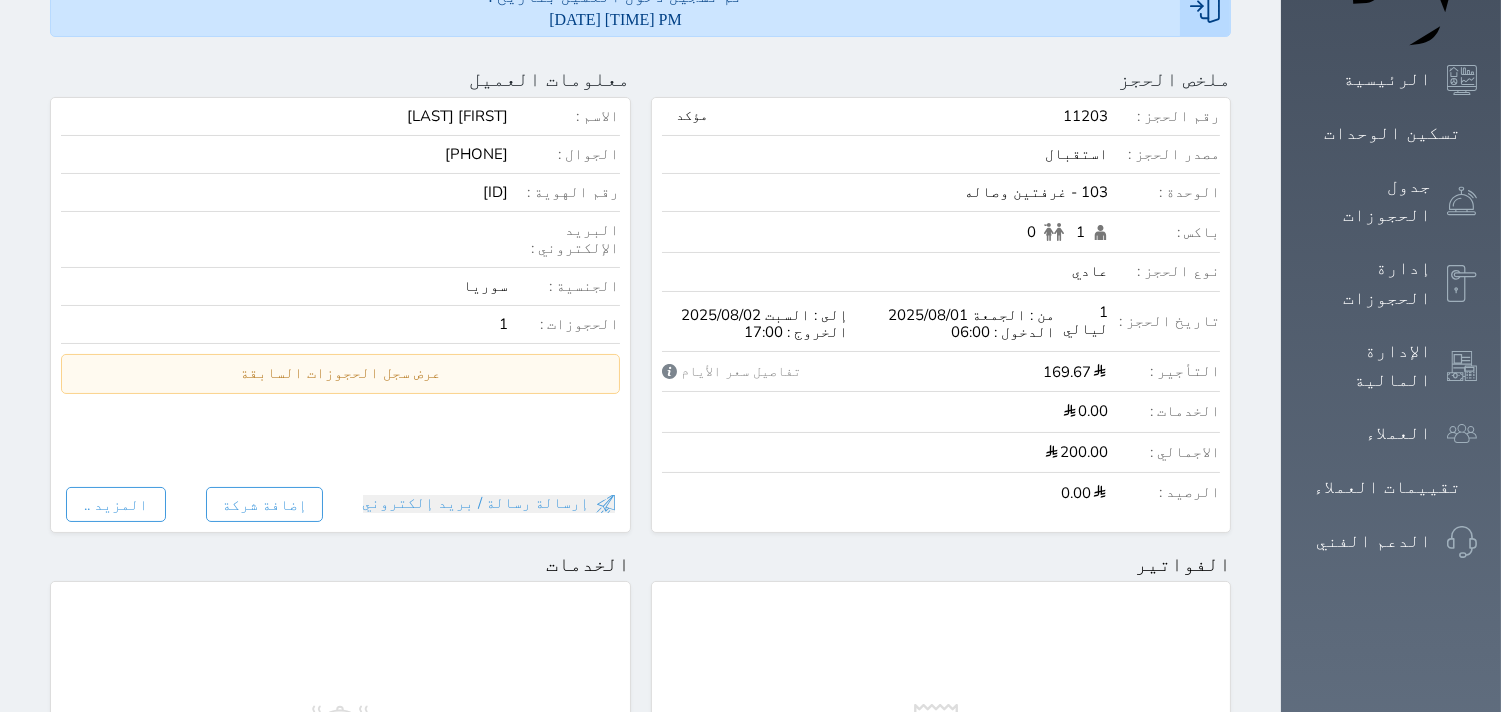 scroll, scrollTop: 0, scrollLeft: 0, axis: both 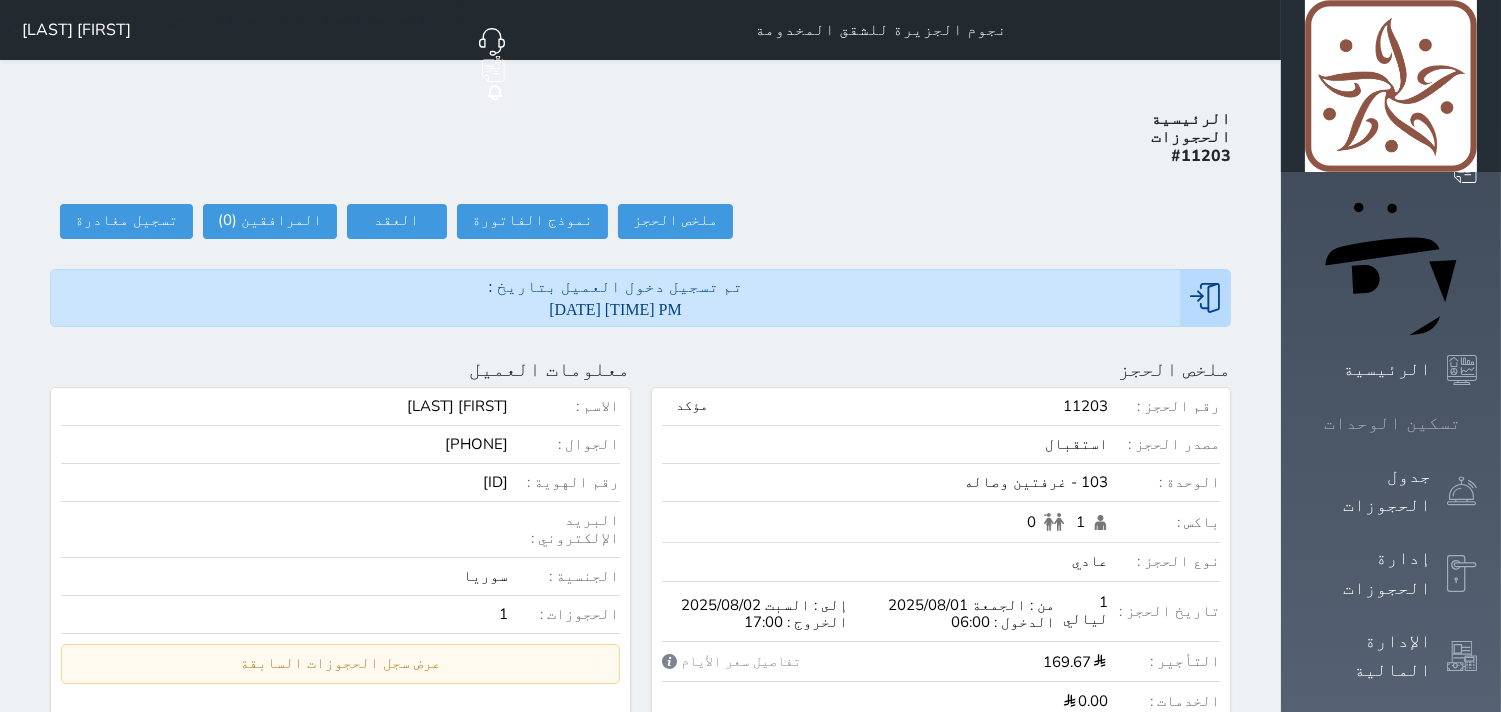 click 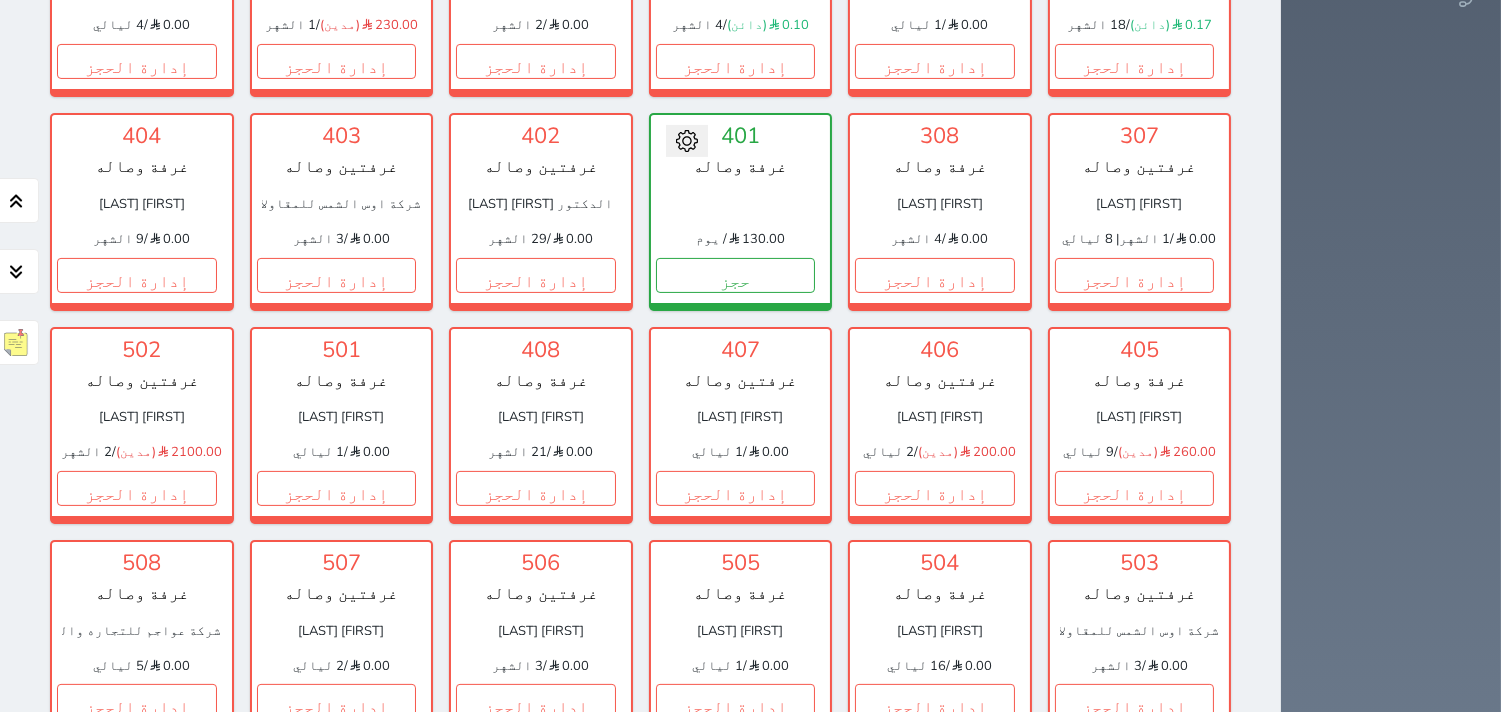 scroll, scrollTop: 855, scrollLeft: 0, axis: vertical 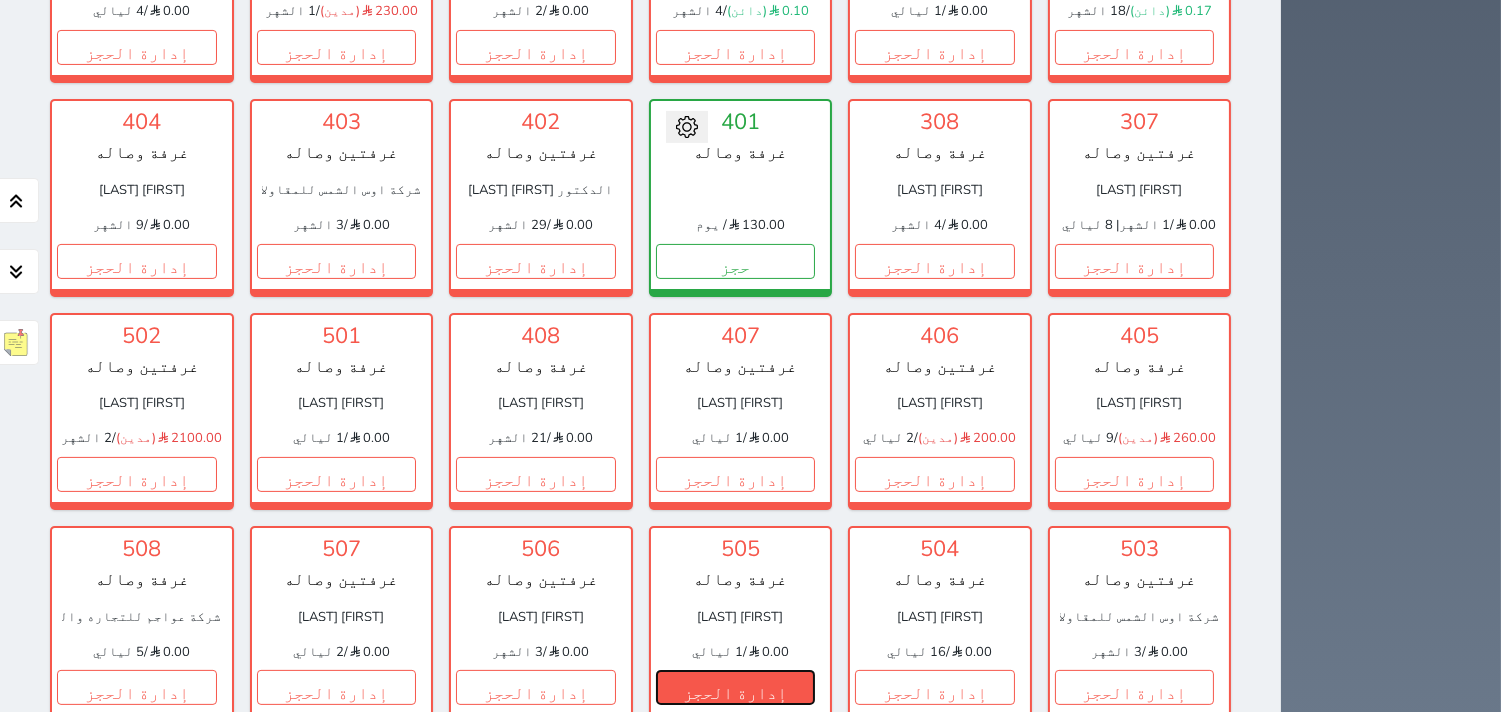 click on "إدارة الحجز" at bounding box center (736, 687) 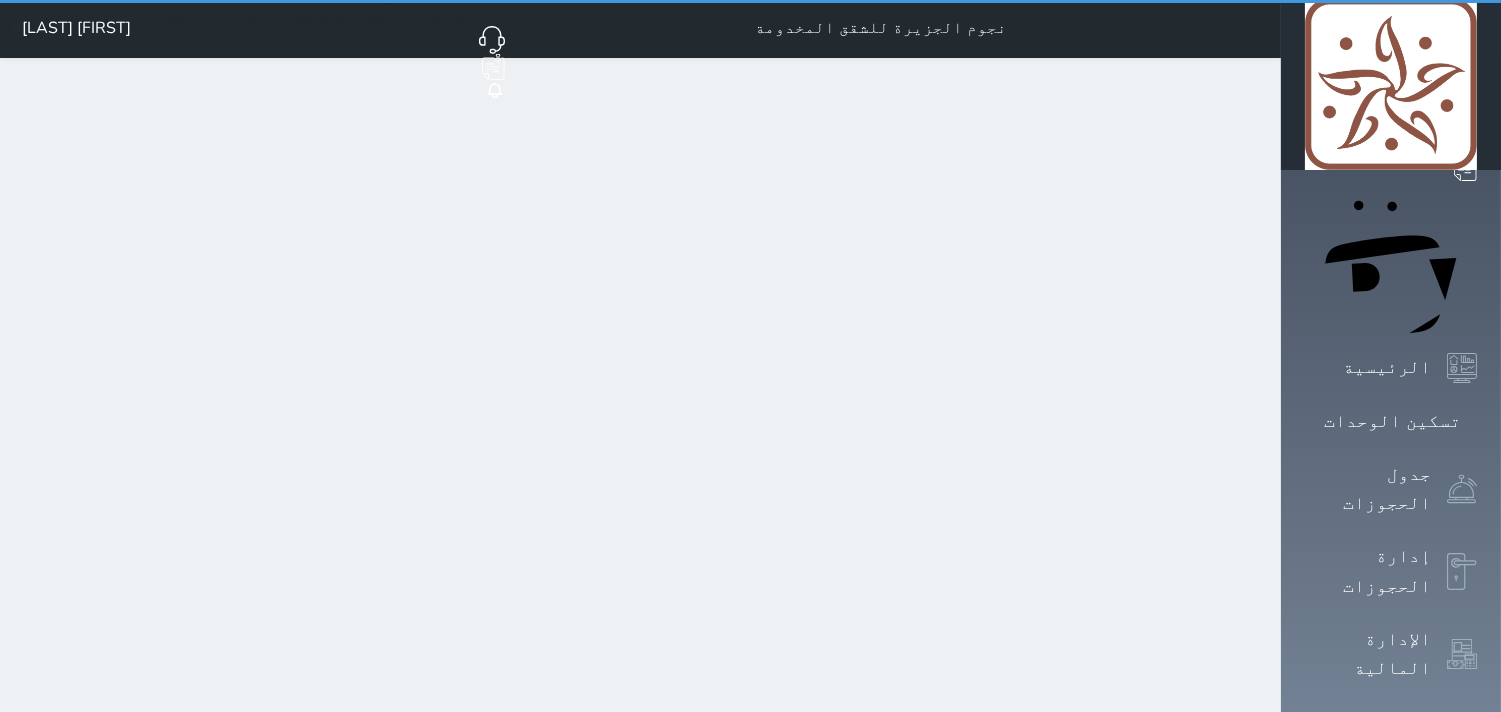scroll, scrollTop: 0, scrollLeft: 0, axis: both 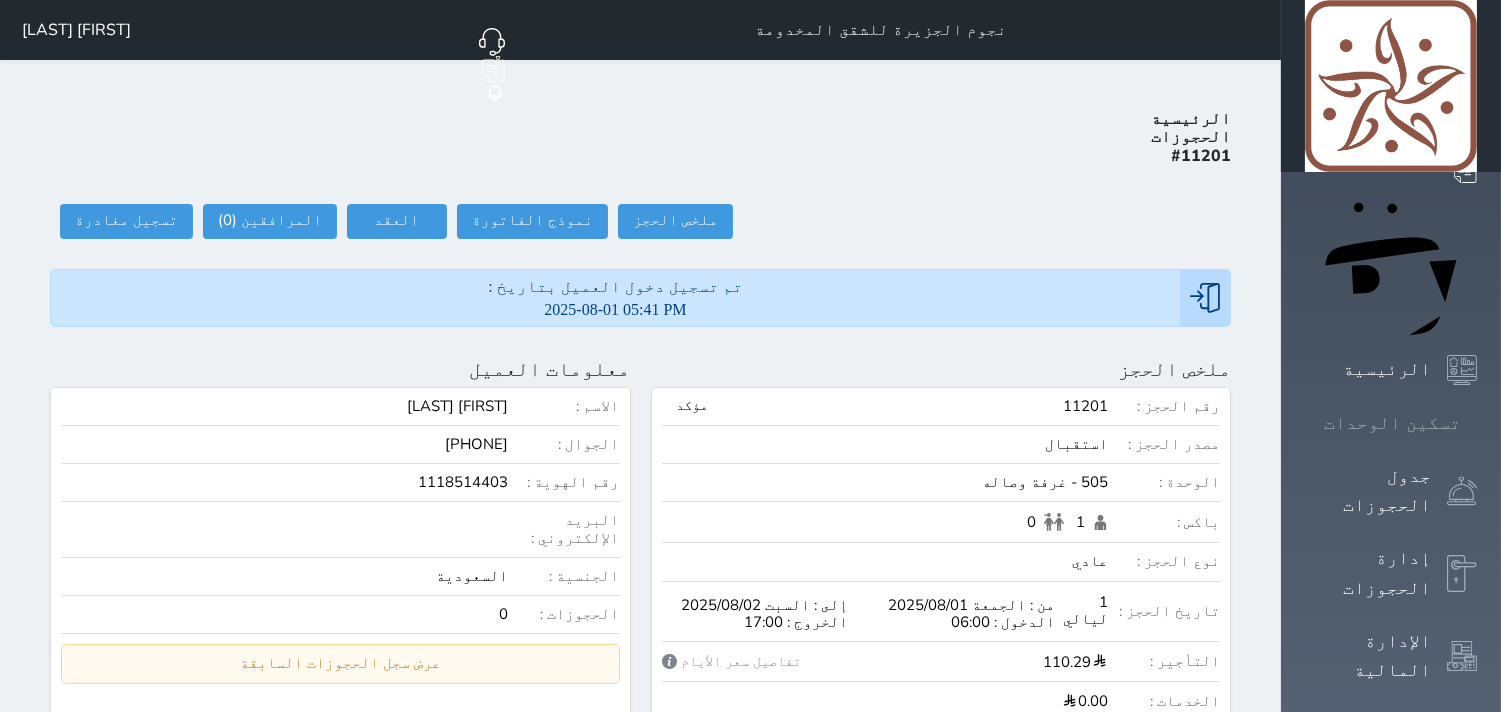 click at bounding box center (1477, 423) 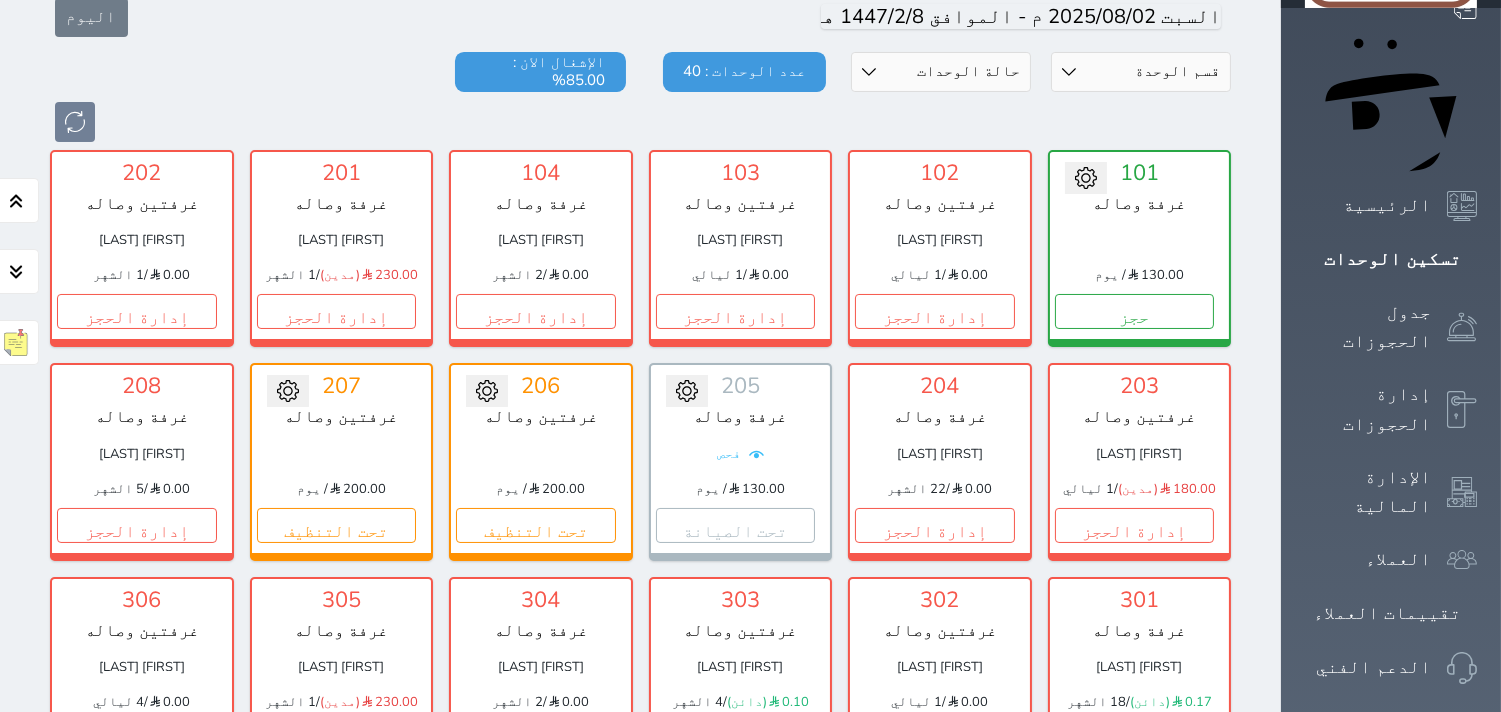 scroll, scrollTop: 188, scrollLeft: 0, axis: vertical 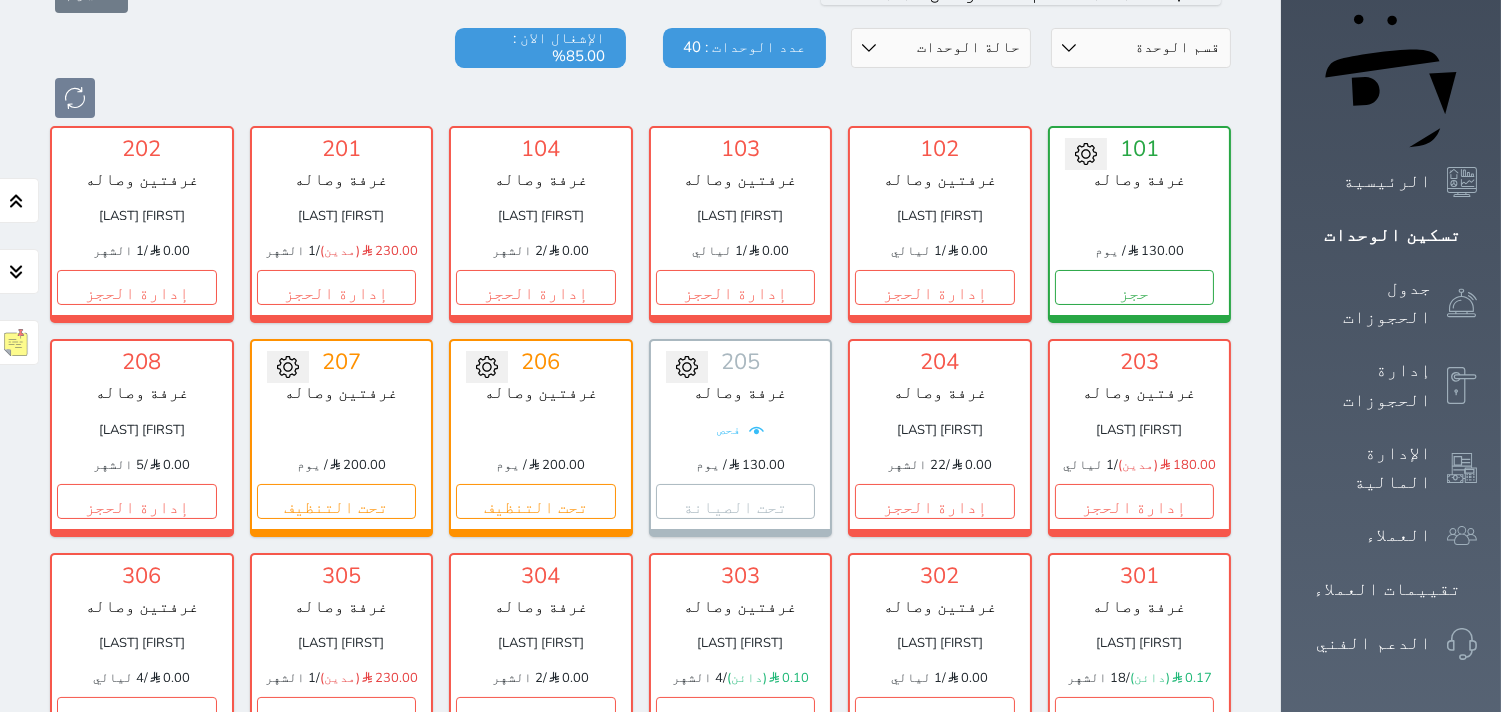 click at bounding box center (541, 430) 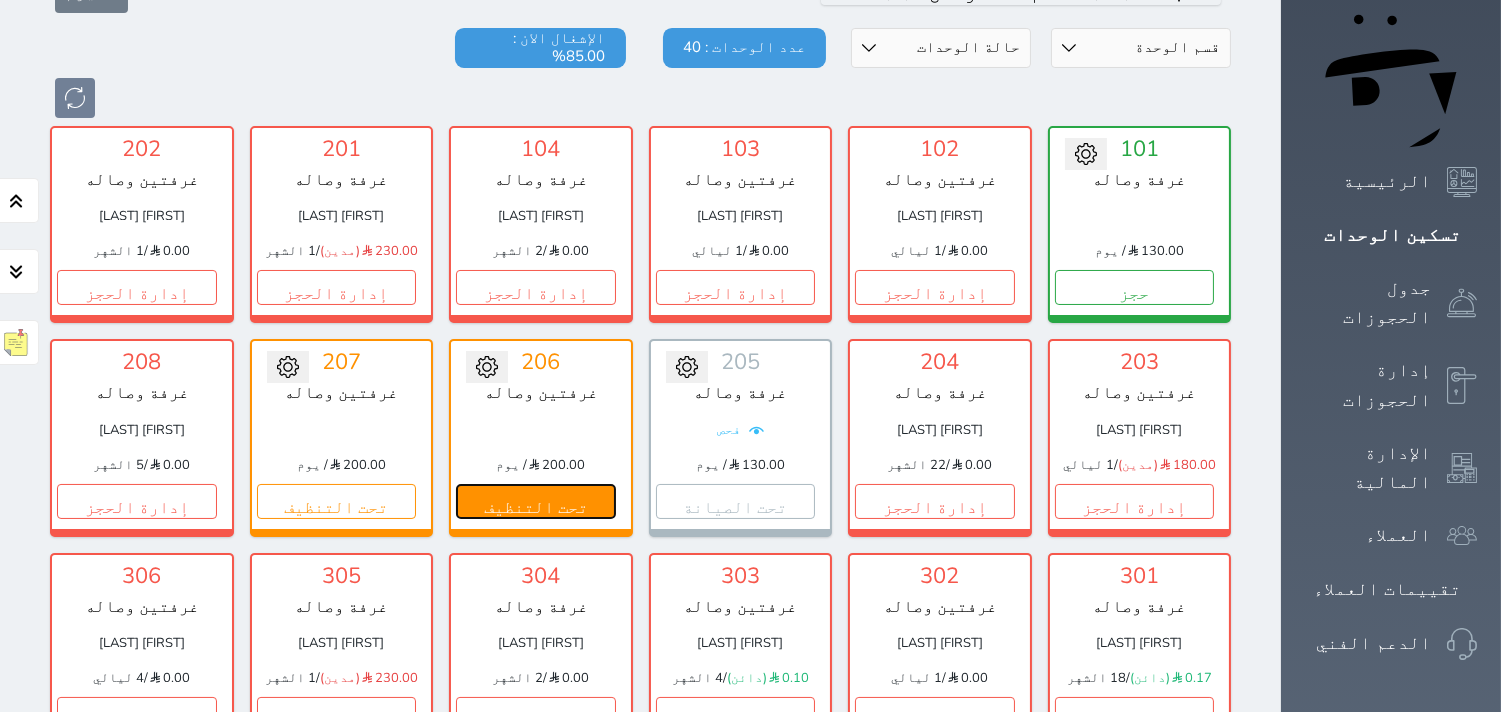 click on "تحت التنظيف" at bounding box center [536, 501] 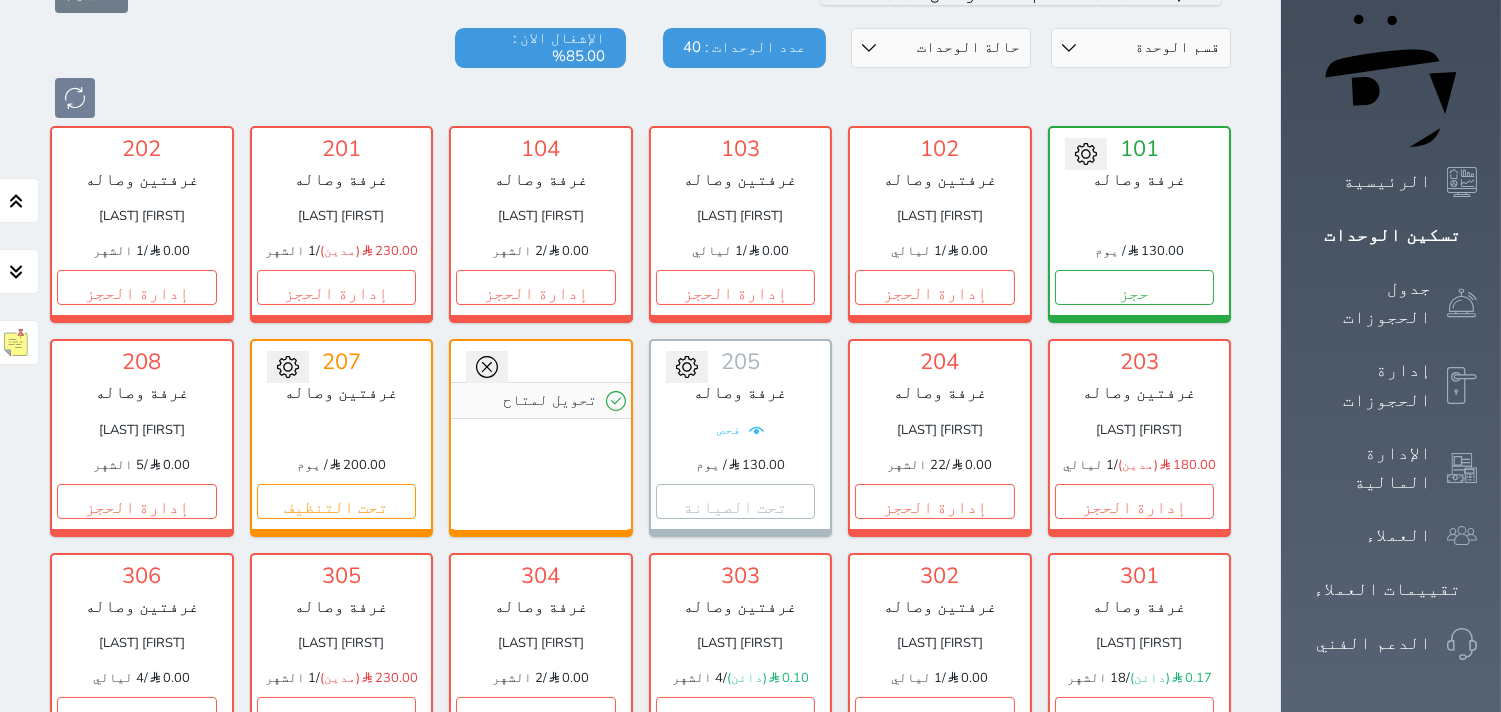 click 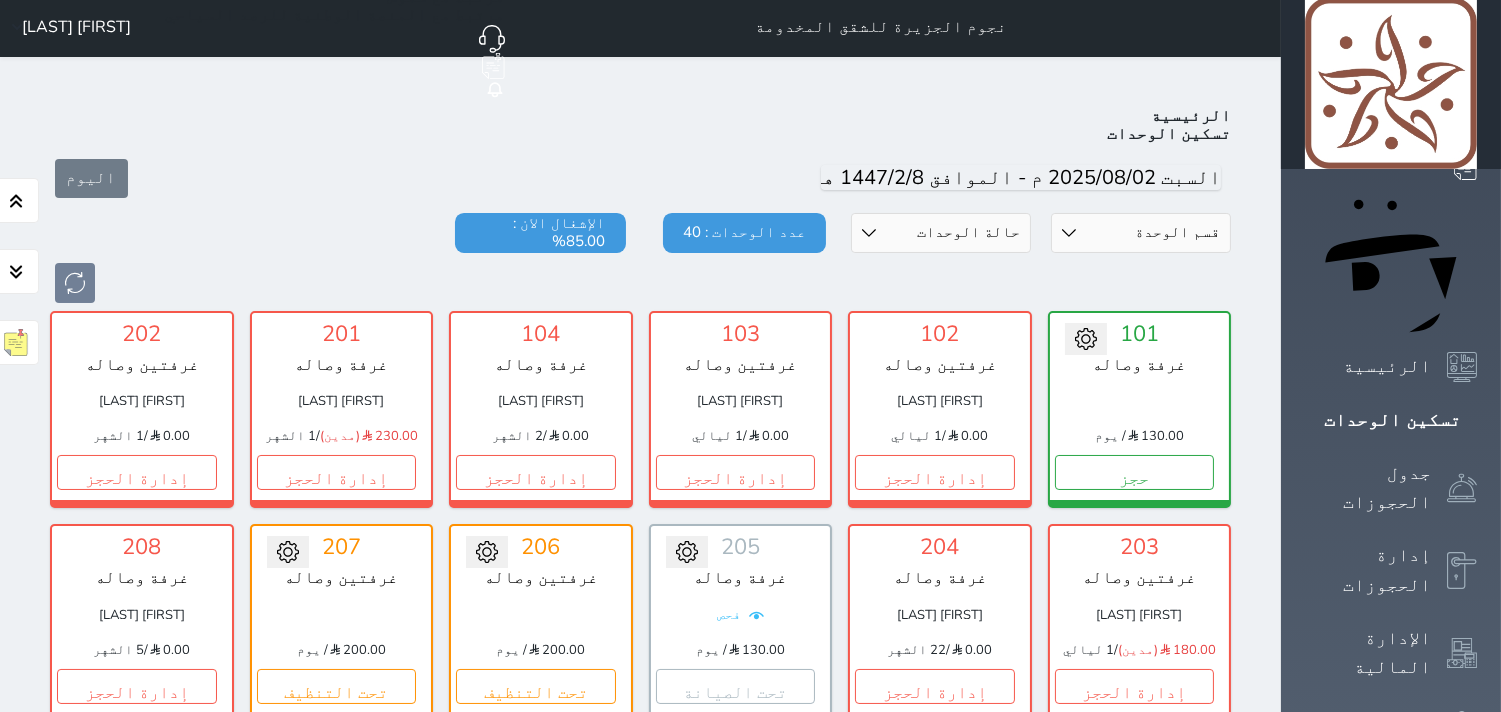 scroll, scrollTop: 0, scrollLeft: 0, axis: both 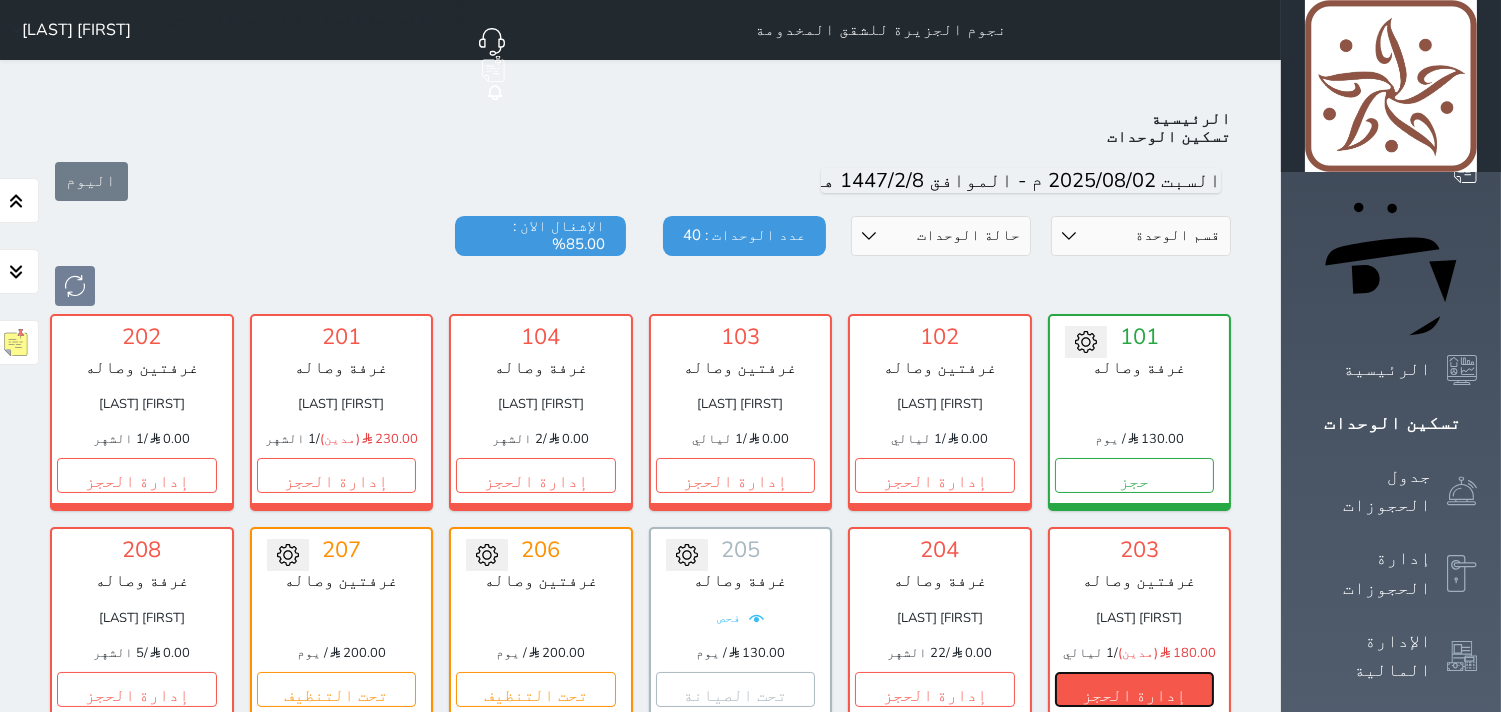 click on "إدارة الحجز" at bounding box center [1135, 689] 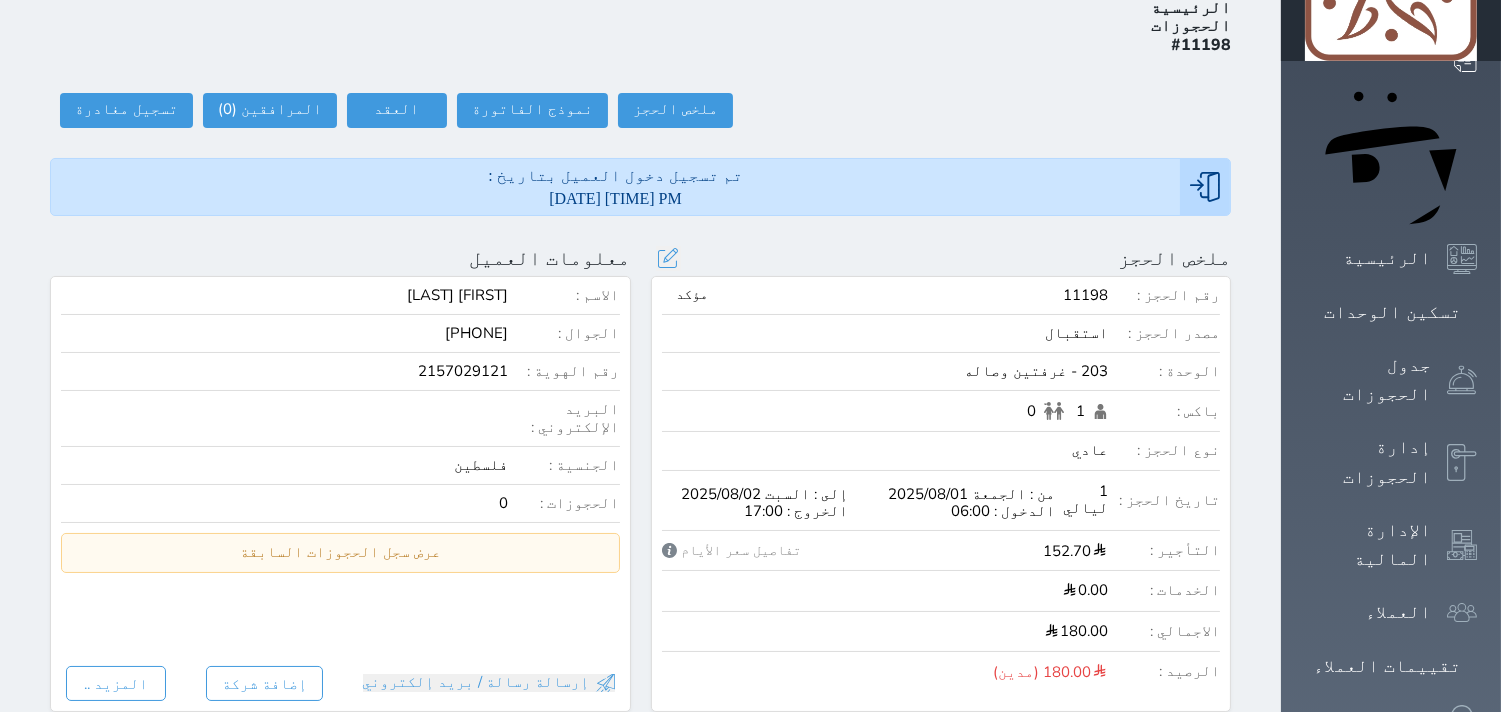 scroll, scrollTop: 0, scrollLeft: 0, axis: both 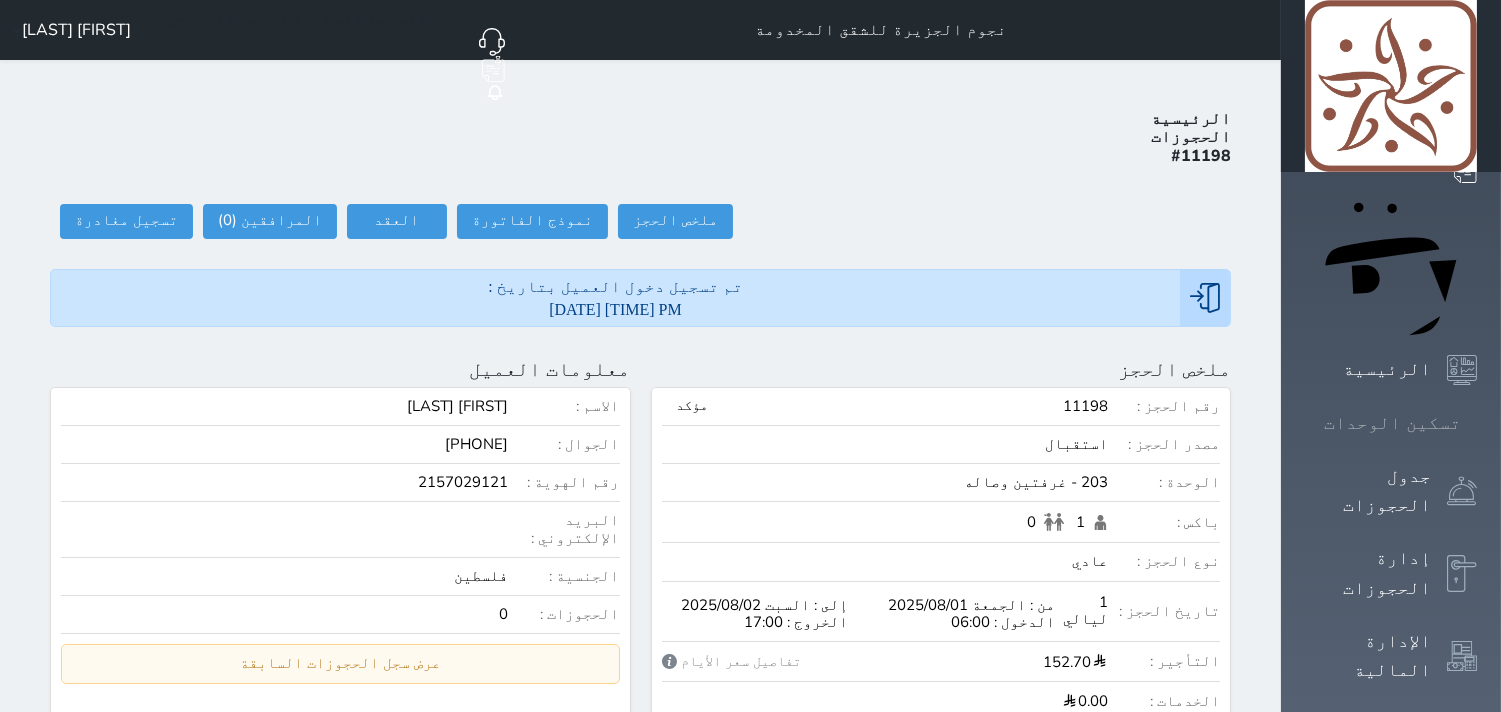 click 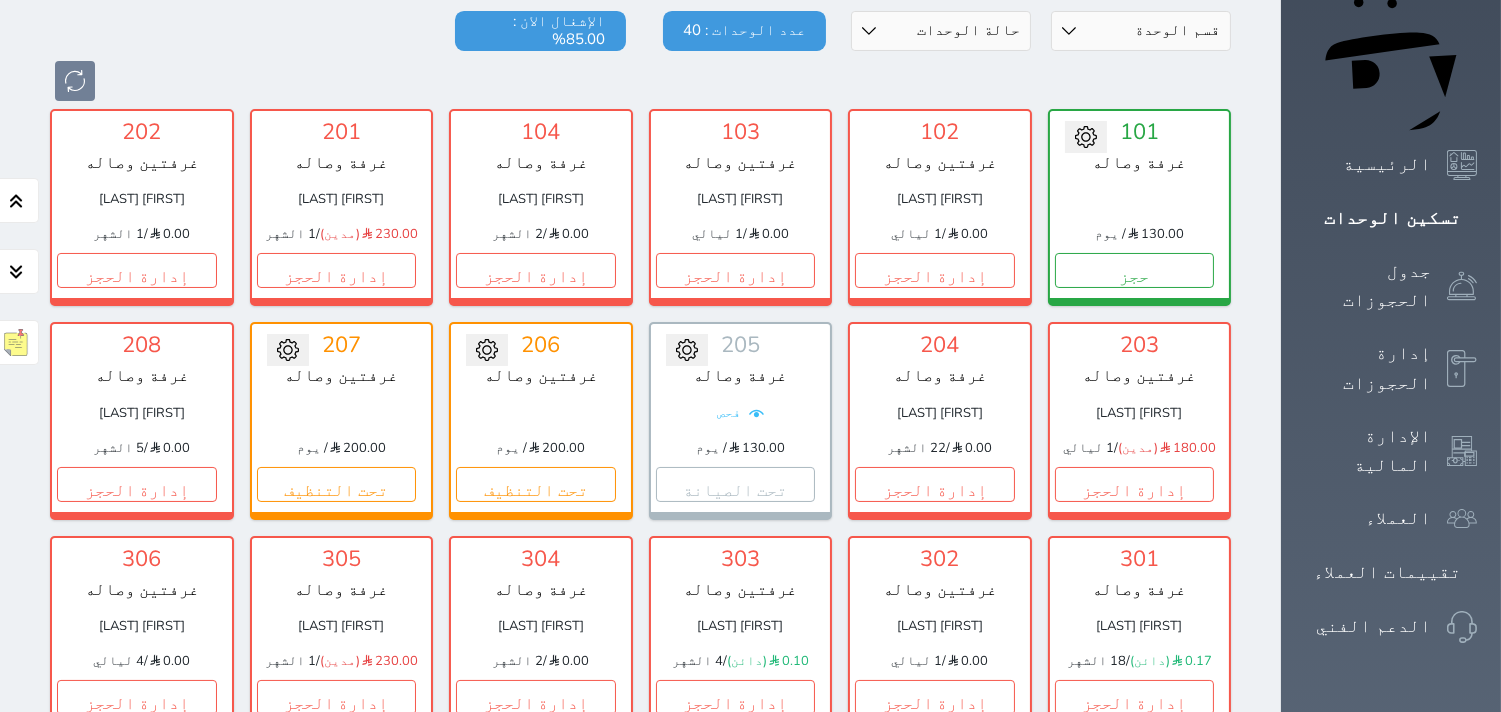 scroll, scrollTop: 188, scrollLeft: 0, axis: vertical 